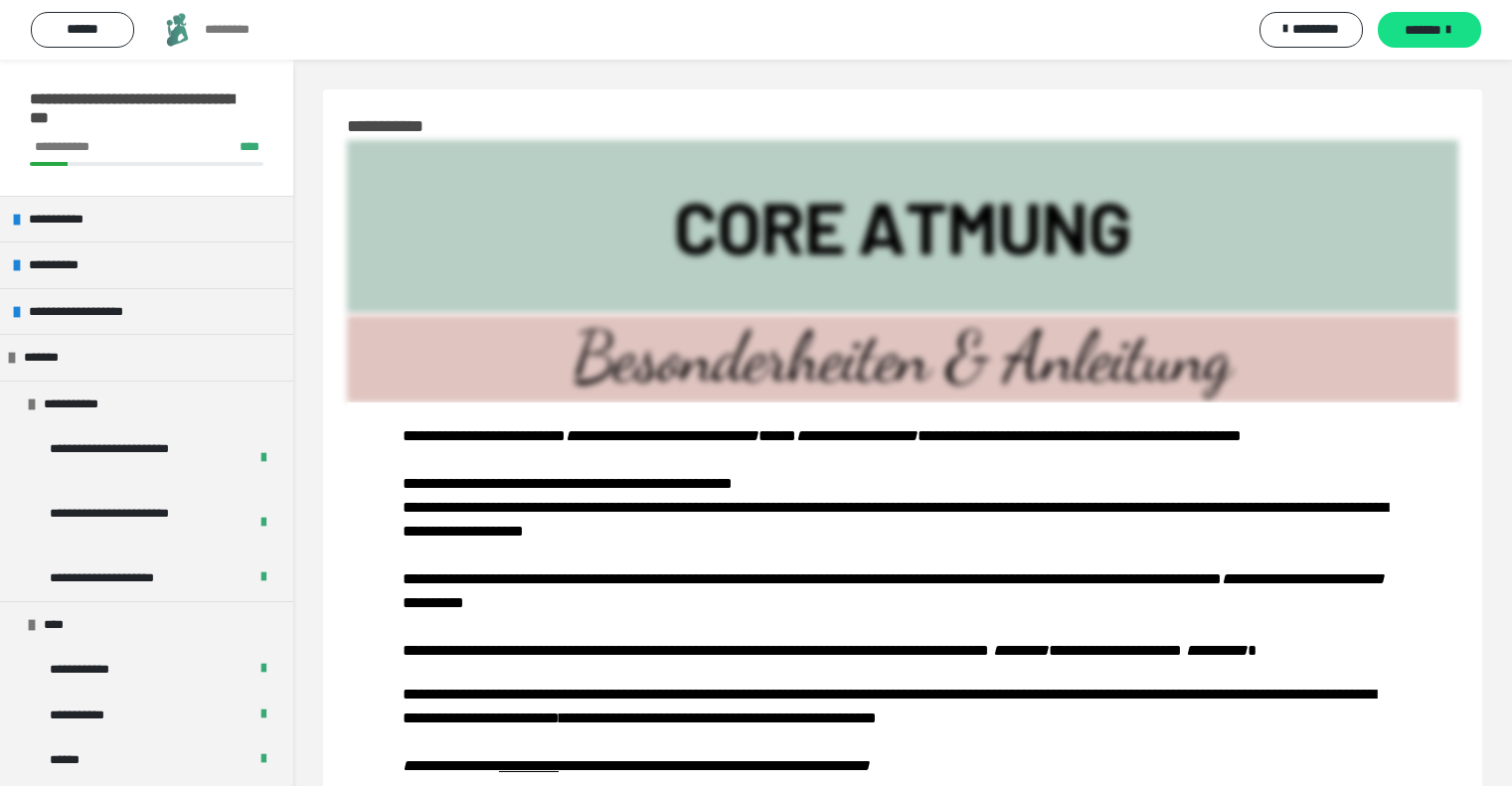 scroll, scrollTop: 1721, scrollLeft: 0, axis: vertical 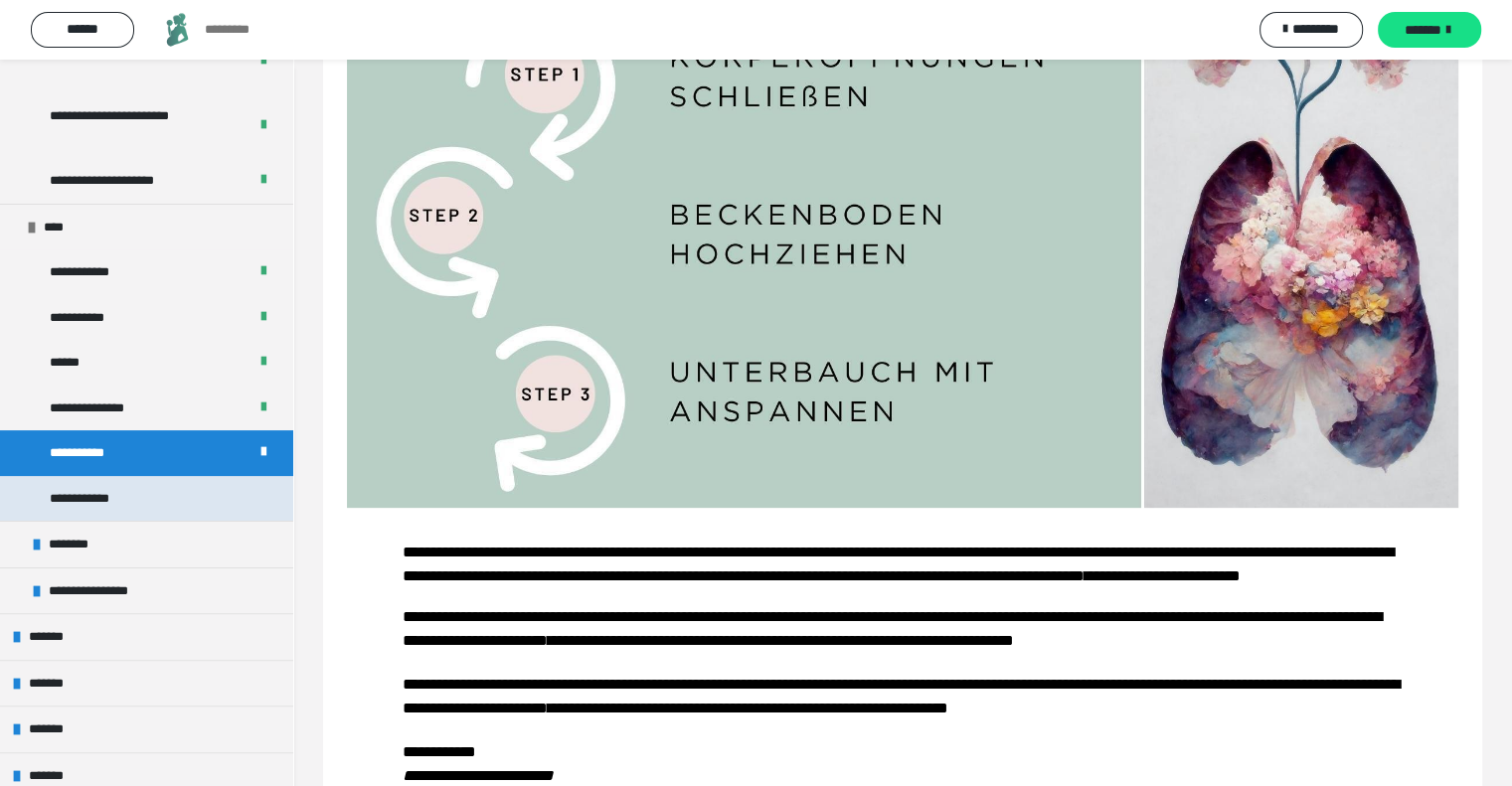 click on "**********" at bounding box center [146, 499] 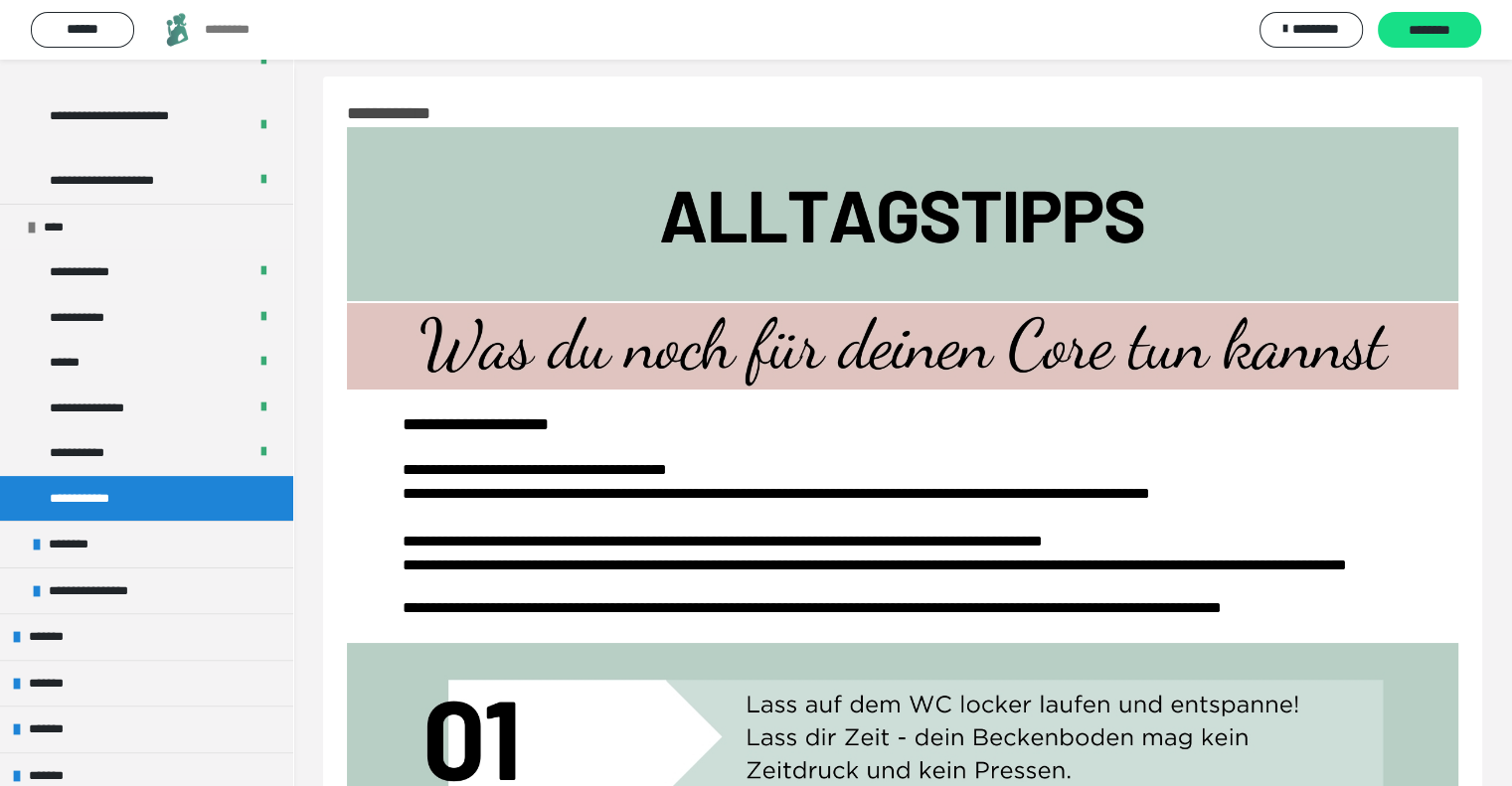 scroll, scrollTop: 0, scrollLeft: 0, axis: both 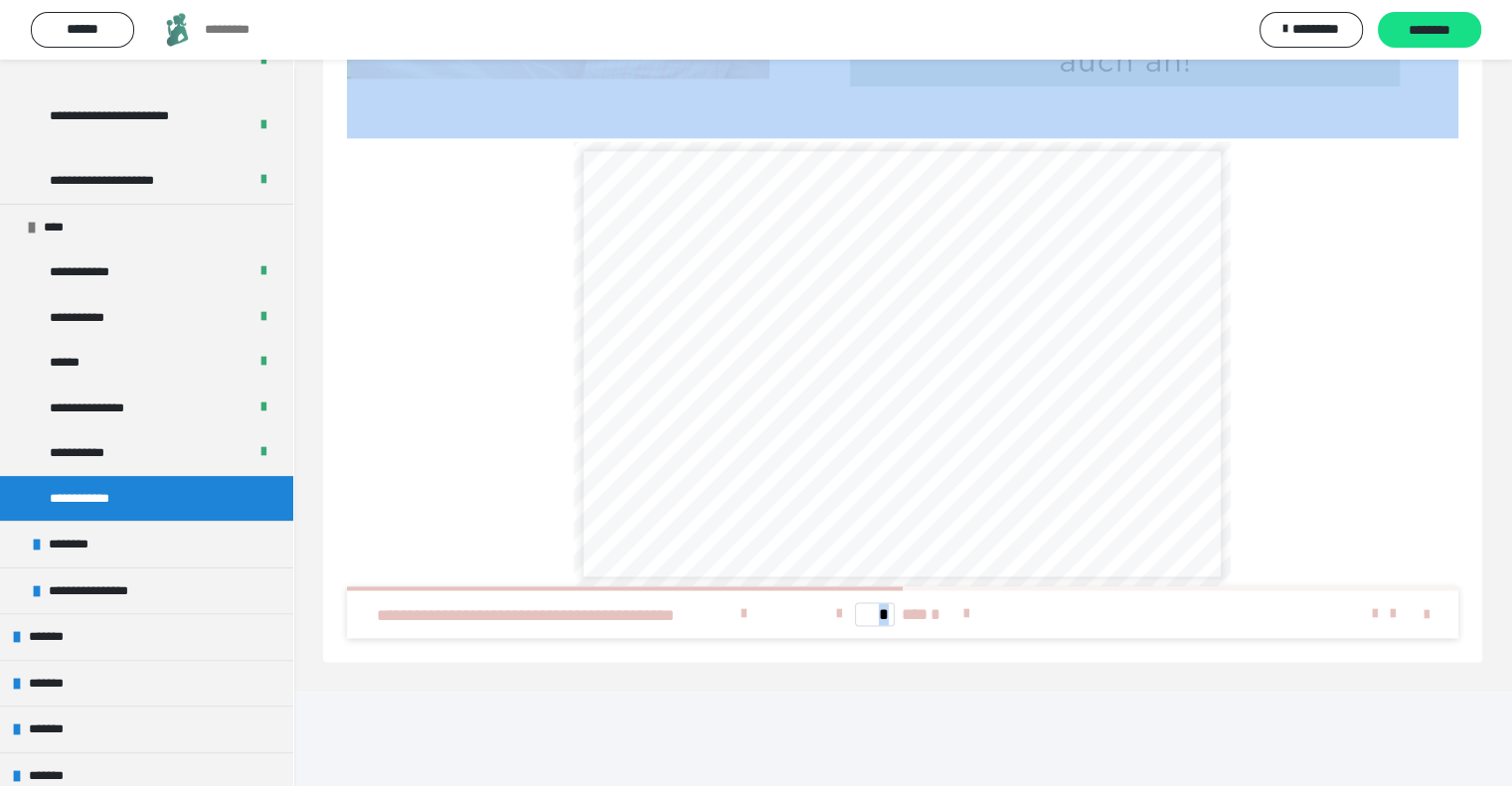 drag, startPoint x: 343, startPoint y: 123, endPoint x: 1221, endPoint y: 687, distance: 1043.542 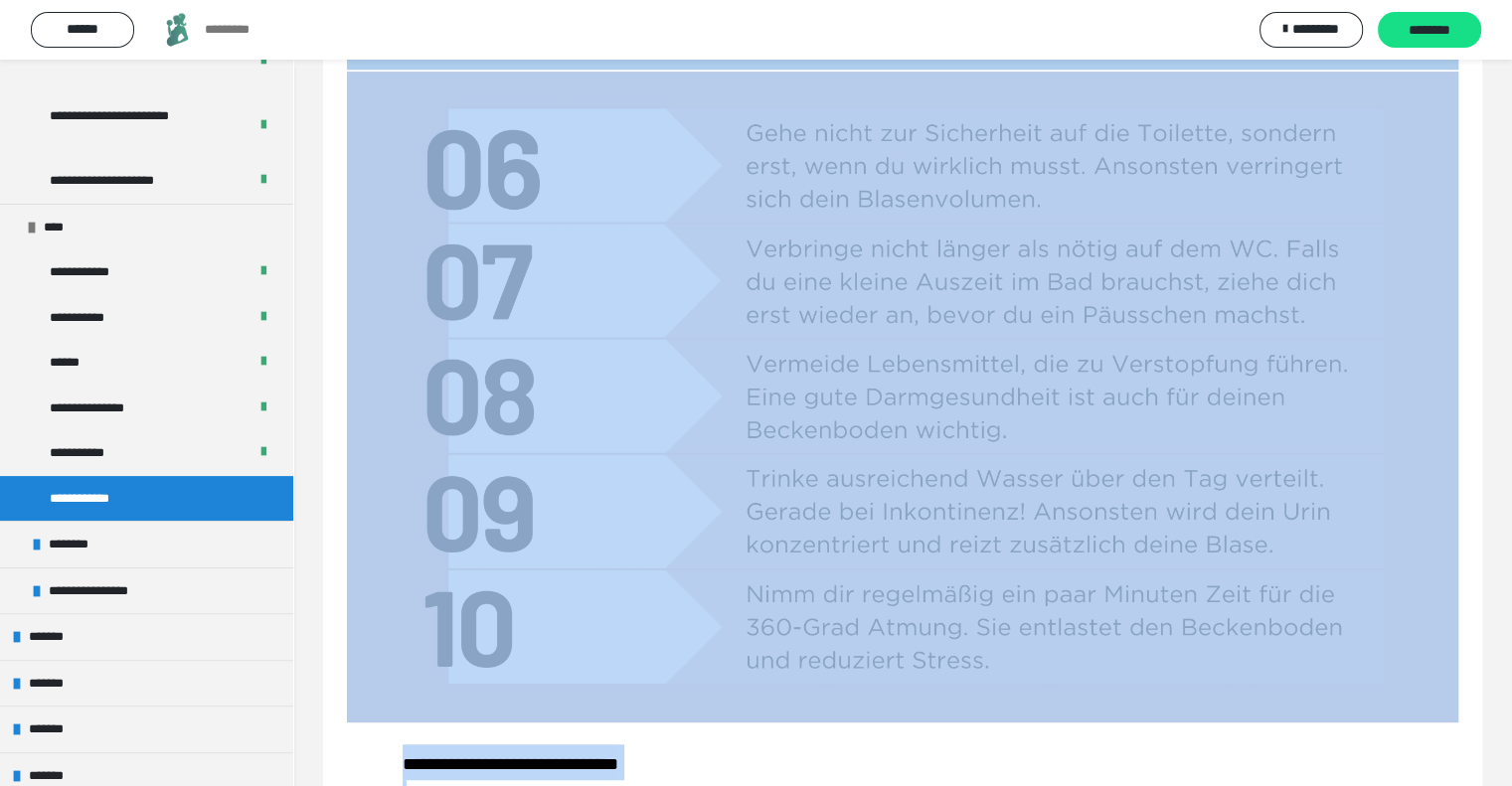 scroll, scrollTop: 1206, scrollLeft: 0, axis: vertical 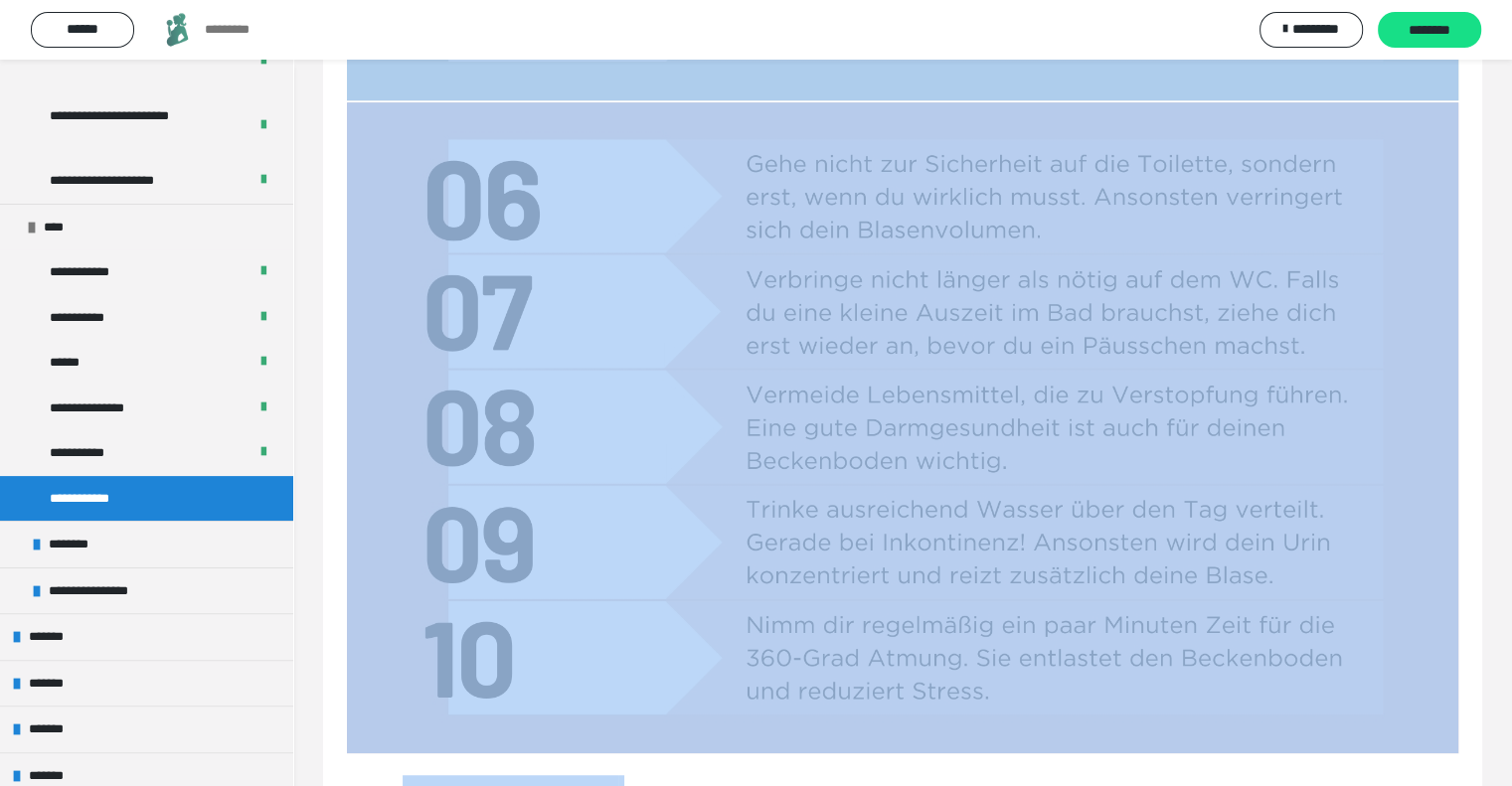 click at bounding box center [903, 427] 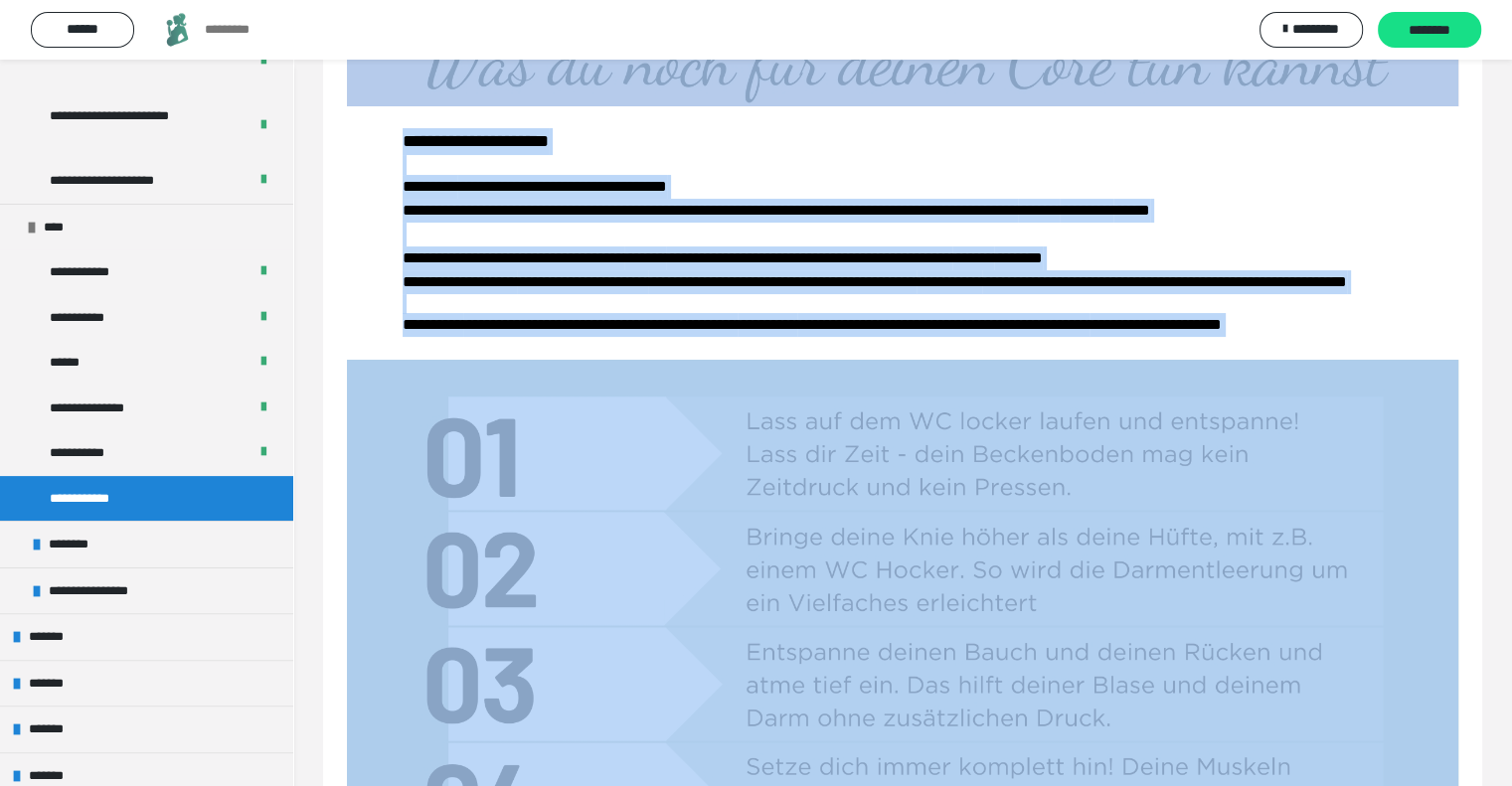 scroll, scrollTop: 298, scrollLeft: 0, axis: vertical 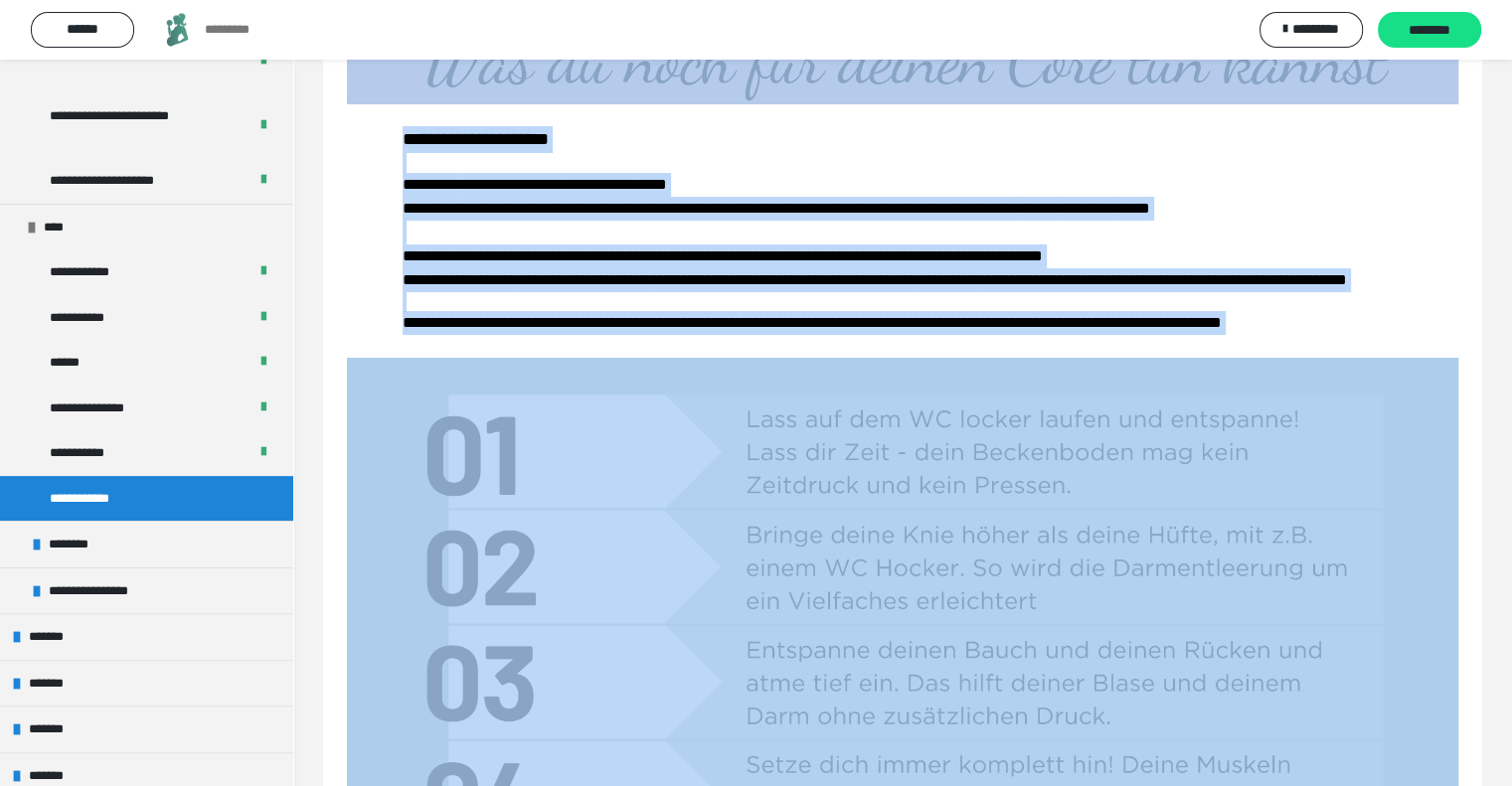 click at bounding box center [903, 683] 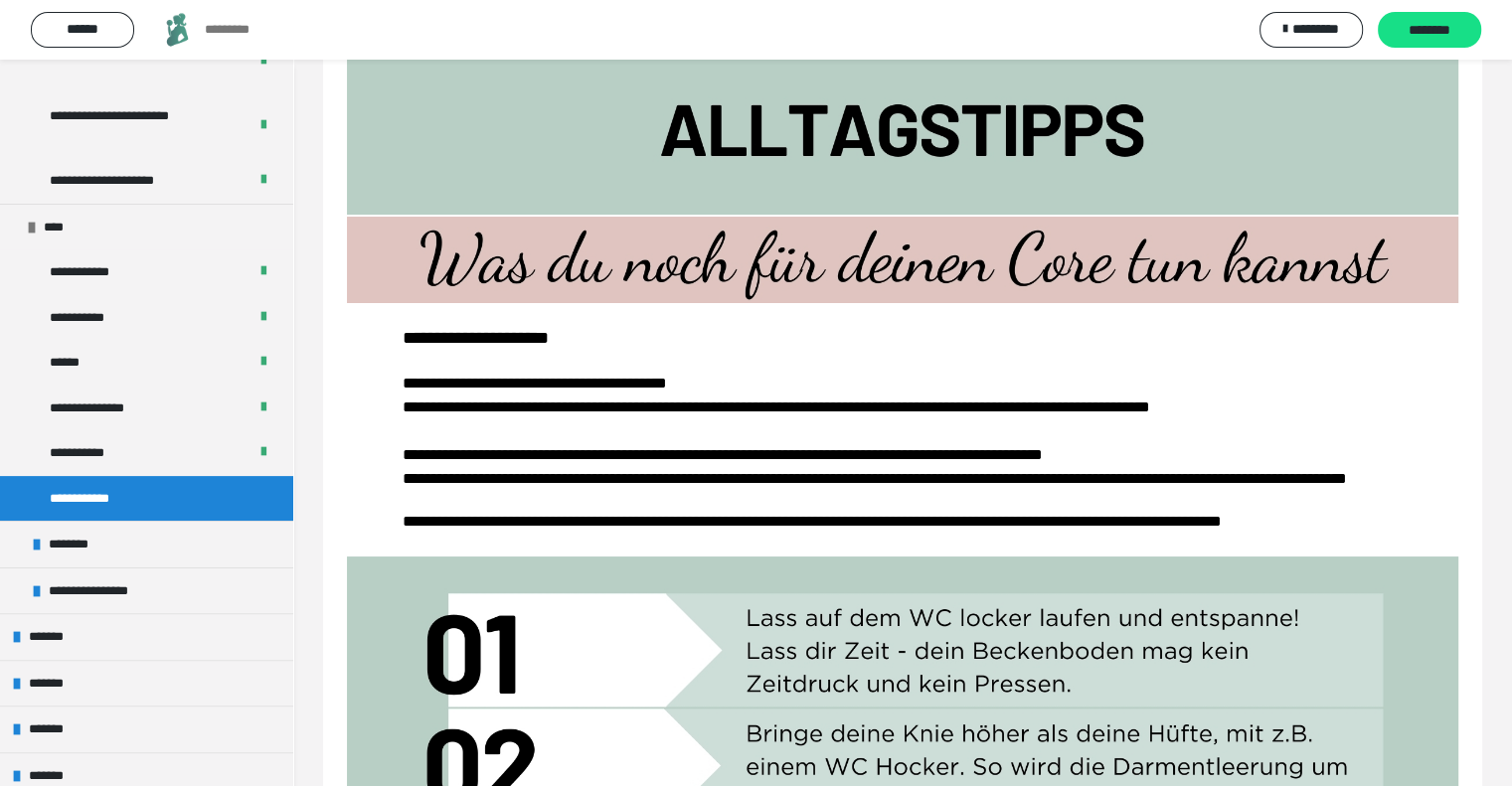 scroll, scrollTop: 0, scrollLeft: 0, axis: both 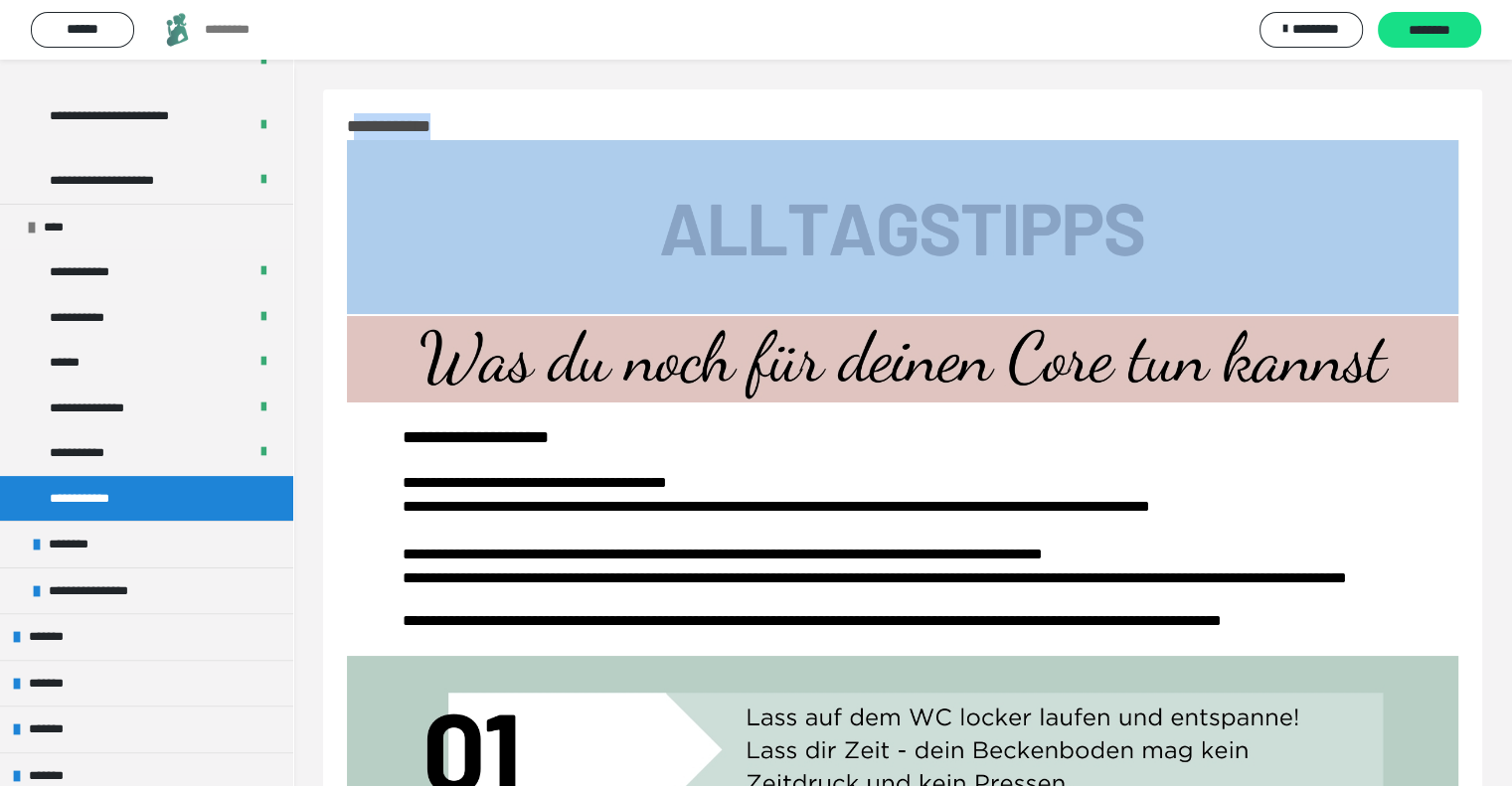 drag, startPoint x: 354, startPoint y: 122, endPoint x: 625, endPoint y: 311, distance: 330.39673 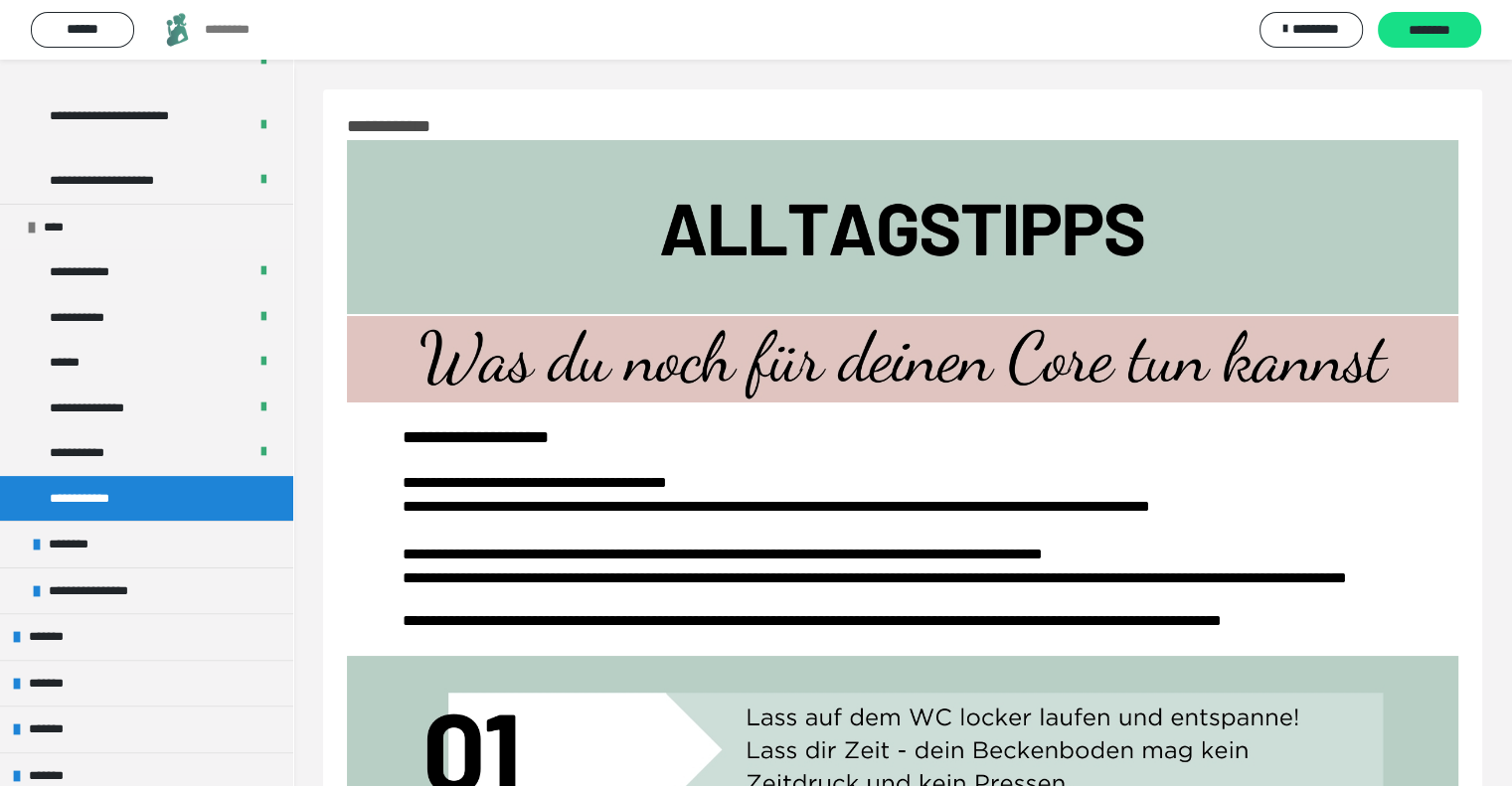 click on "**********" at bounding box center [397, 126] 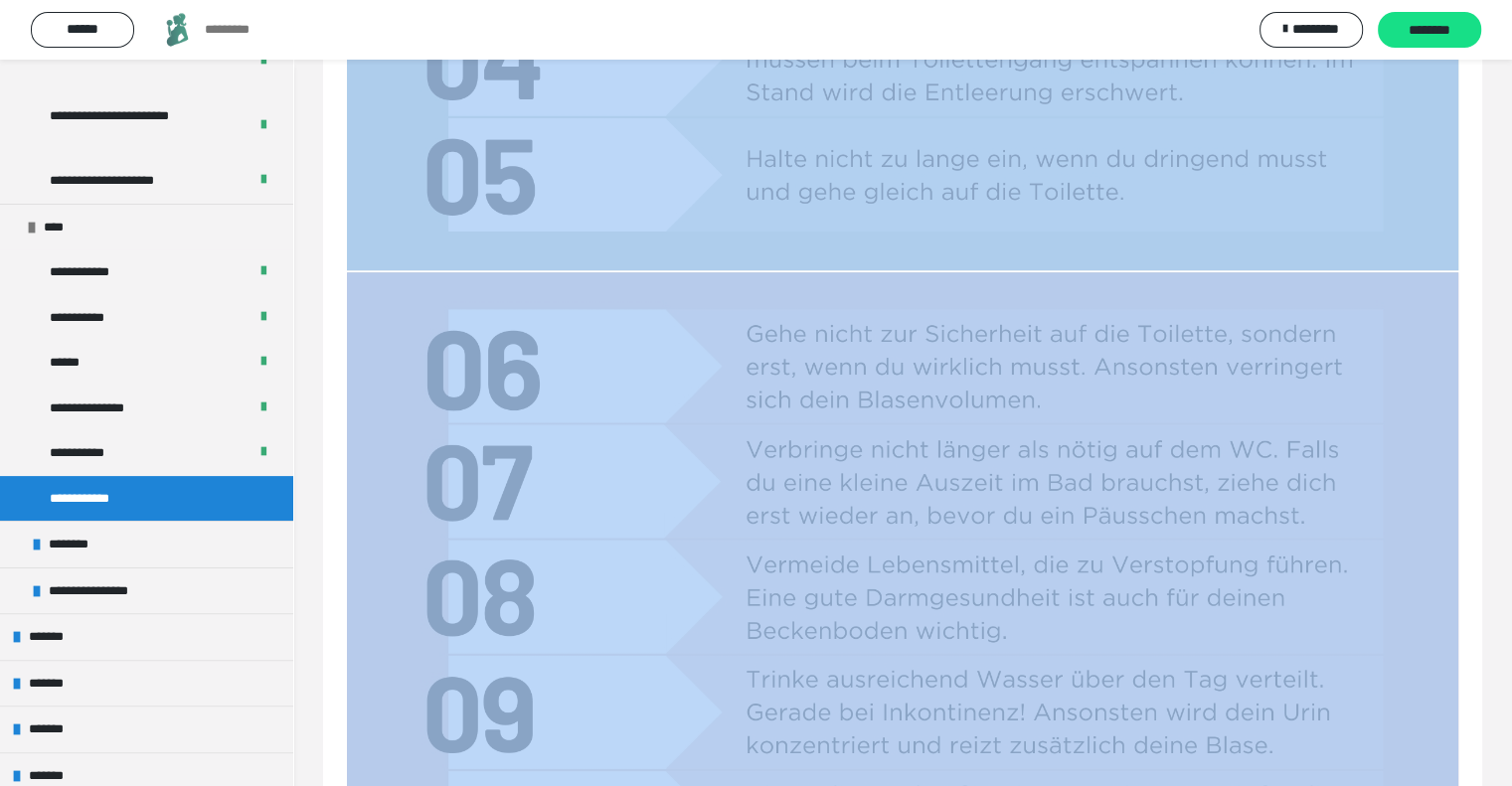 scroll, scrollTop: 1623, scrollLeft: 0, axis: vertical 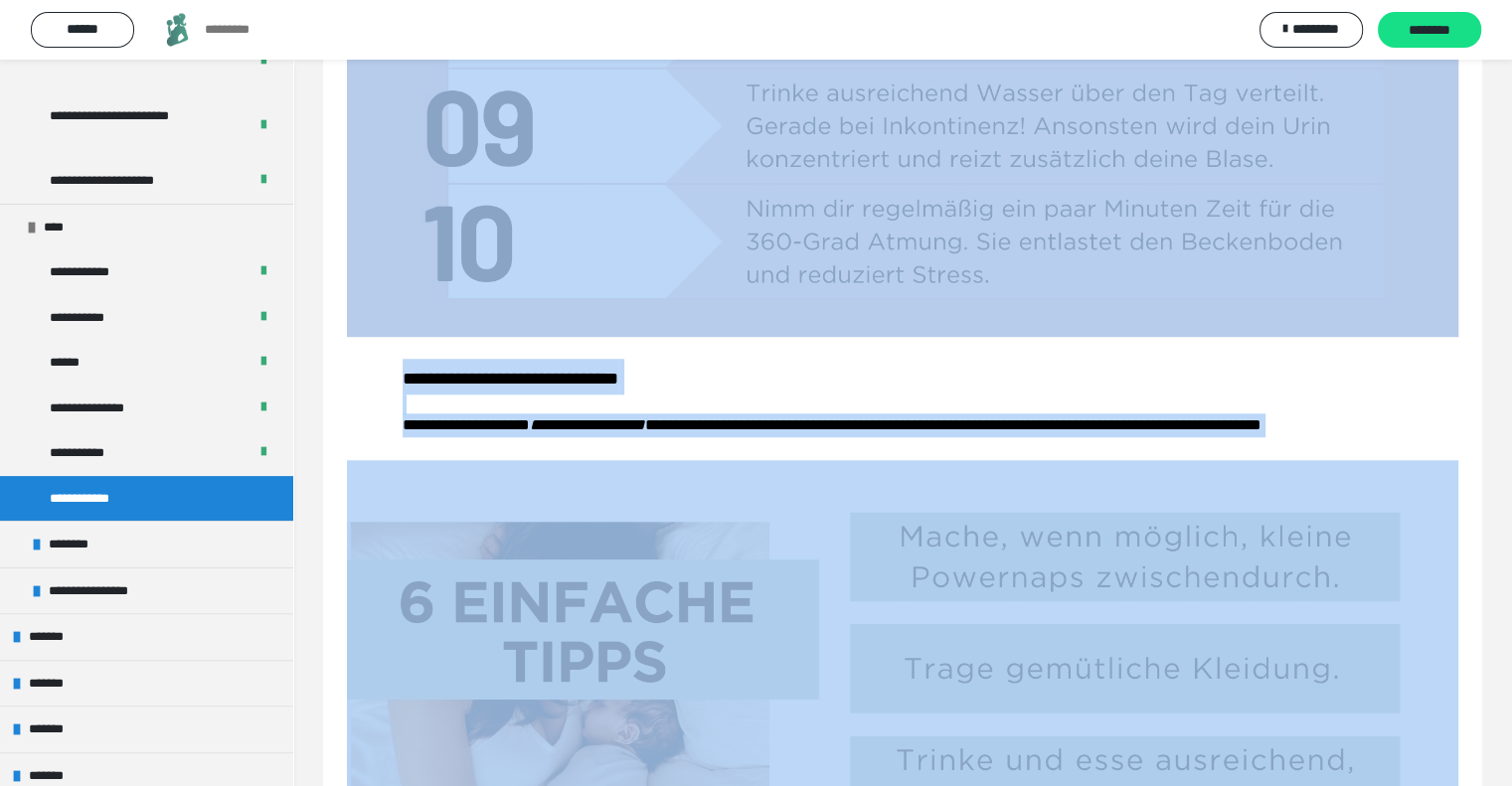 drag, startPoint x: 347, startPoint y: 119, endPoint x: 1304, endPoint y: 567, distance: 1056.6707 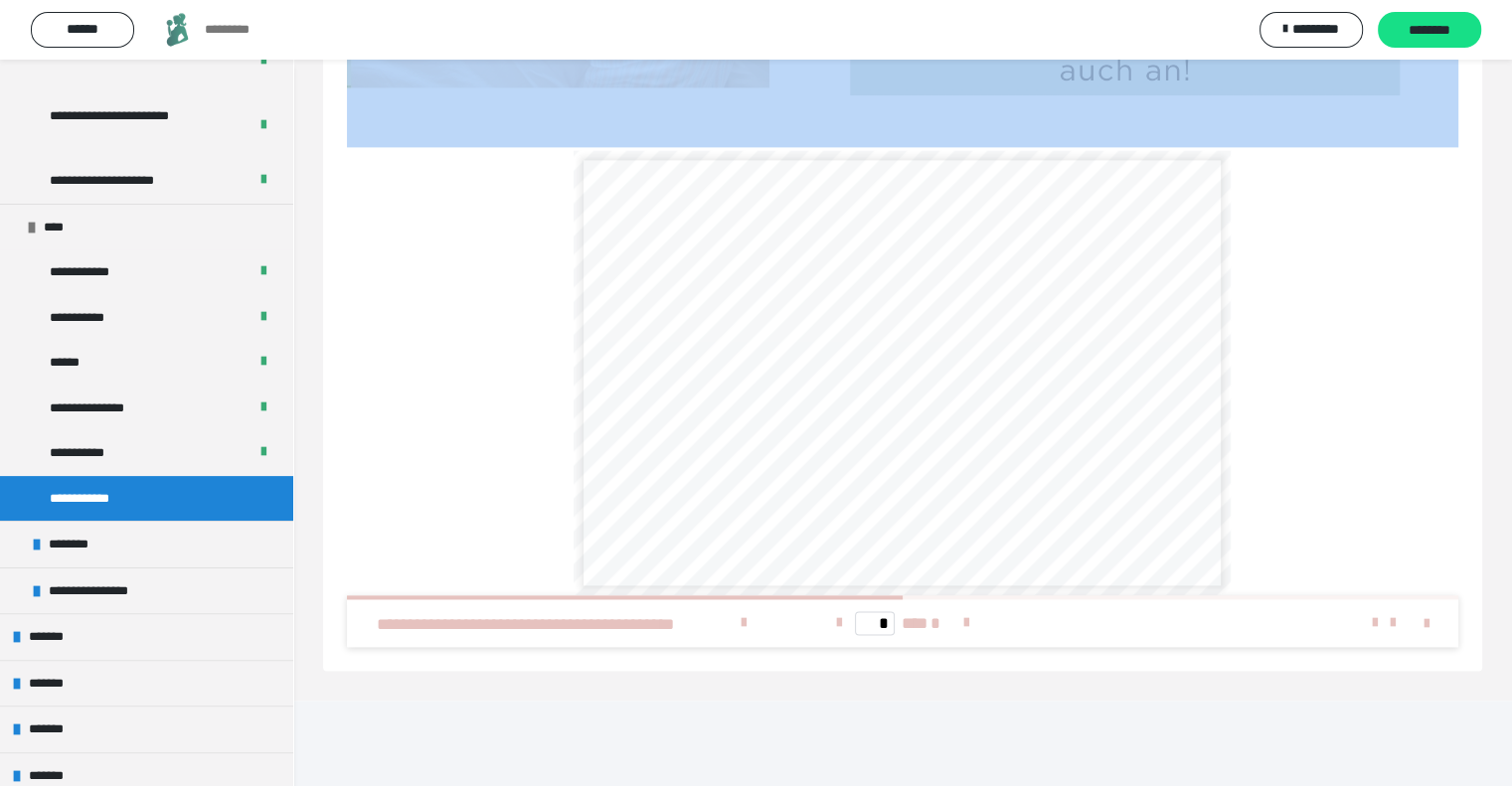 scroll, scrollTop: 2697, scrollLeft: 0, axis: vertical 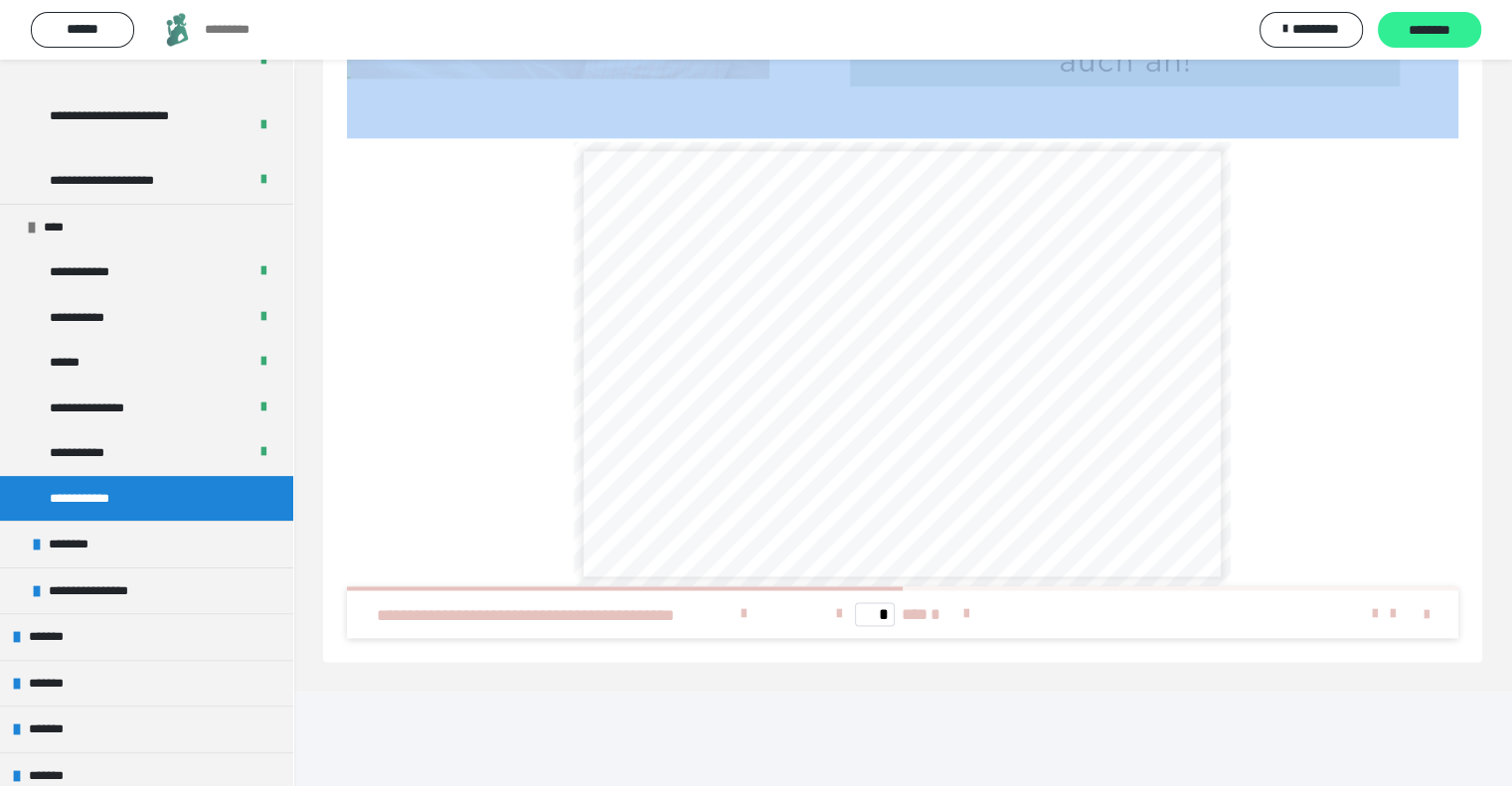 click on "********" at bounding box center (1429, 31) 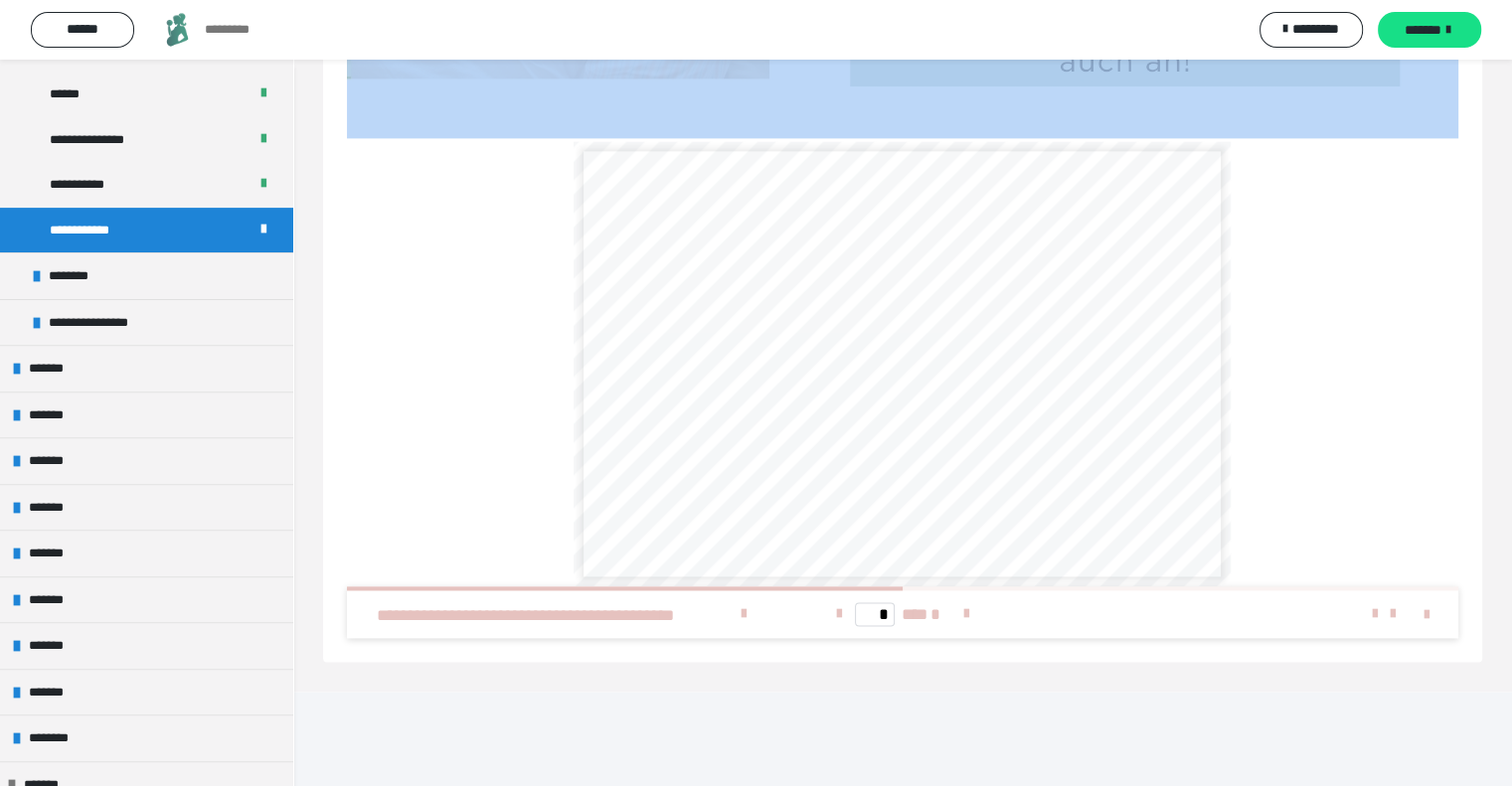 scroll, scrollTop: 596, scrollLeft: 0, axis: vertical 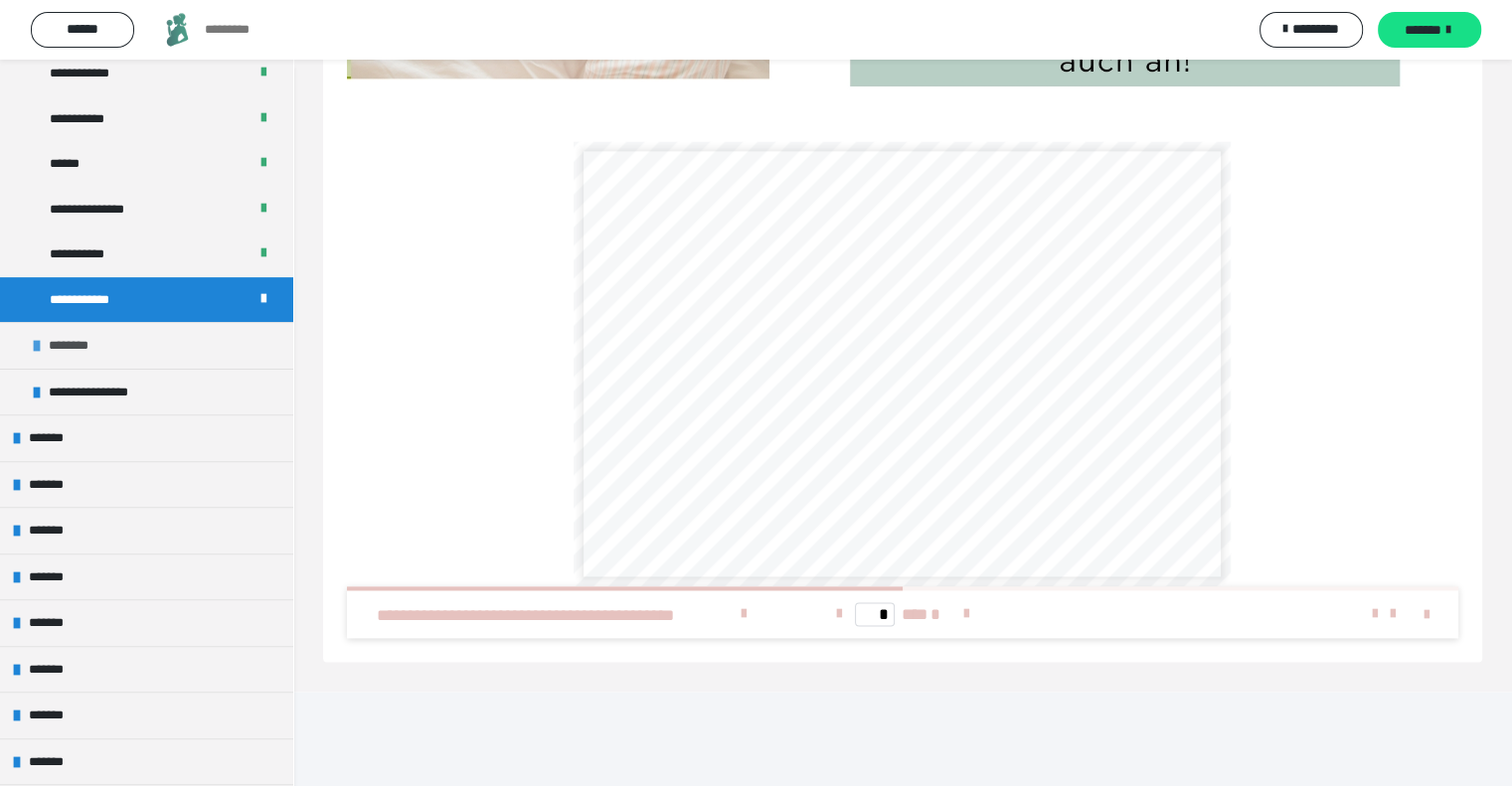 click on "********" at bounding box center [146, 345] 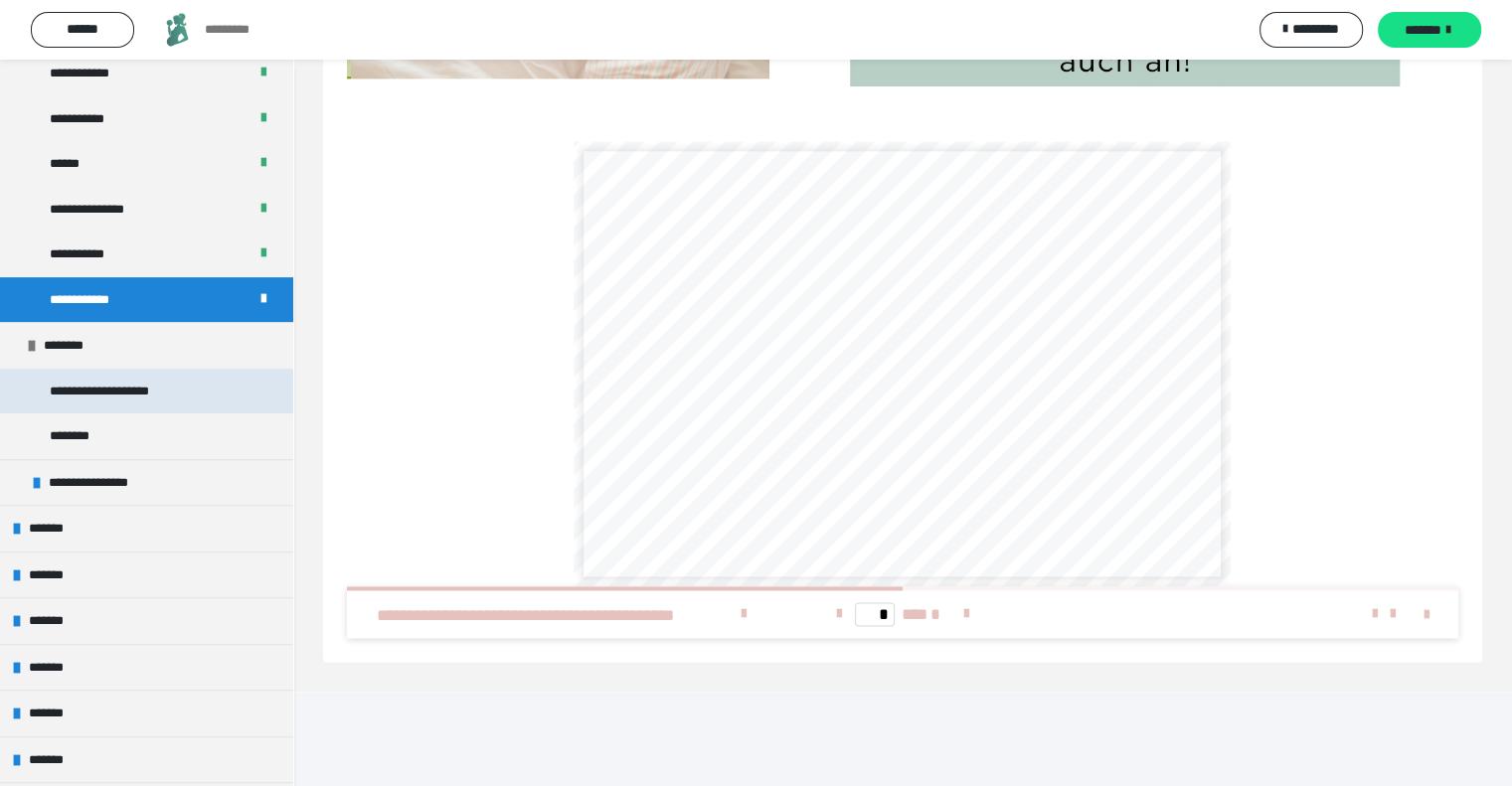 click on "**********" at bounding box center [121, 392] 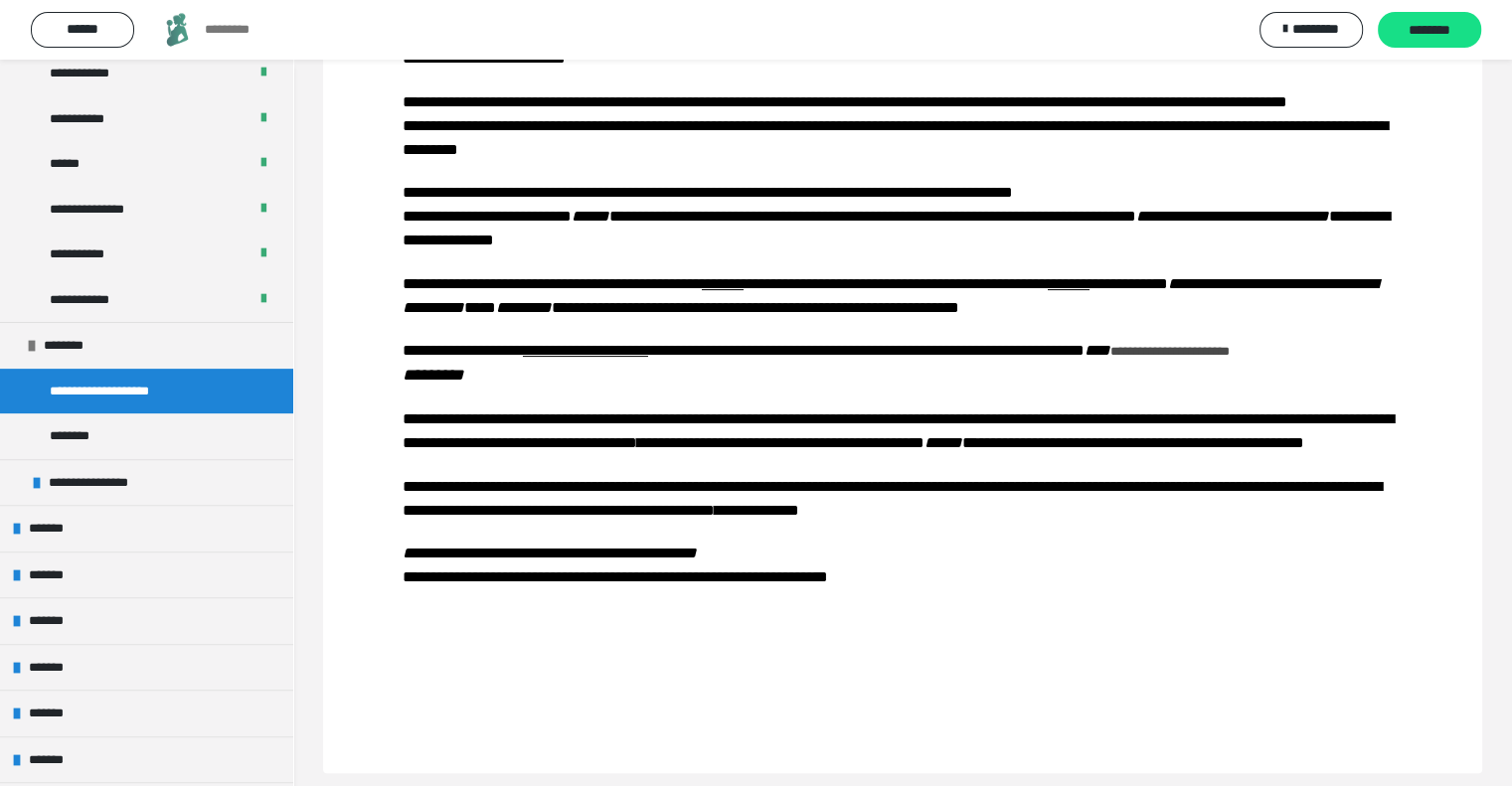 scroll, scrollTop: 429, scrollLeft: 0, axis: vertical 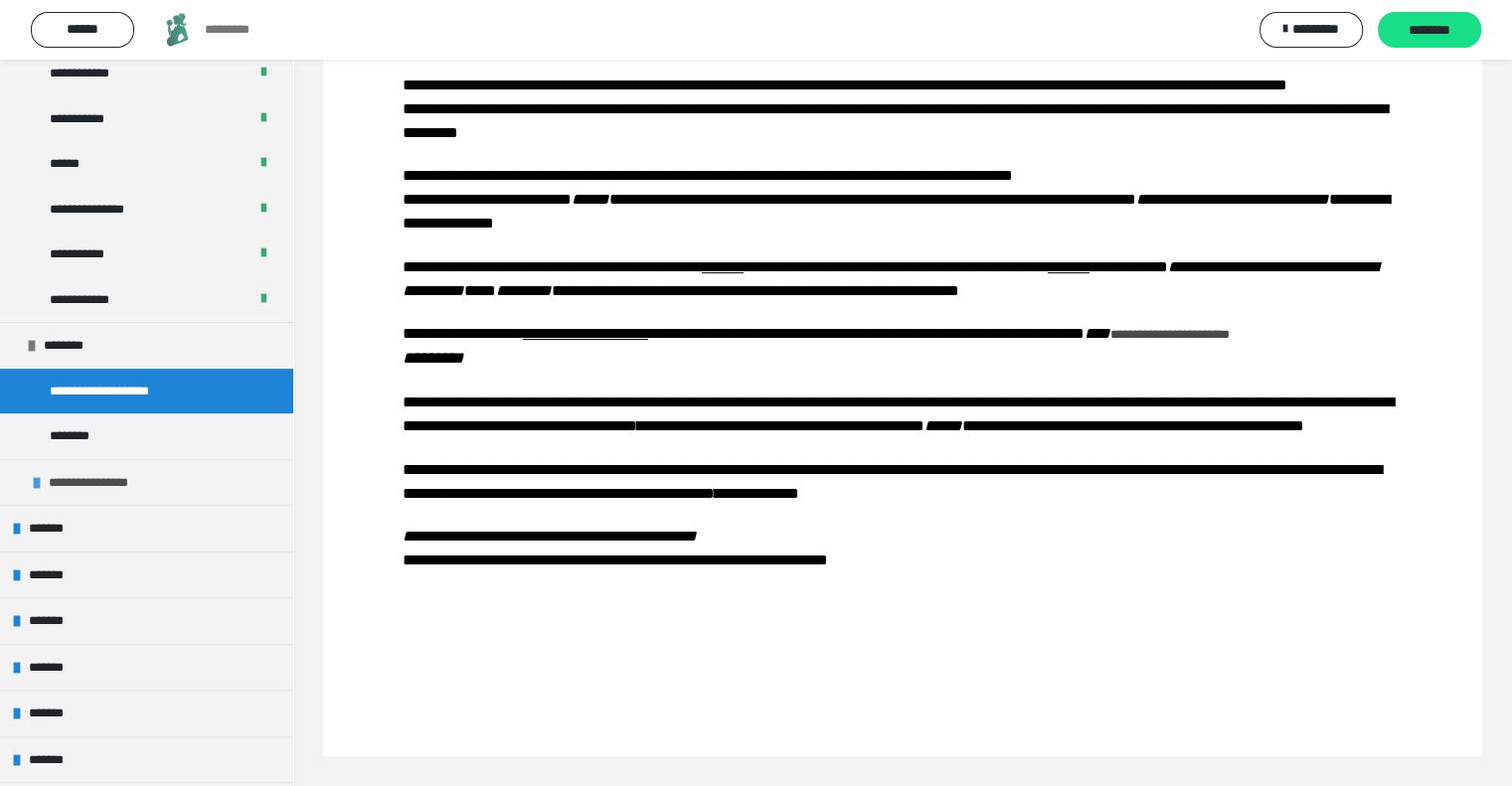 click at bounding box center (37, 483) 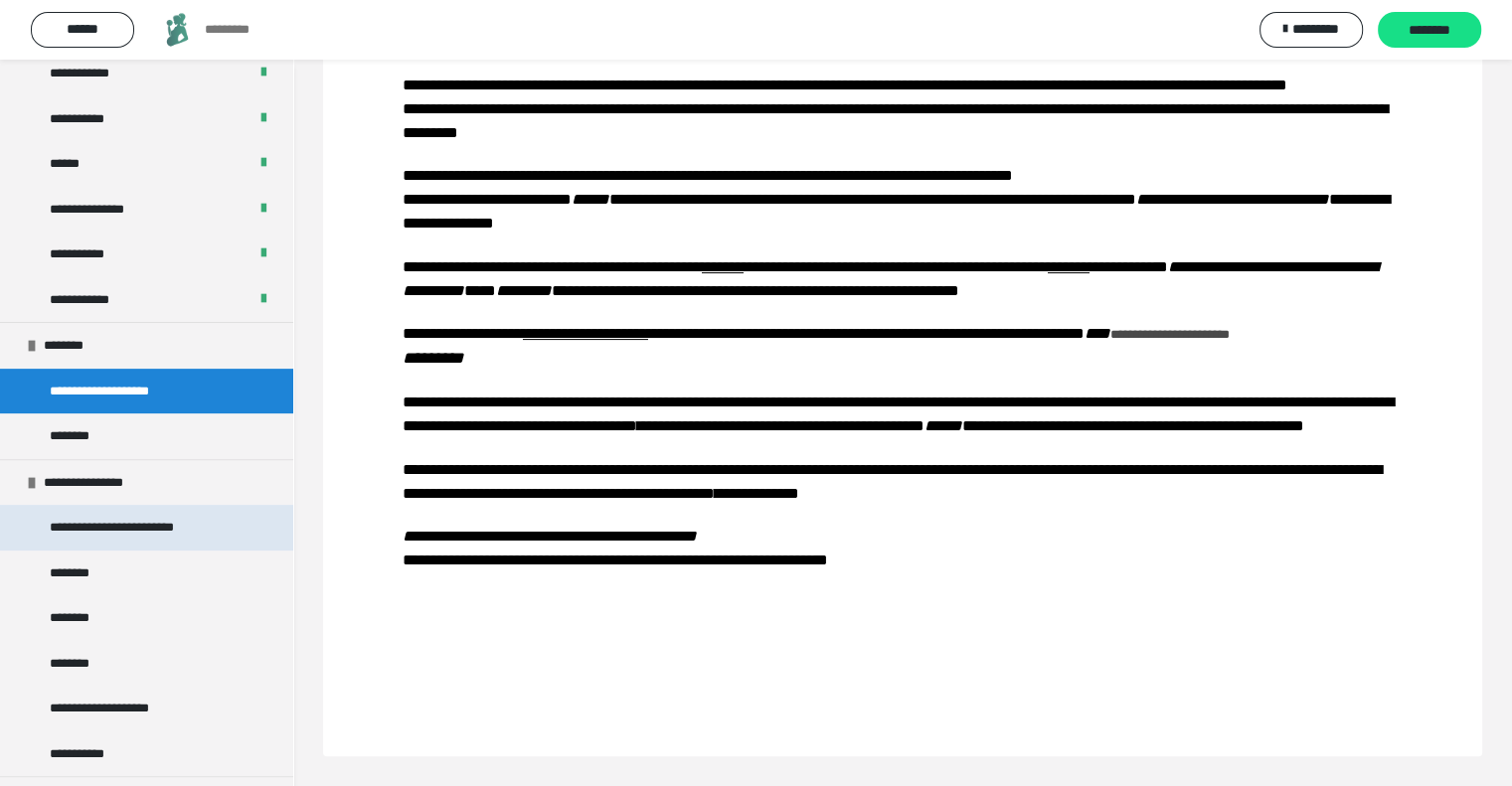 click on "**********" at bounding box center [133, 528] 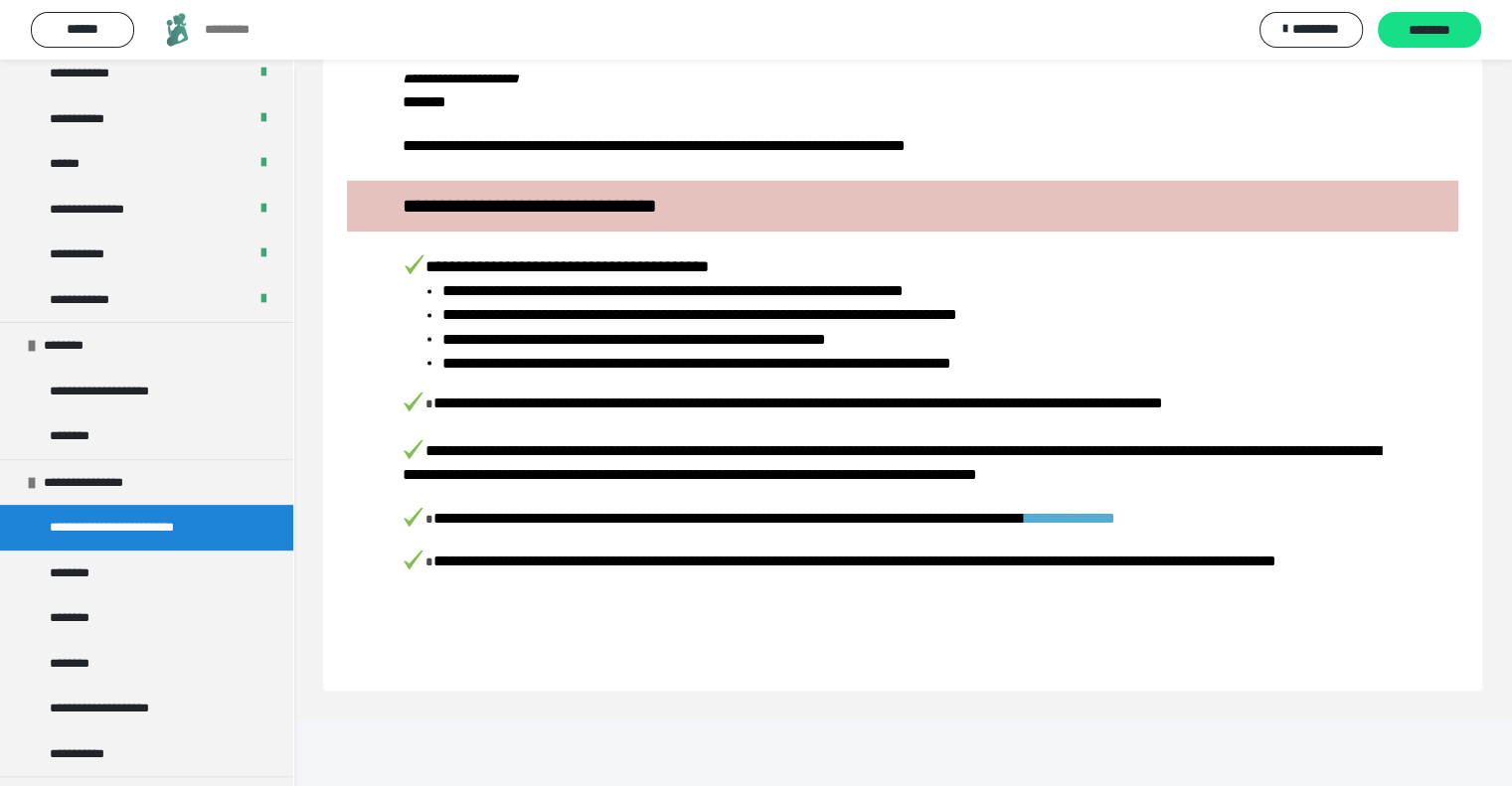 scroll, scrollTop: 3482, scrollLeft: 0, axis: vertical 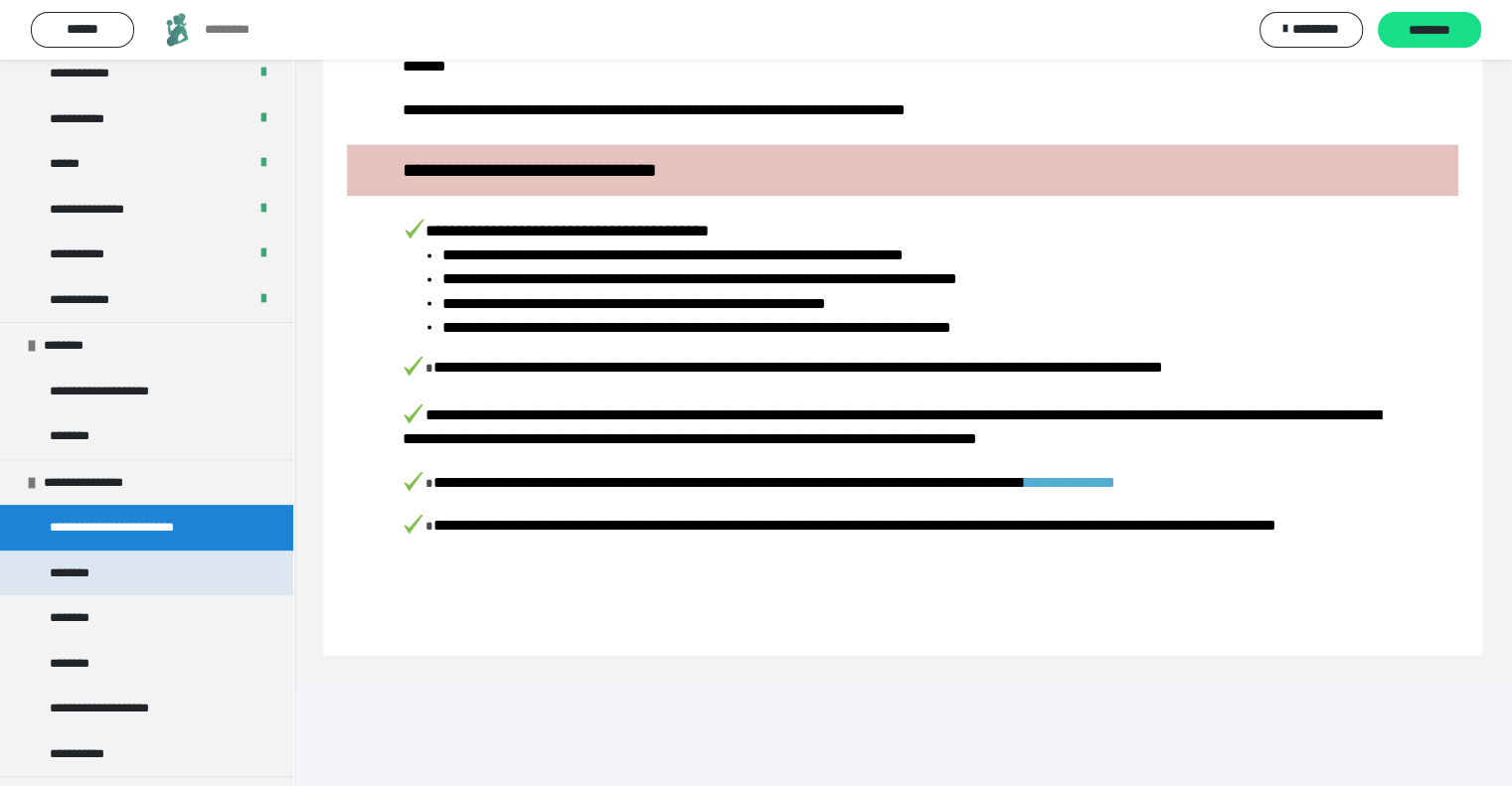click on "********" at bounding box center [146, 573] 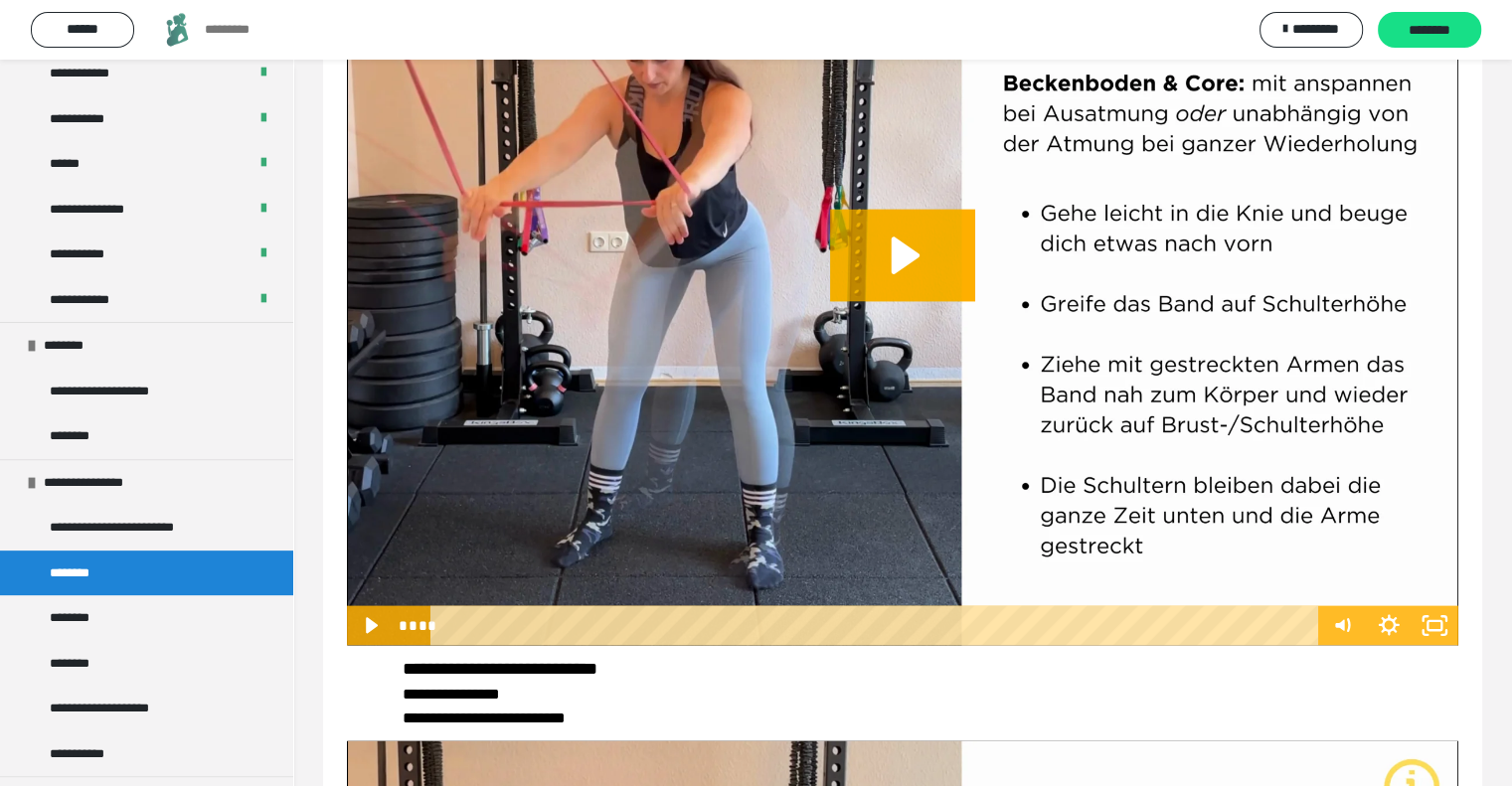 scroll, scrollTop: 3875, scrollLeft: 0, axis: vertical 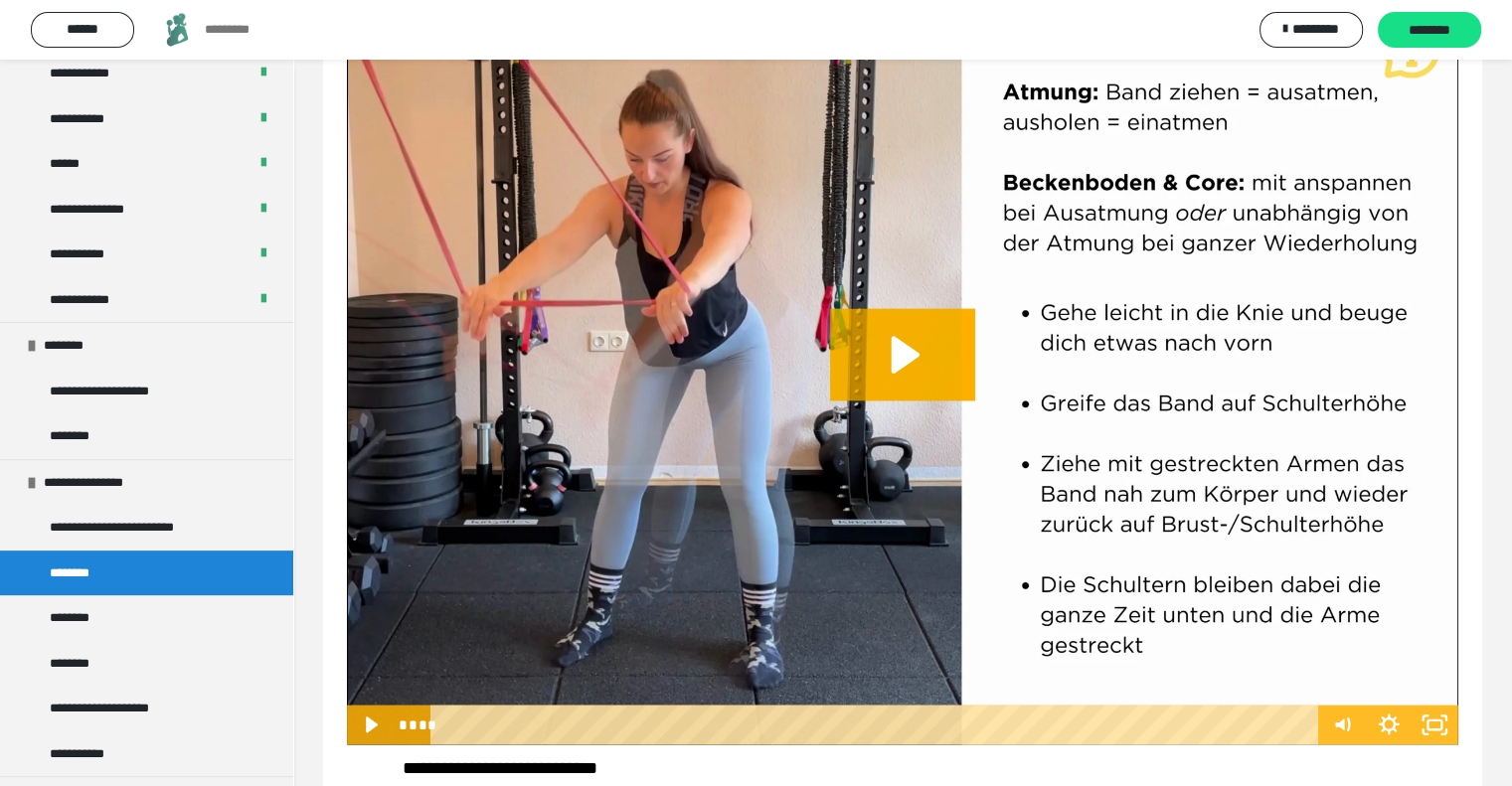 click at bounding box center (903, 375) 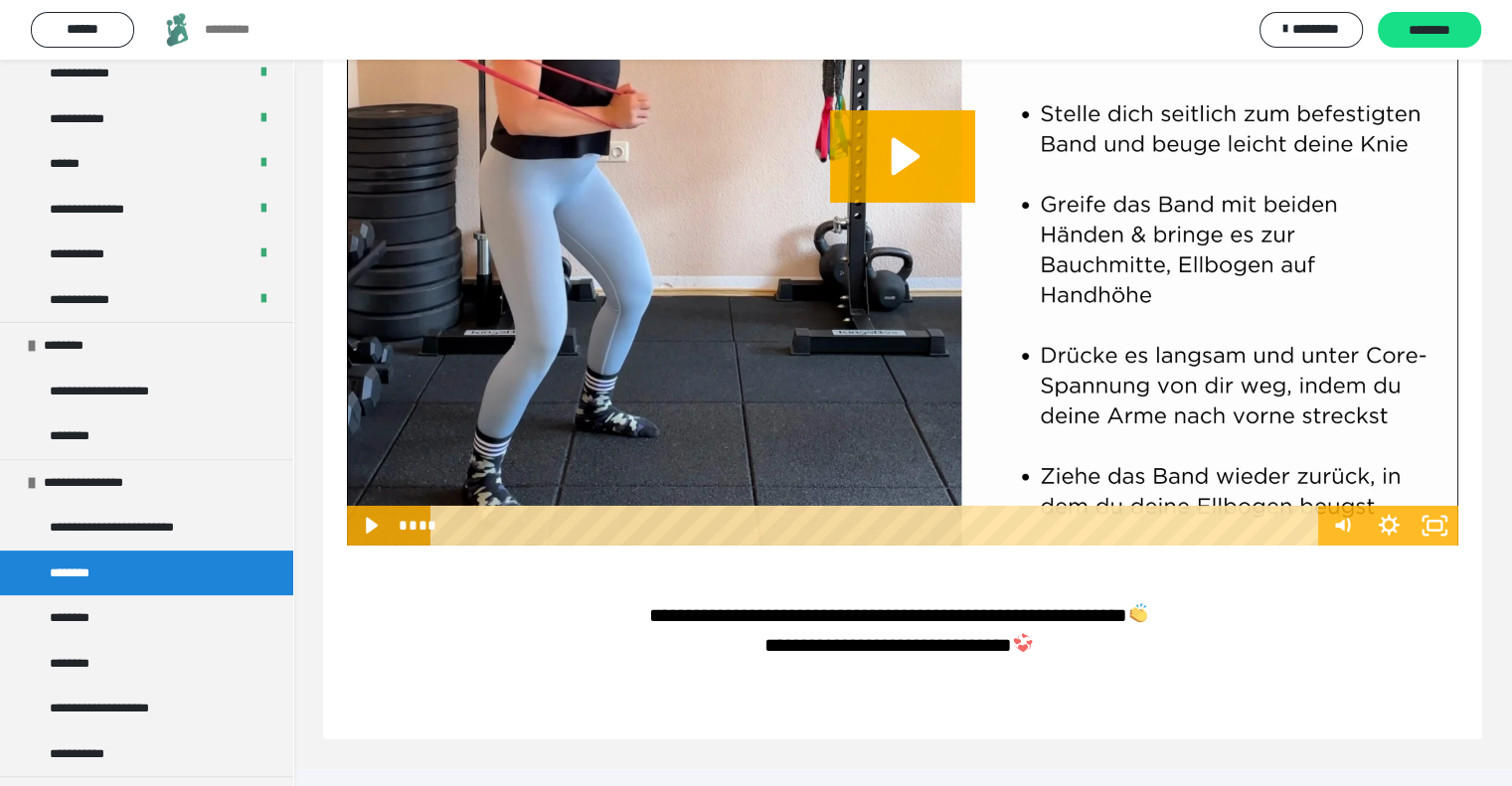 scroll, scrollTop: 6591, scrollLeft: 0, axis: vertical 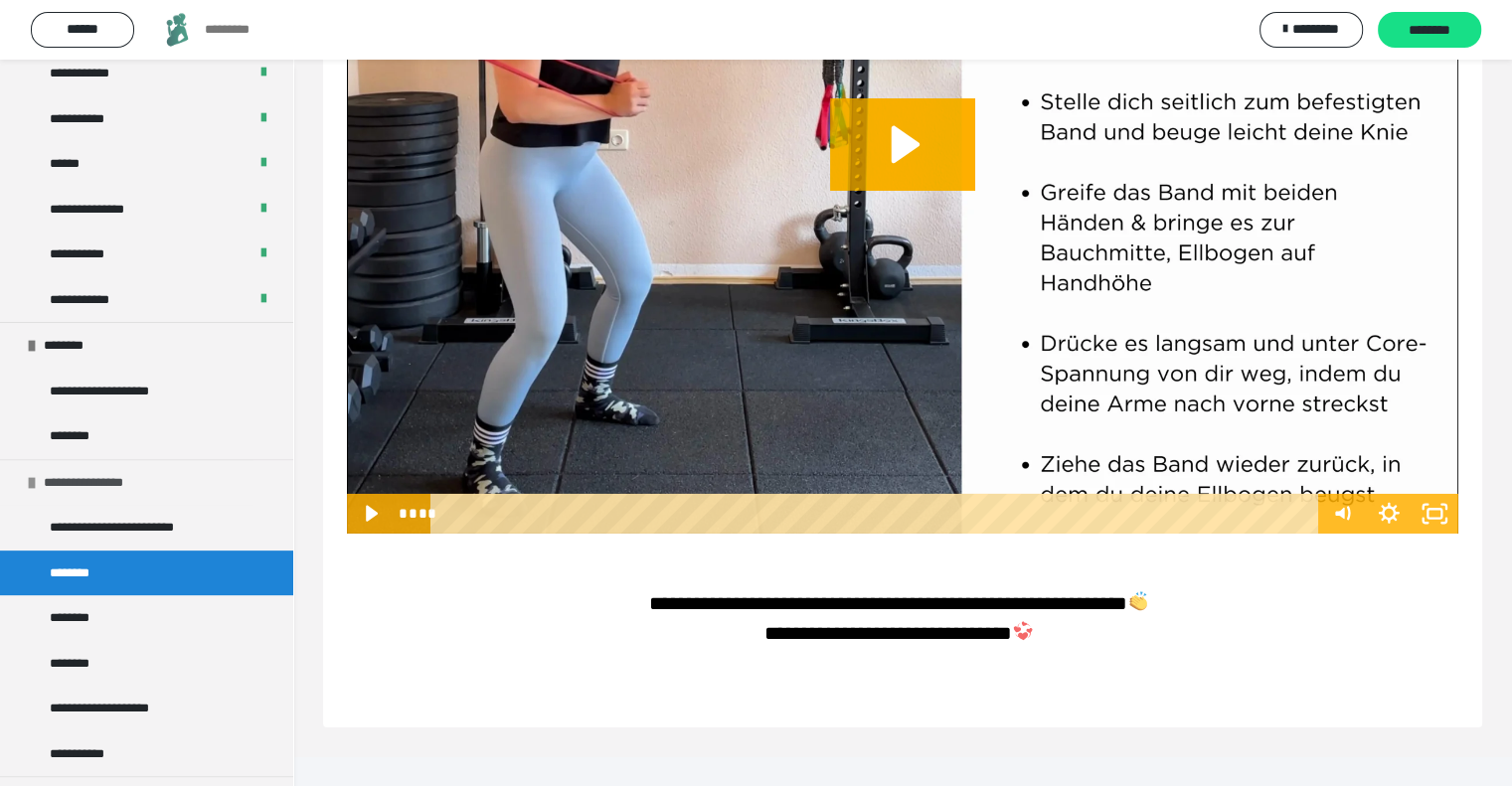 click at bounding box center [32, 483] 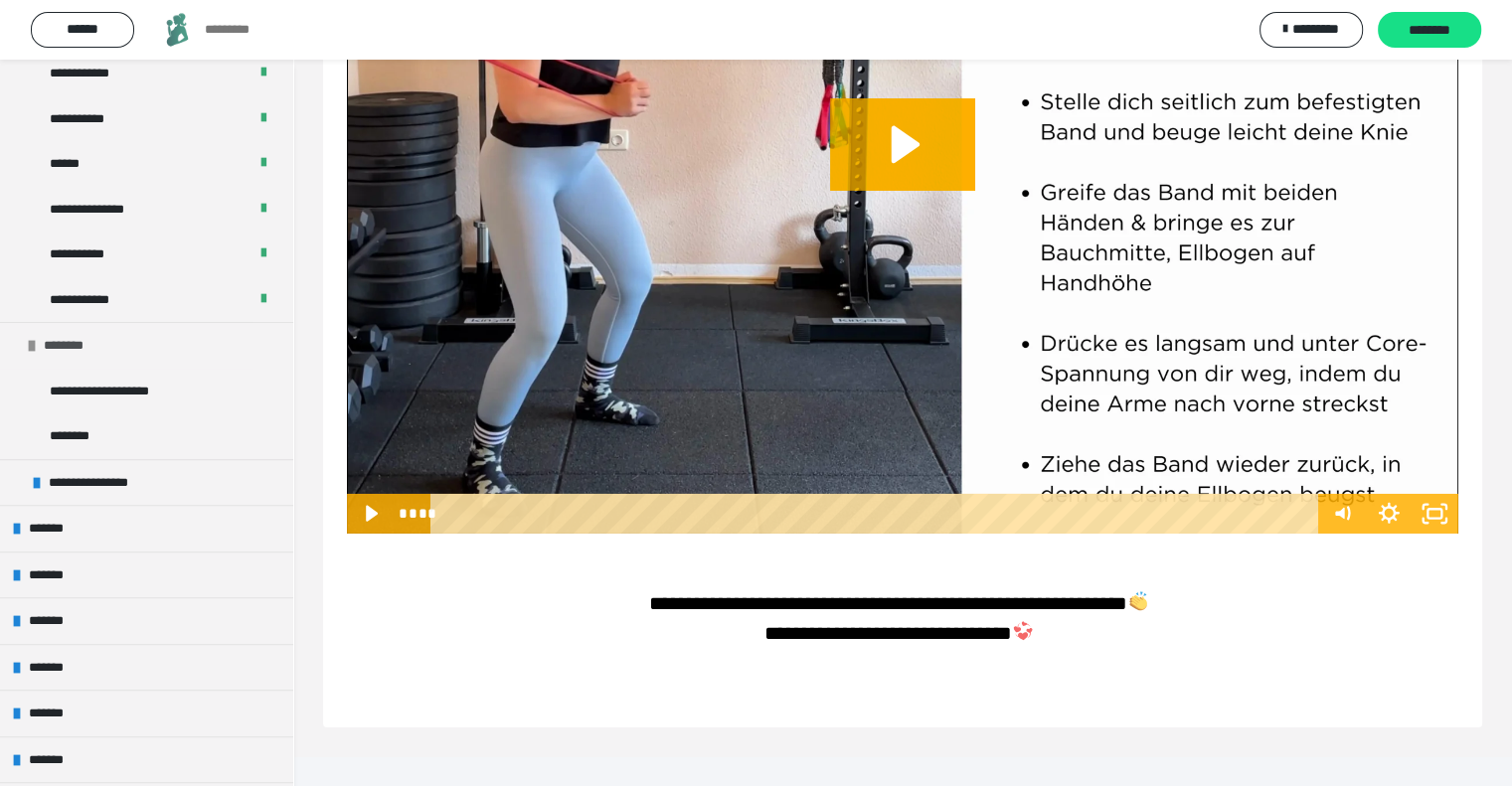 click at bounding box center (32, 346) 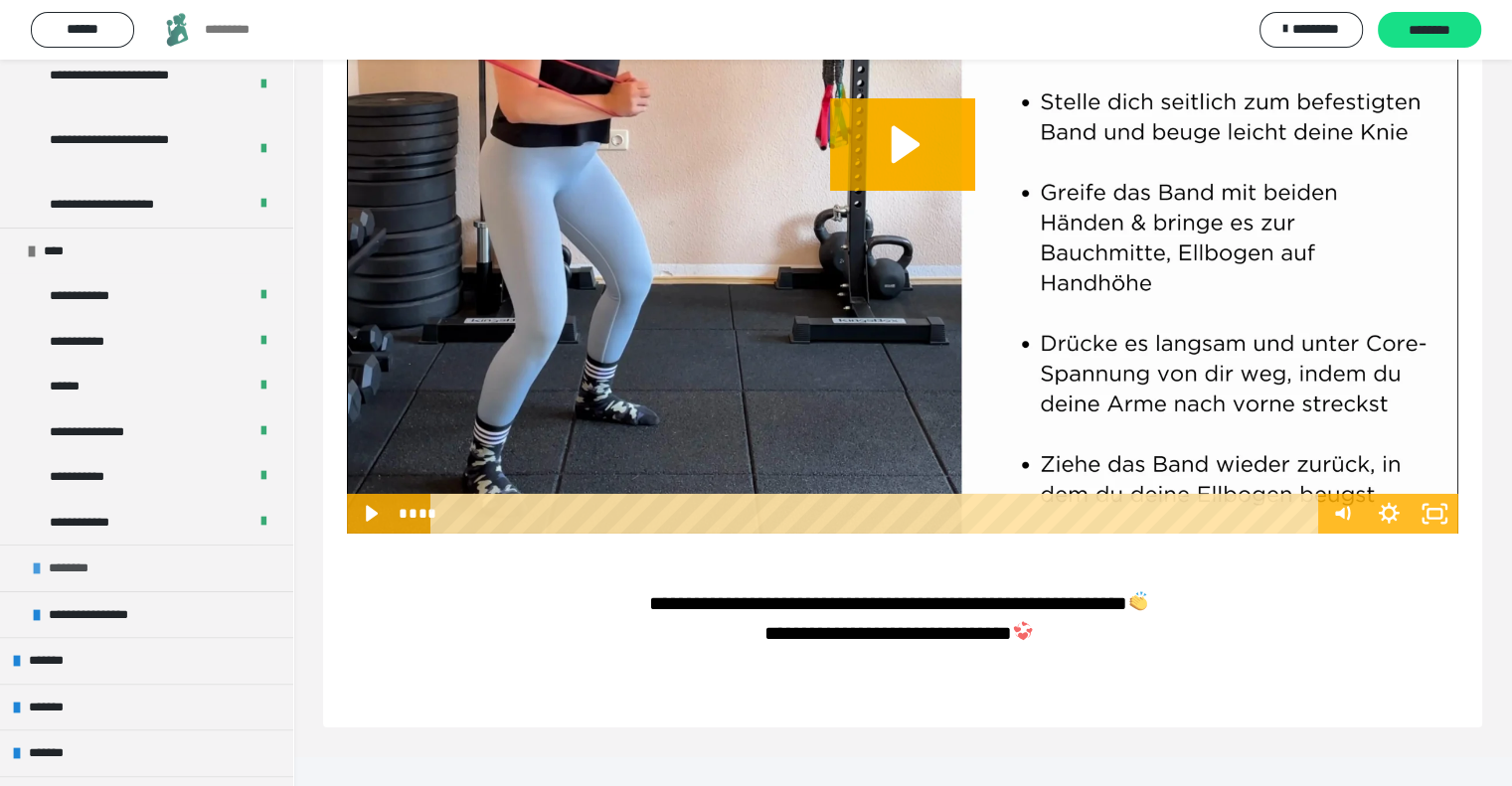 scroll, scrollTop: 298, scrollLeft: 0, axis: vertical 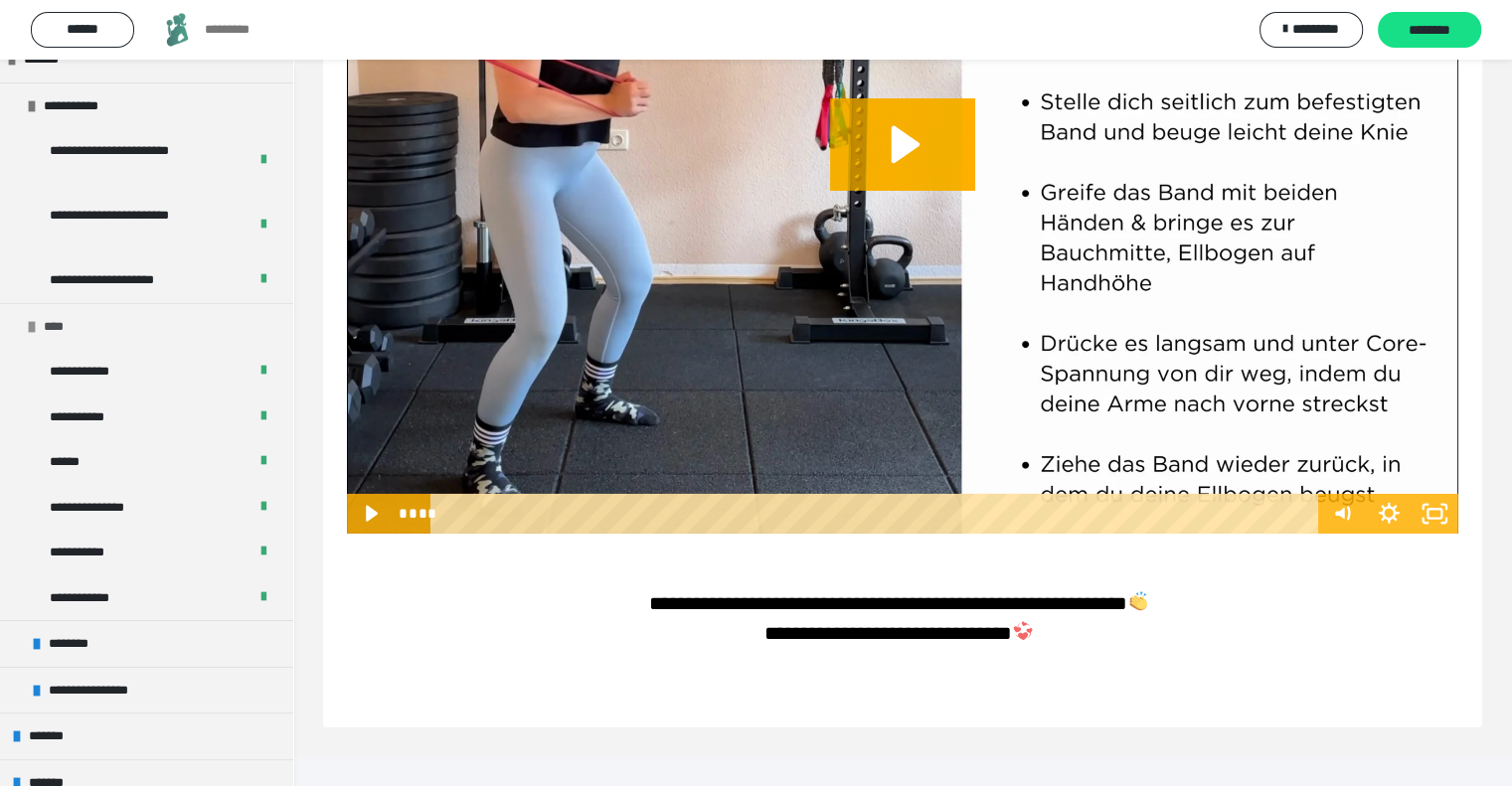 click at bounding box center (32, 327) 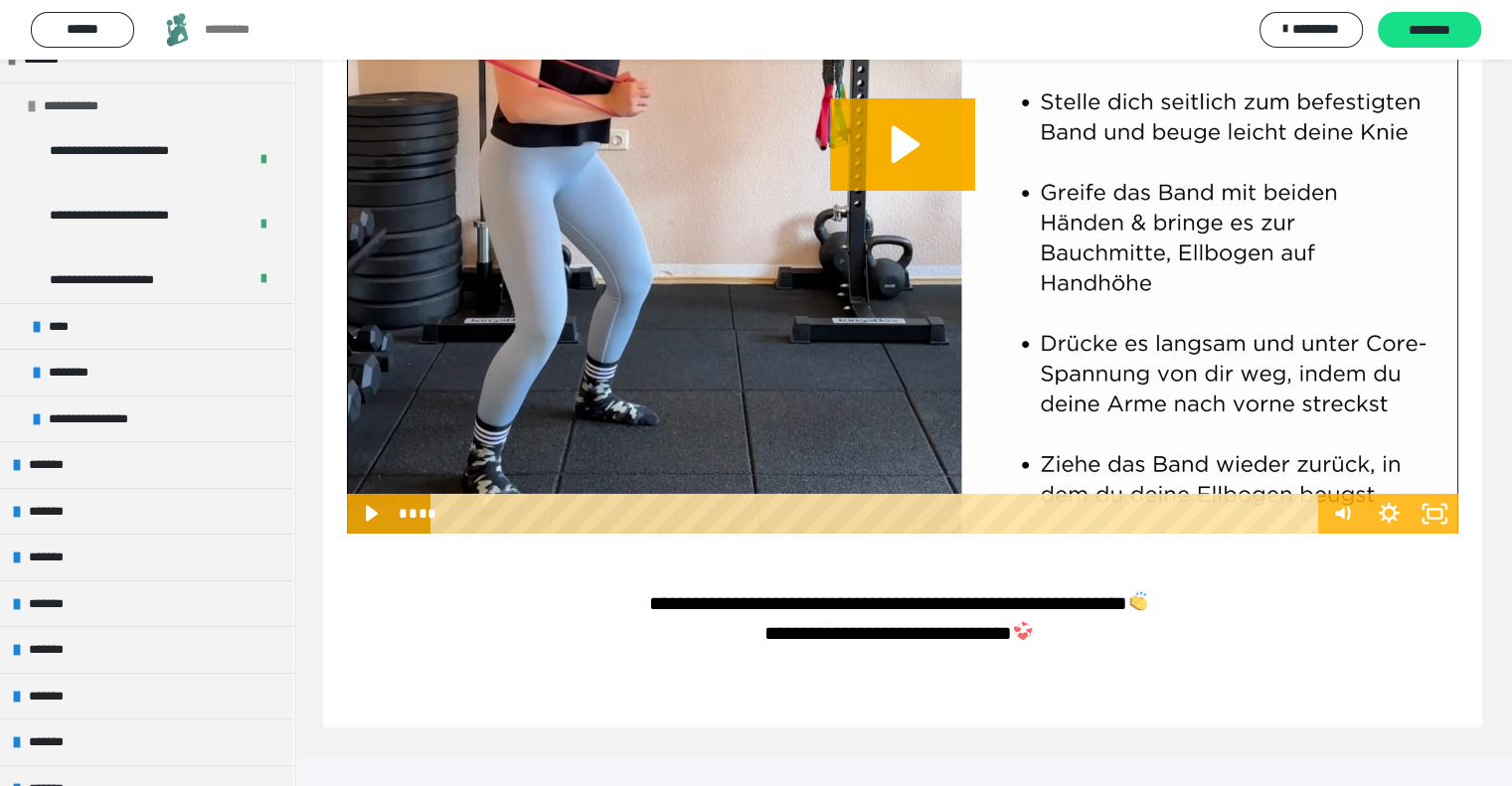 click at bounding box center (32, 106) 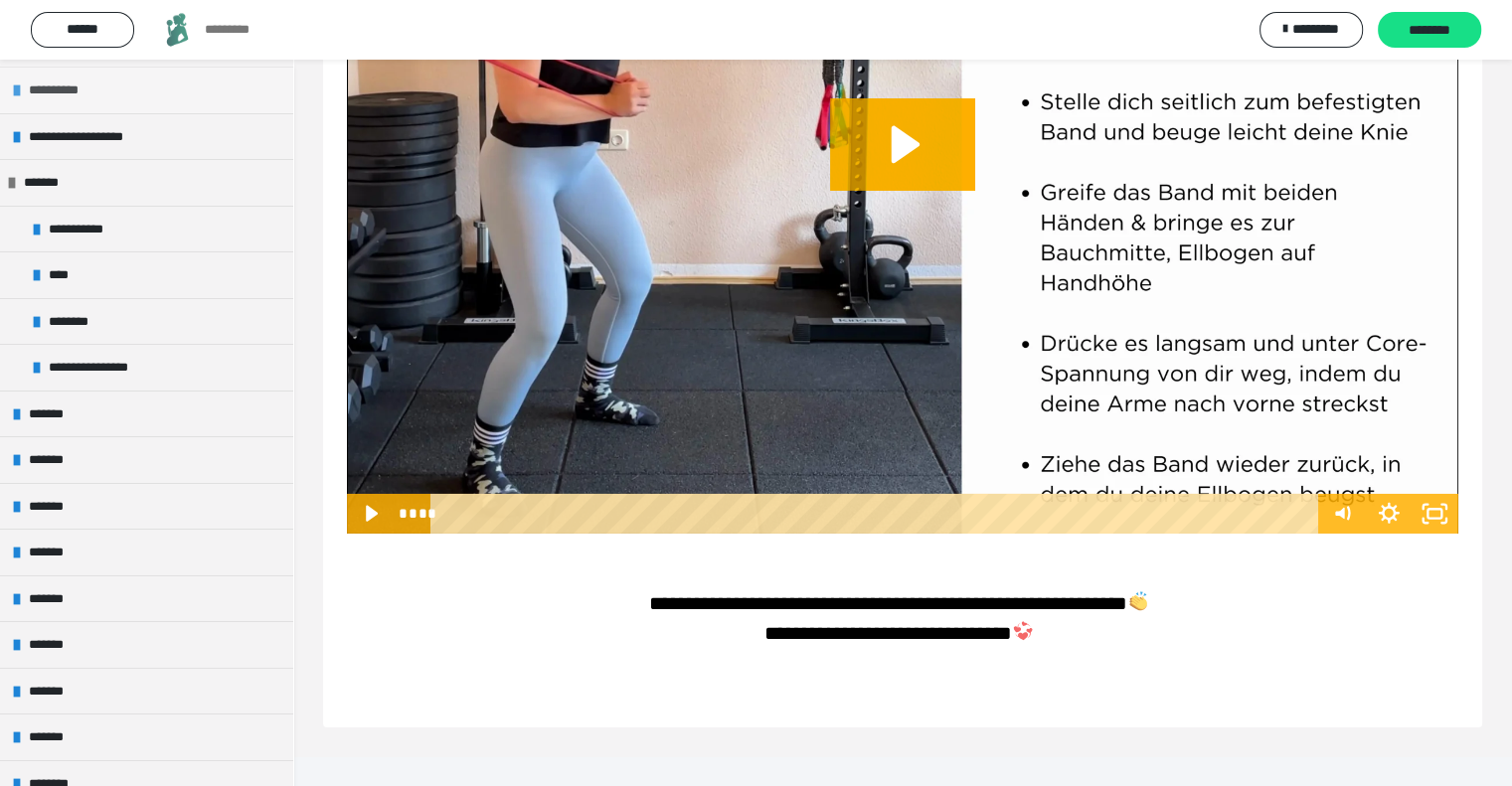 scroll, scrollTop: 99, scrollLeft: 0, axis: vertical 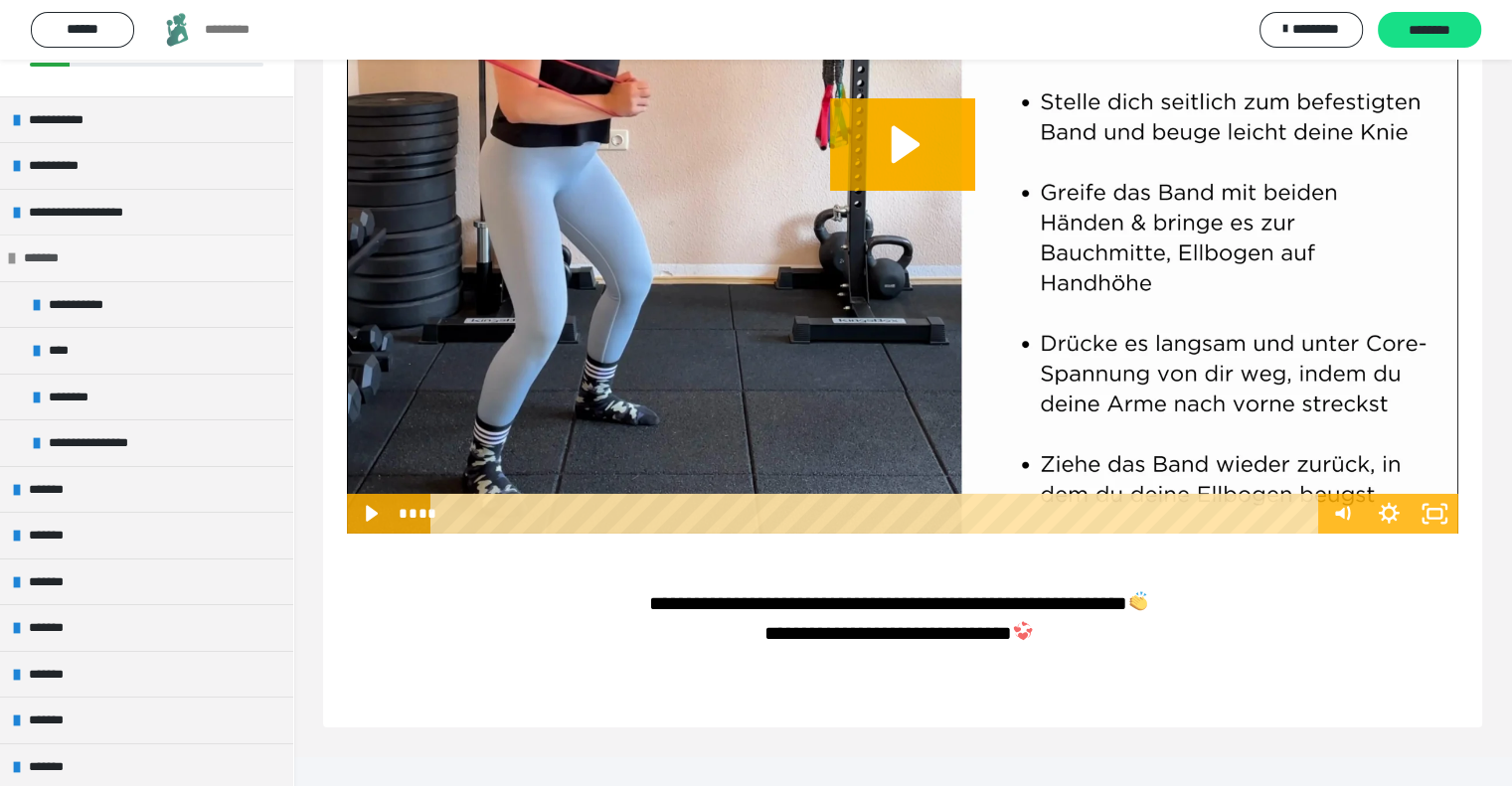click at bounding box center (12, 258) 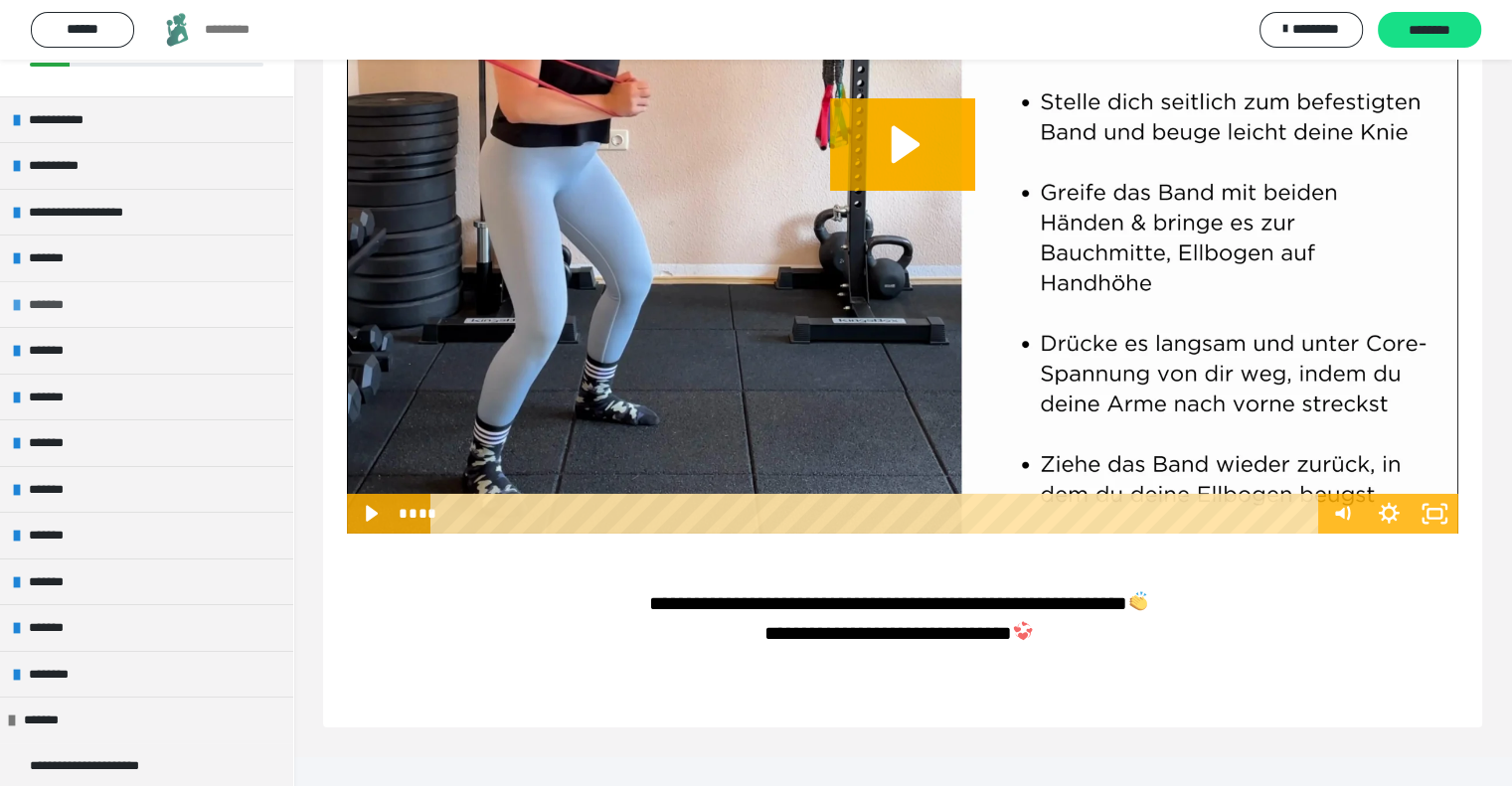 click at bounding box center [17, 305] 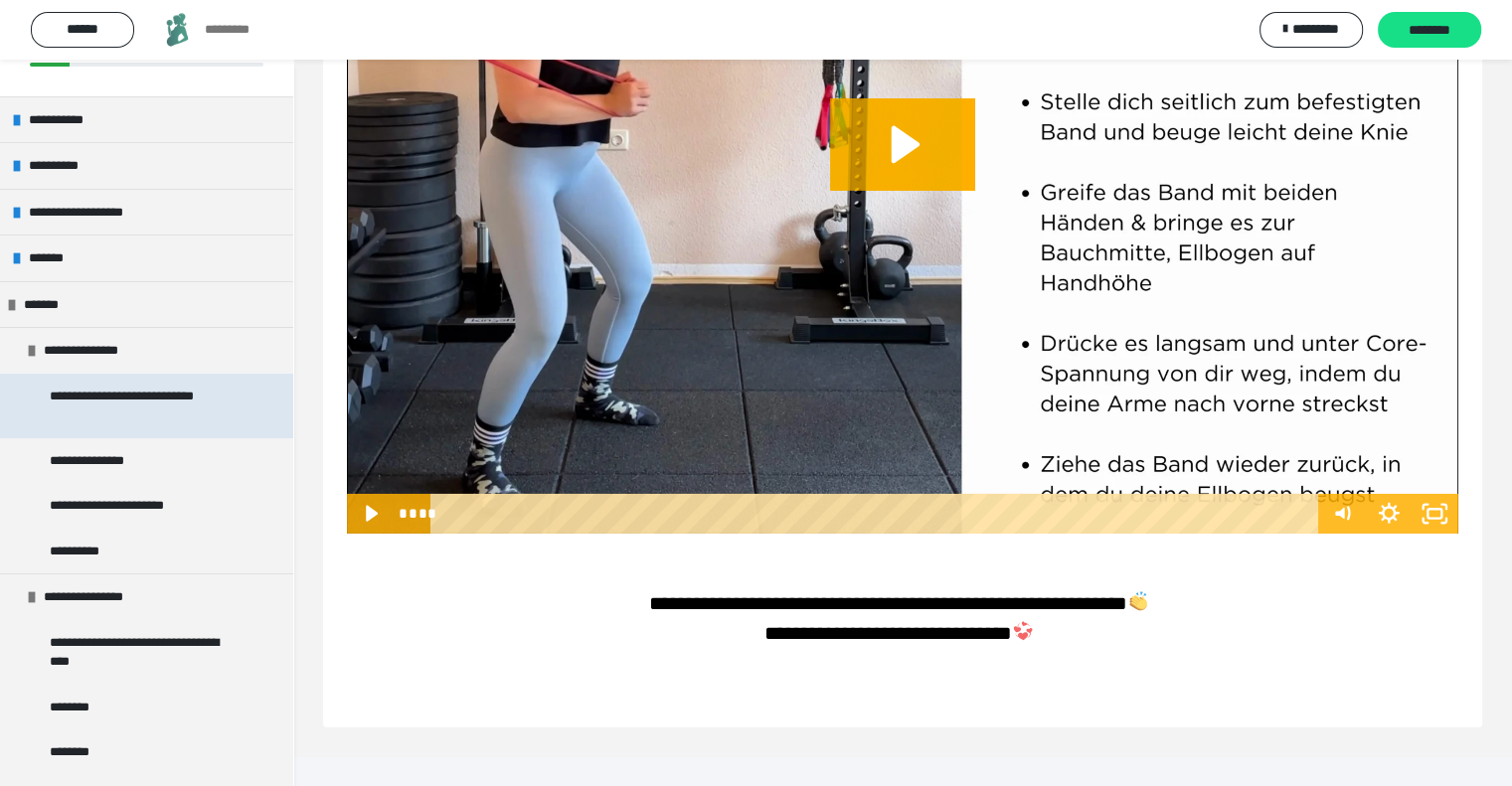 click on "**********" at bounding box center [141, 405] 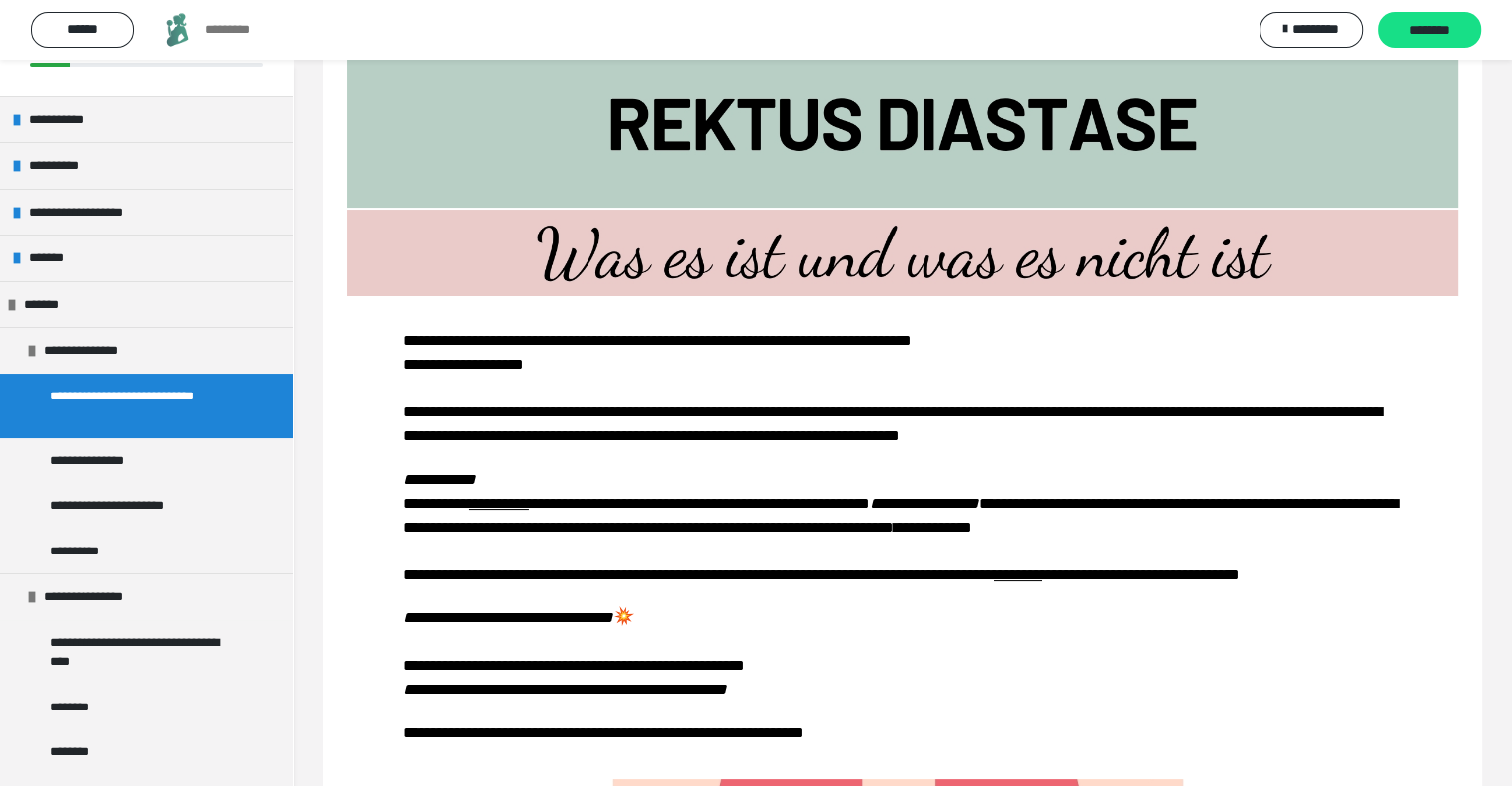 scroll, scrollTop: 0, scrollLeft: 0, axis: both 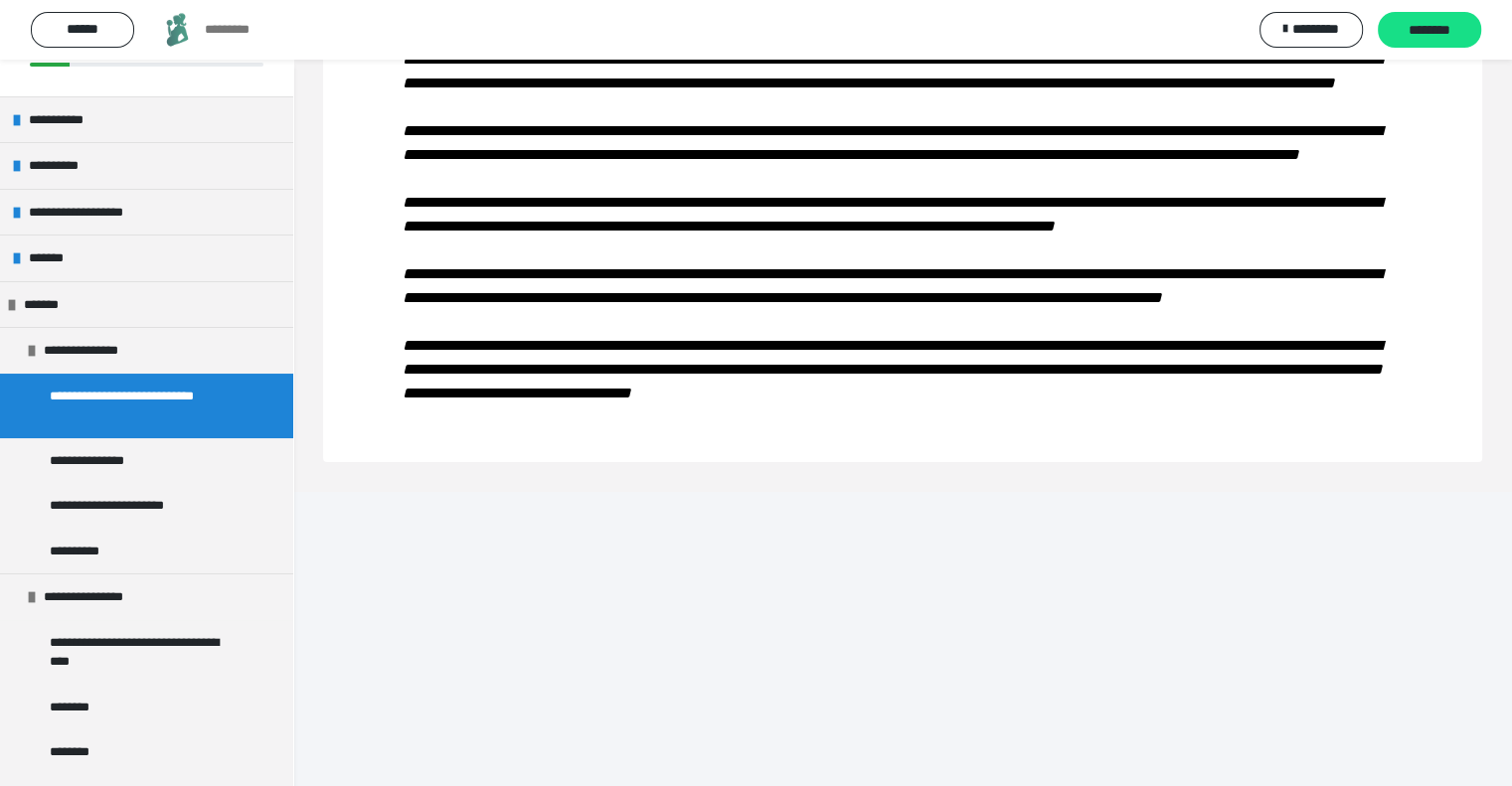 drag, startPoint x: 348, startPoint y: 122, endPoint x: 1280, endPoint y: 329, distance: 954.711 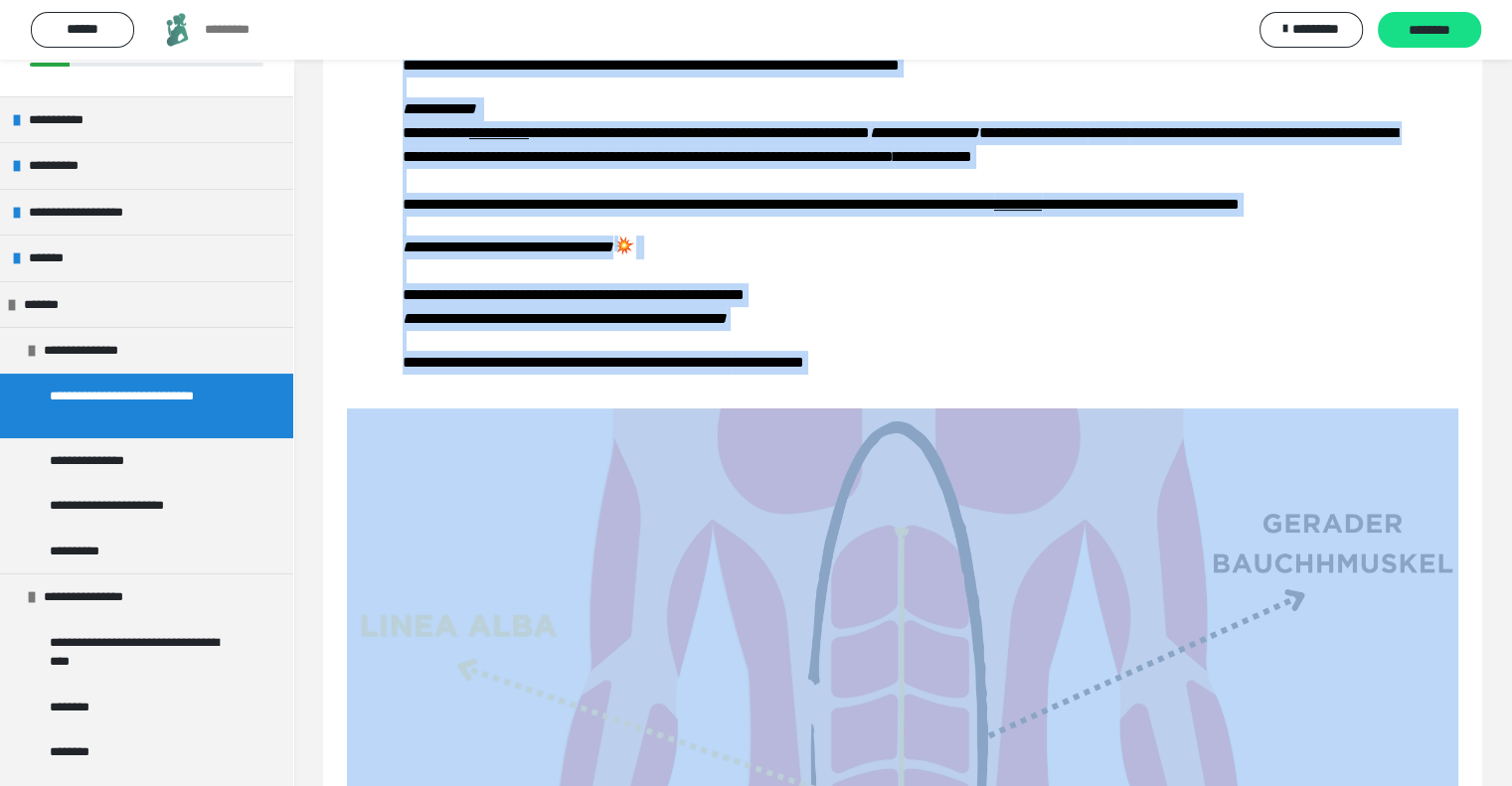 click on "**********" at bounding box center [567, 362] 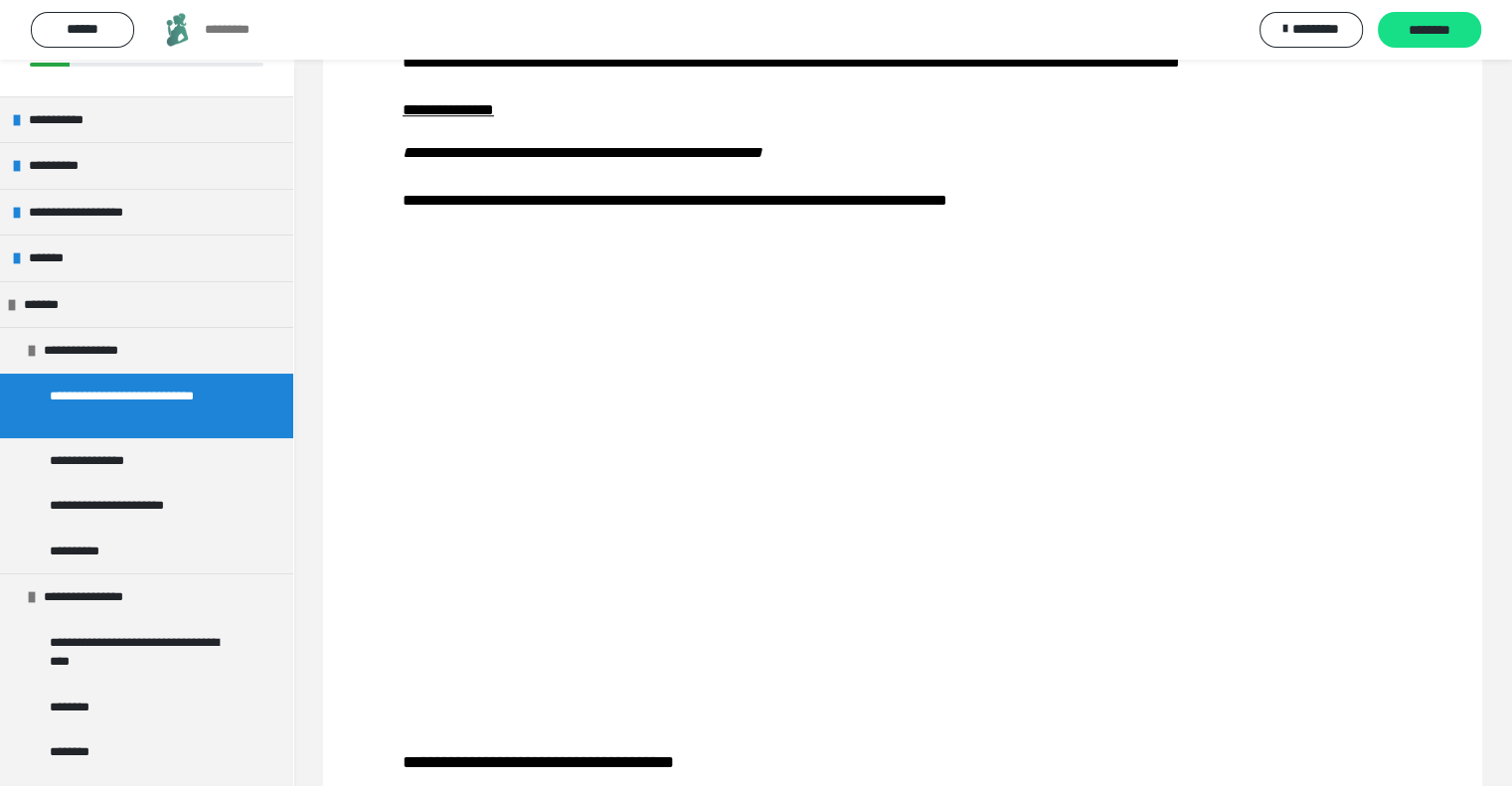 scroll, scrollTop: 1987, scrollLeft: 0, axis: vertical 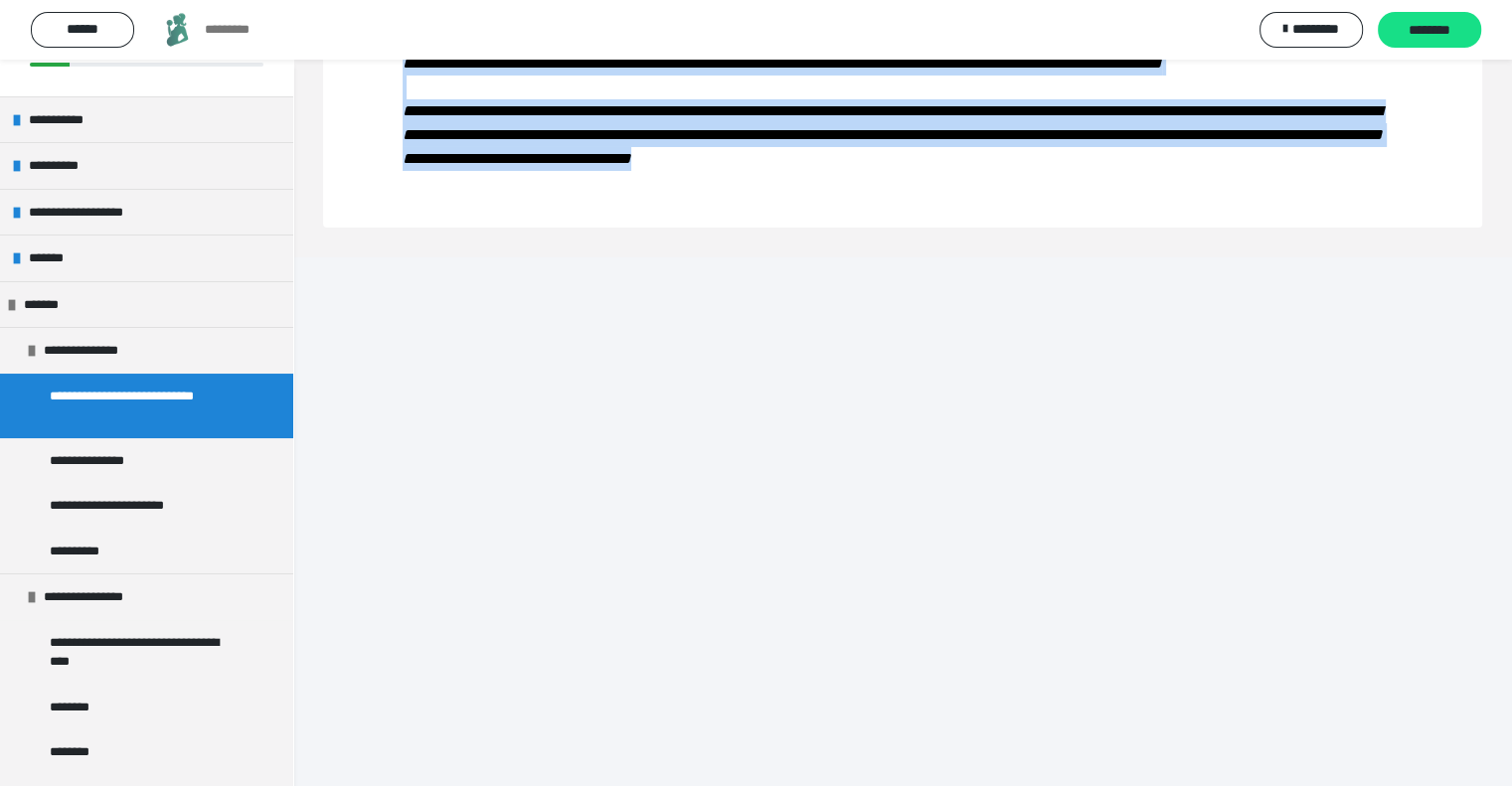 drag, startPoint x: 1383, startPoint y: 687, endPoint x: 402, endPoint y: 267, distance: 1067.1275 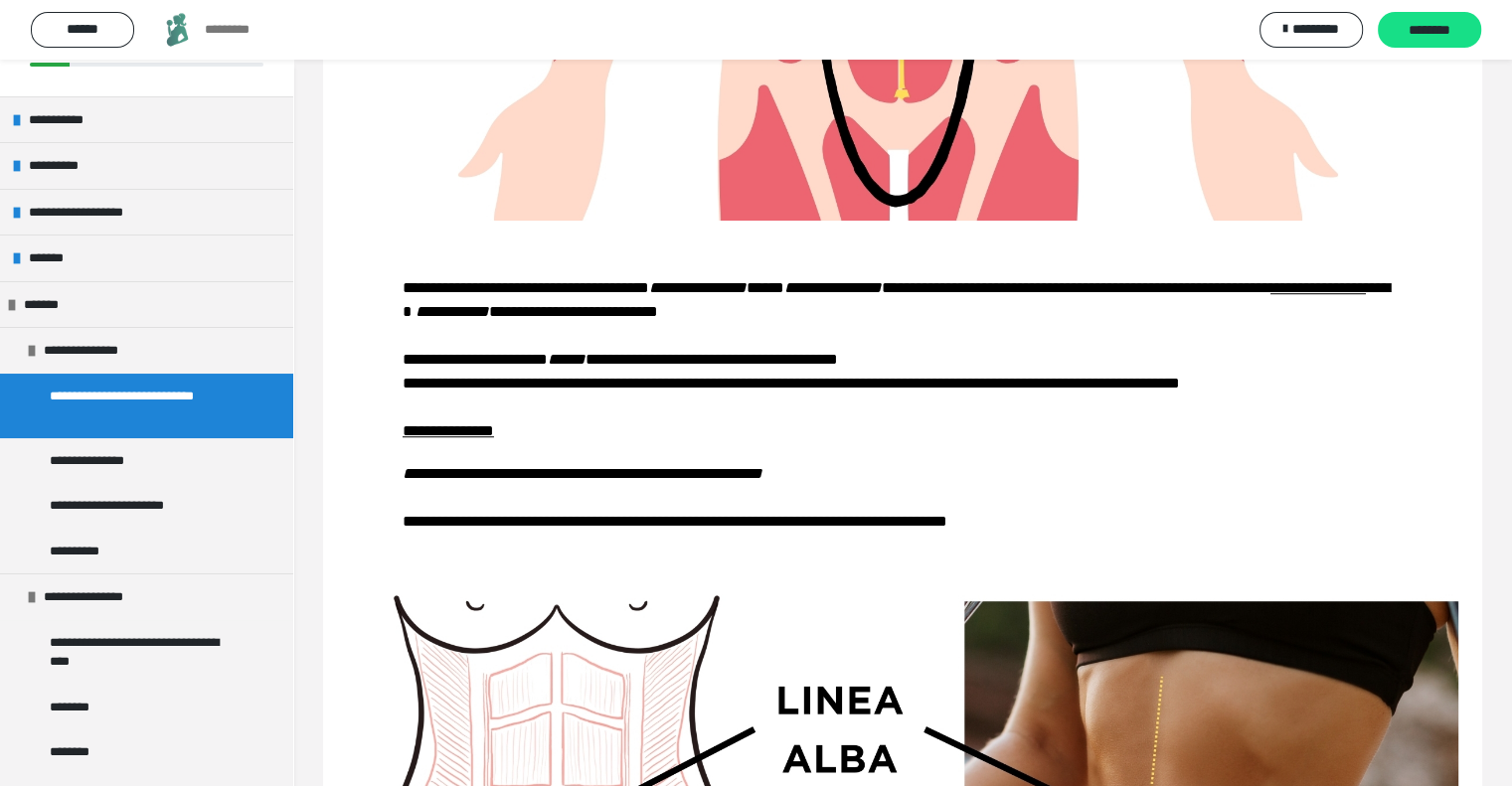 scroll, scrollTop: 1308, scrollLeft: 0, axis: vertical 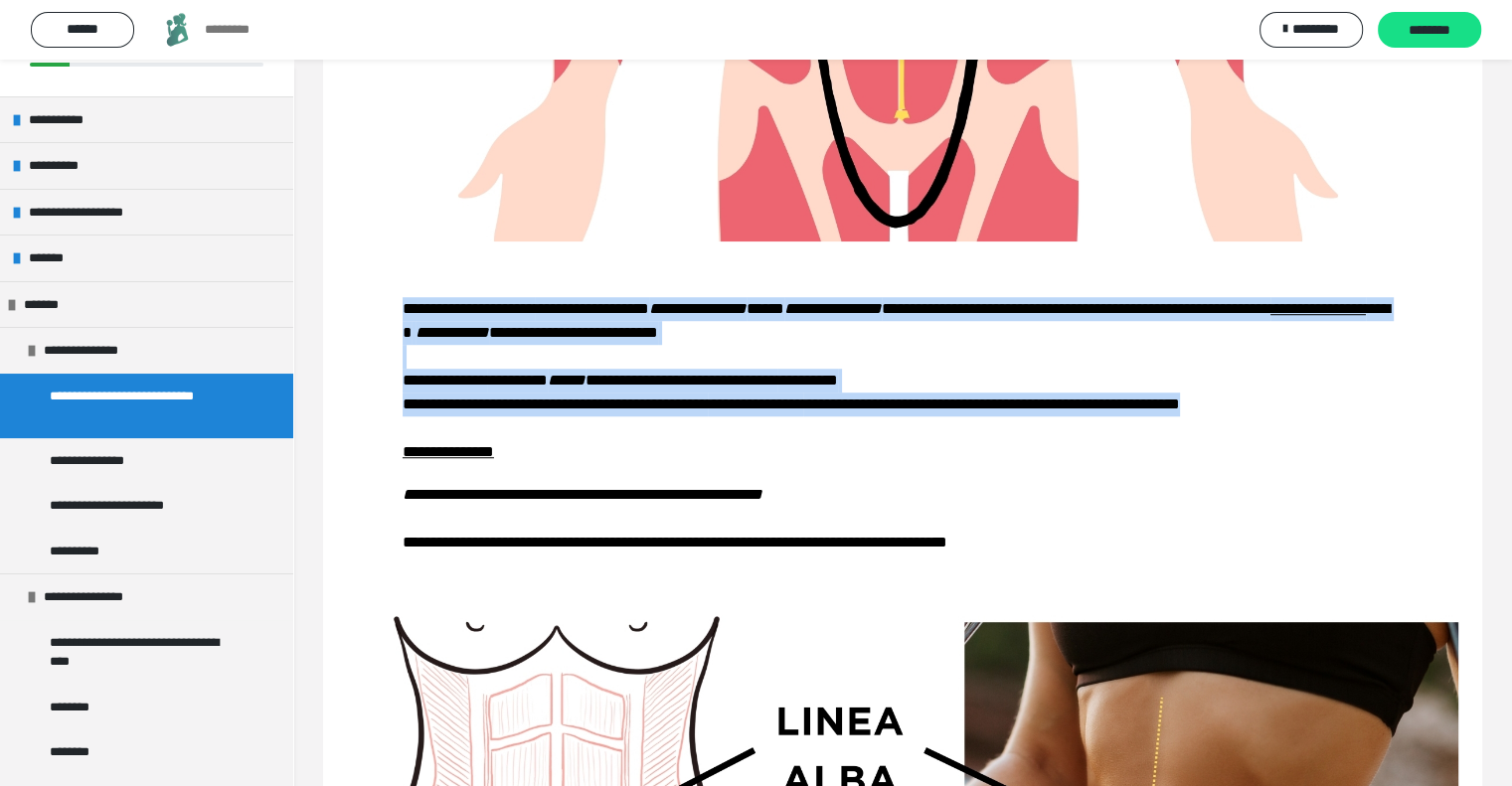drag, startPoint x: 513, startPoint y: 497, endPoint x: 398, endPoint y: 389, distance: 157.76248 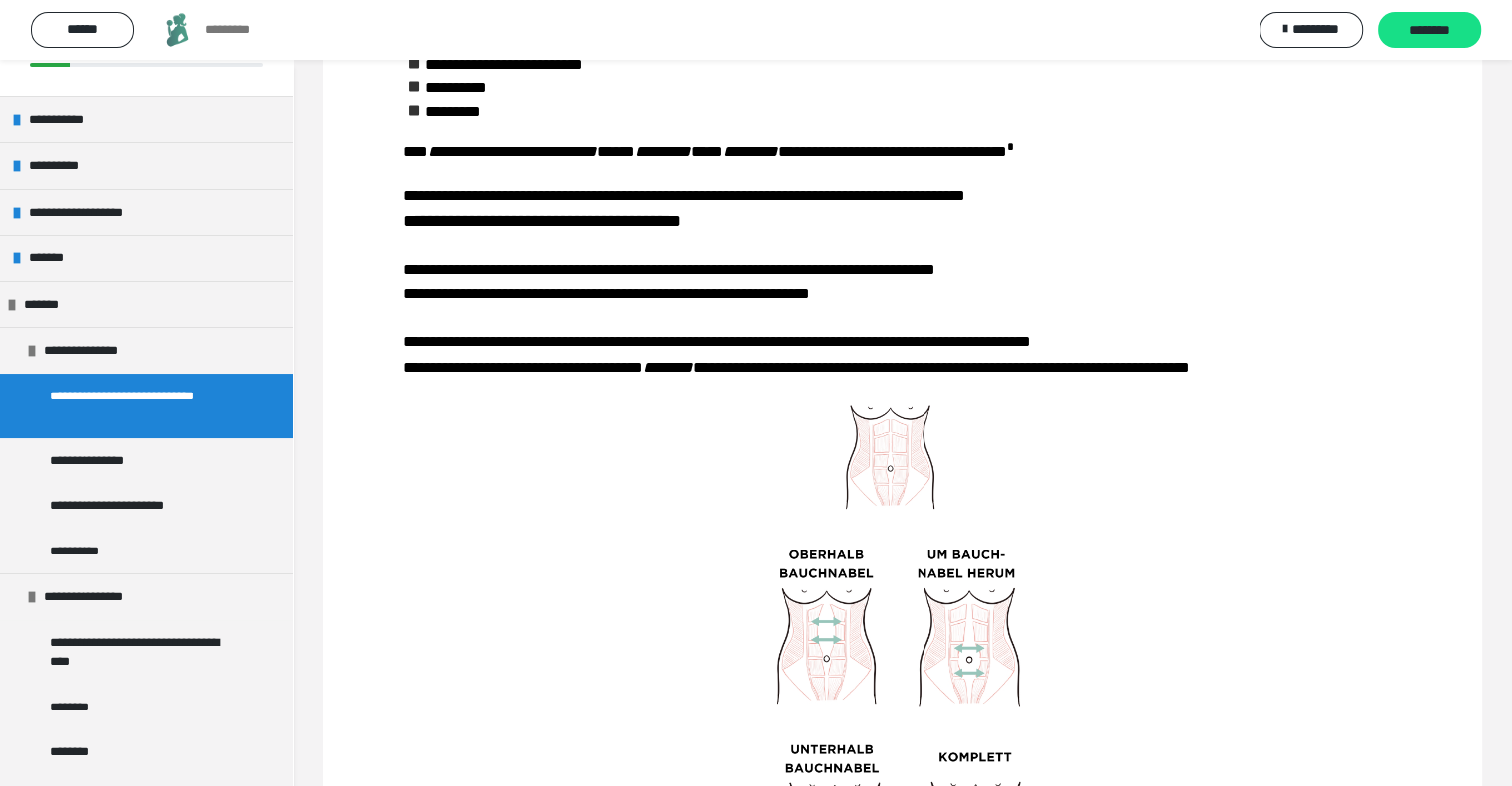 scroll, scrollTop: 2997, scrollLeft: 0, axis: vertical 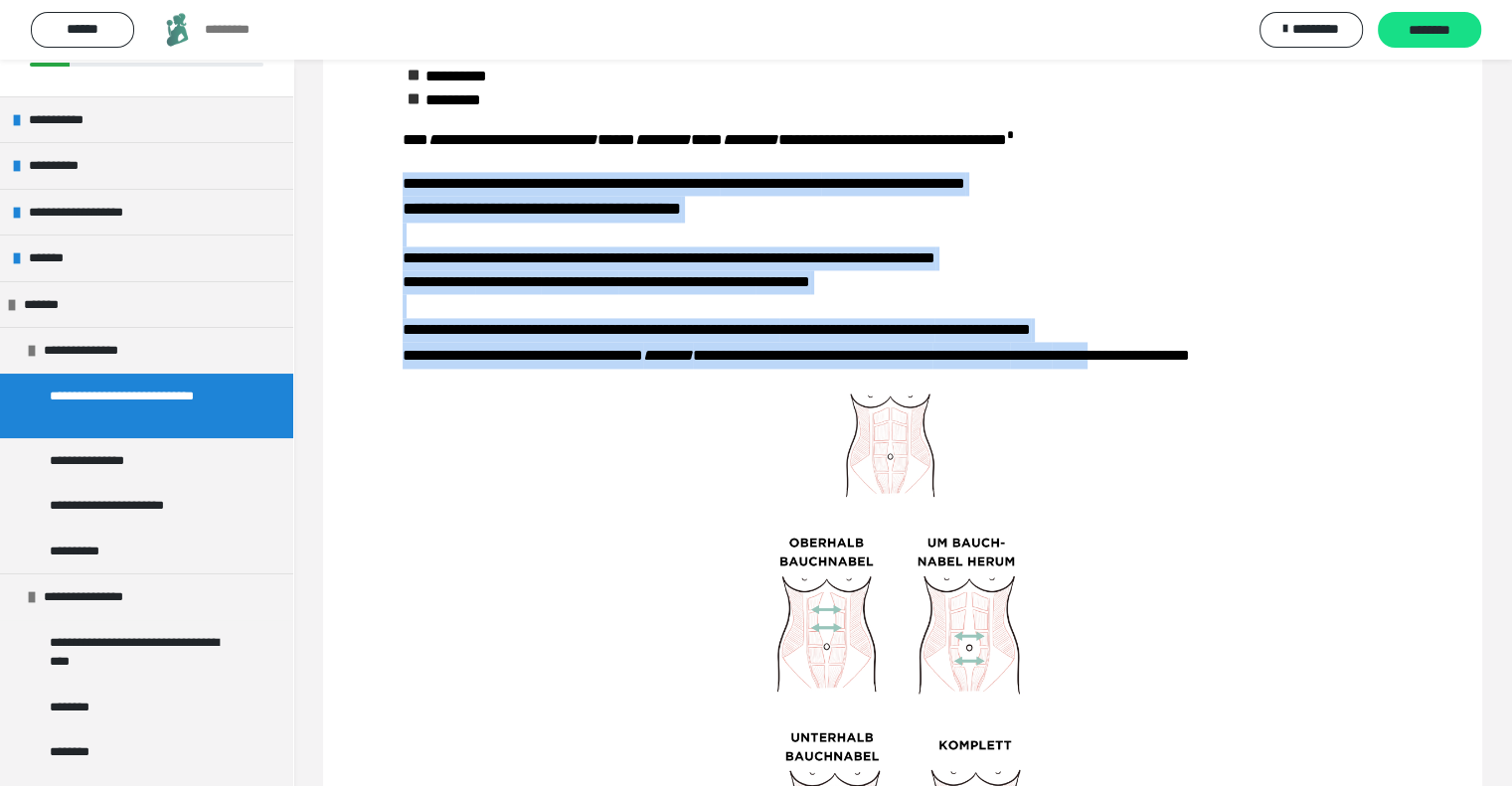 drag, startPoint x: 406, startPoint y: 329, endPoint x: 1396, endPoint y: 493, distance: 1003.4919 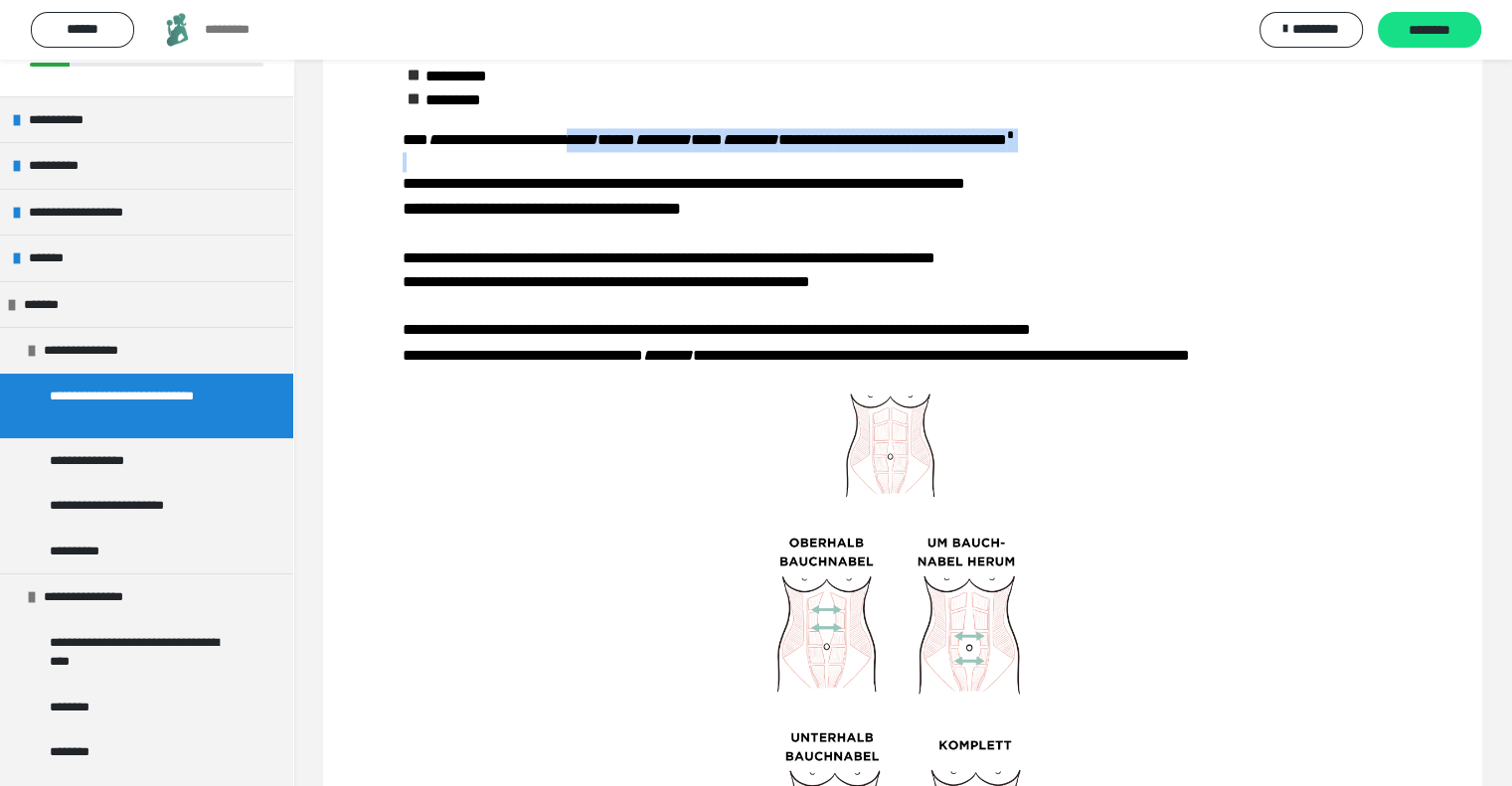 drag, startPoint x: 402, startPoint y: 327, endPoint x: 636, endPoint y: 544, distance: 319.1316 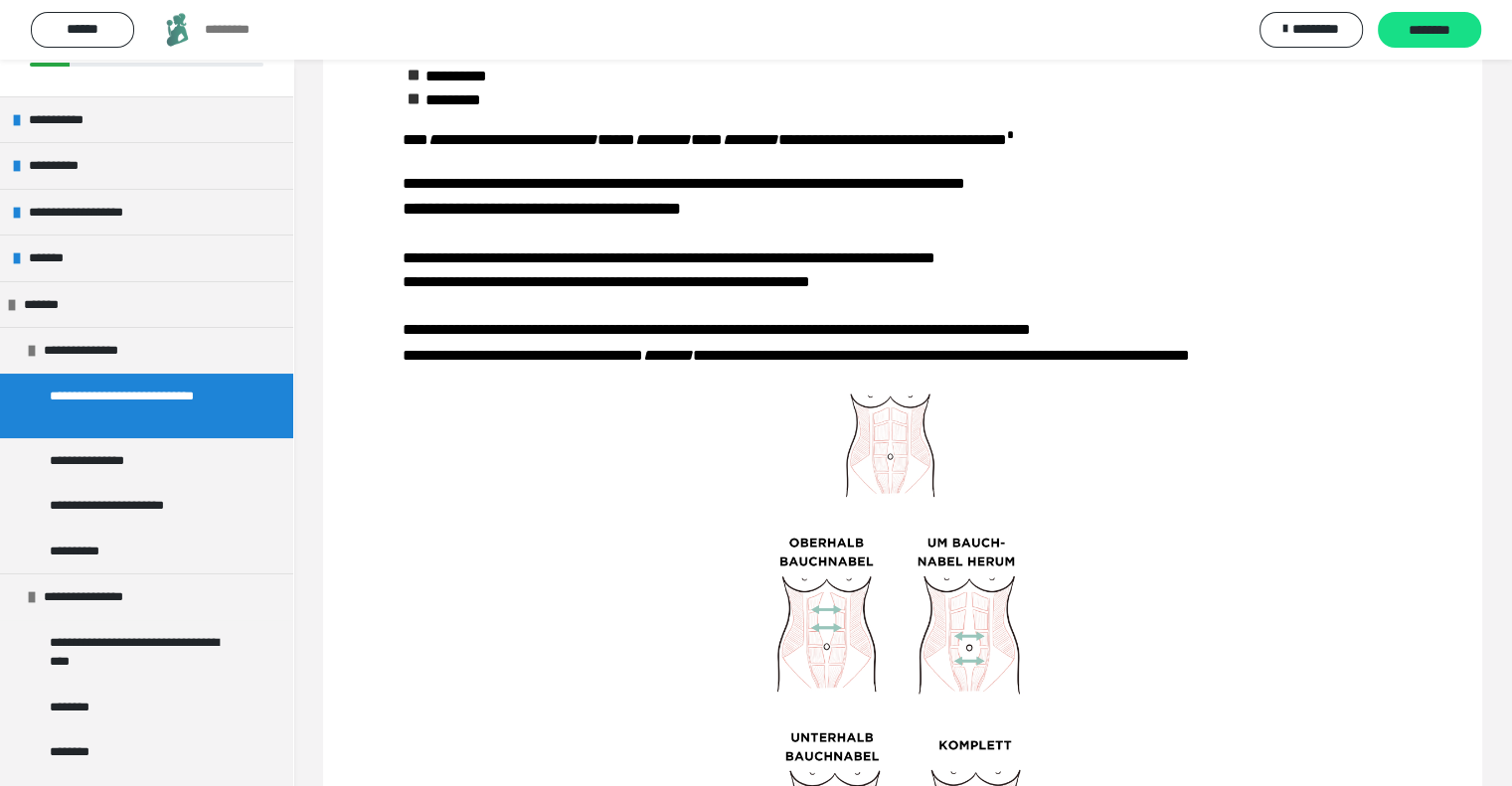click on "**********" at bounding box center [903, 516] 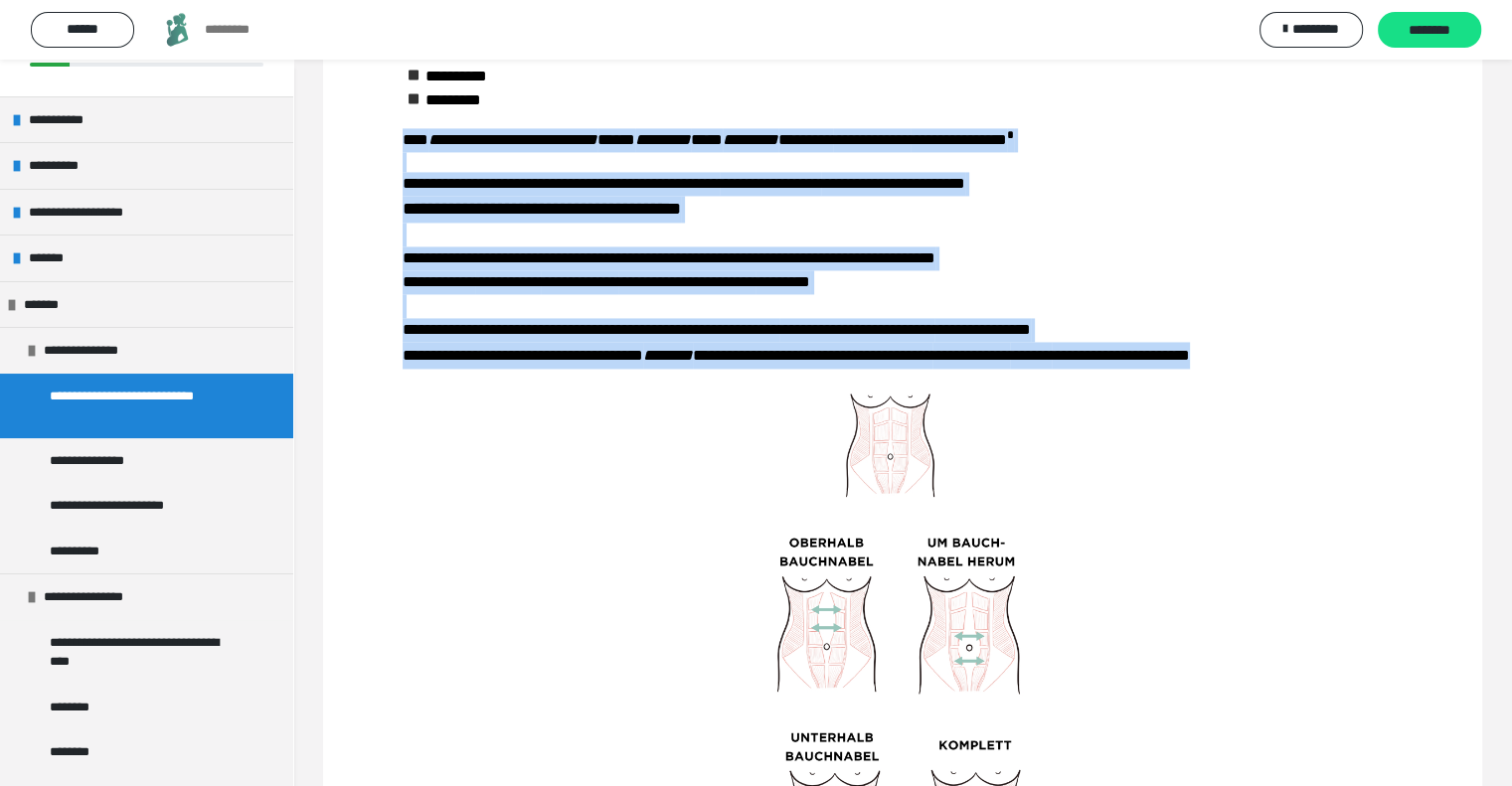 drag, startPoint x: 403, startPoint y: 284, endPoint x: 711, endPoint y: 526, distance: 391.6989 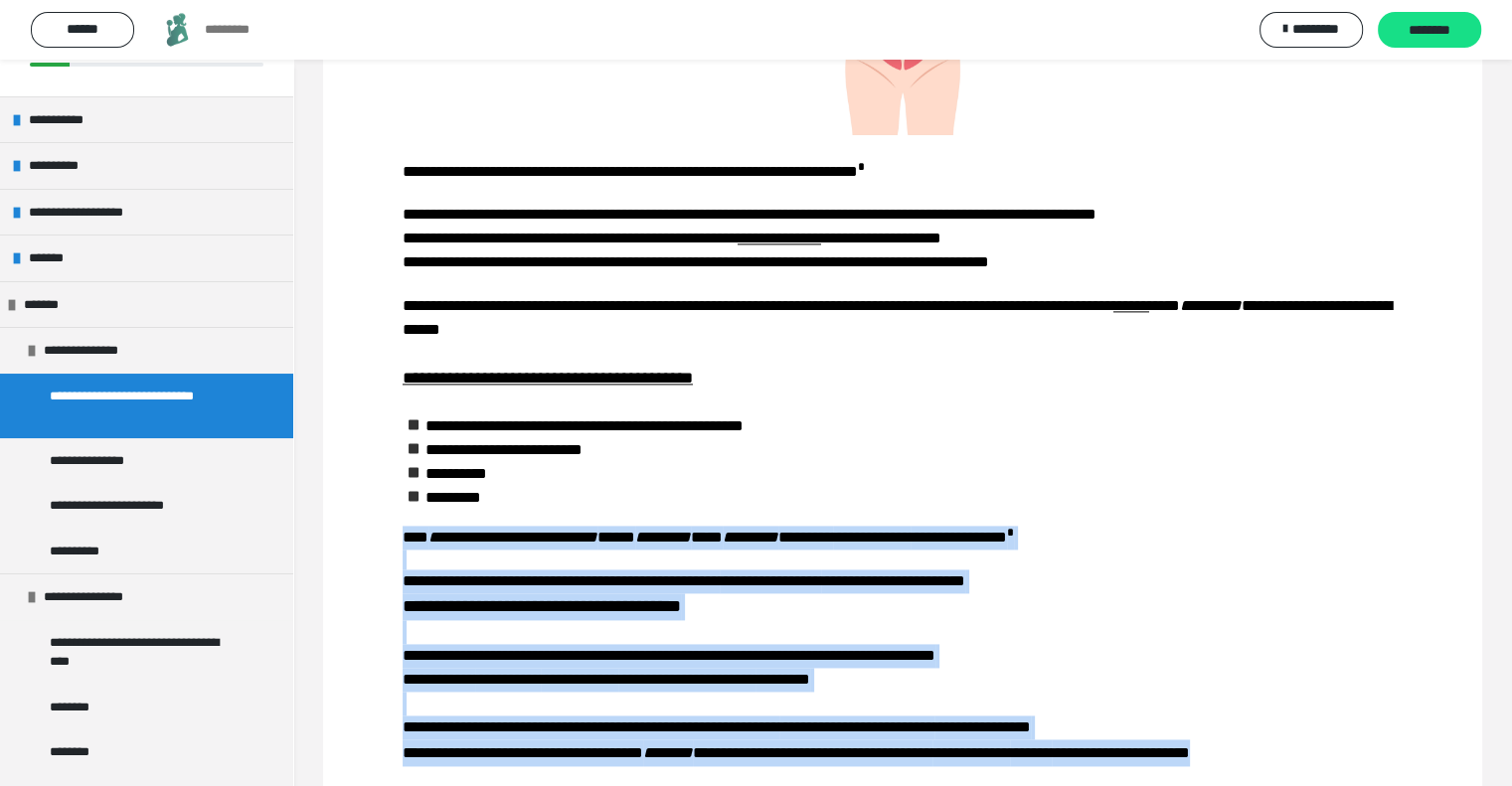 scroll, scrollTop: 2898, scrollLeft: 0, axis: vertical 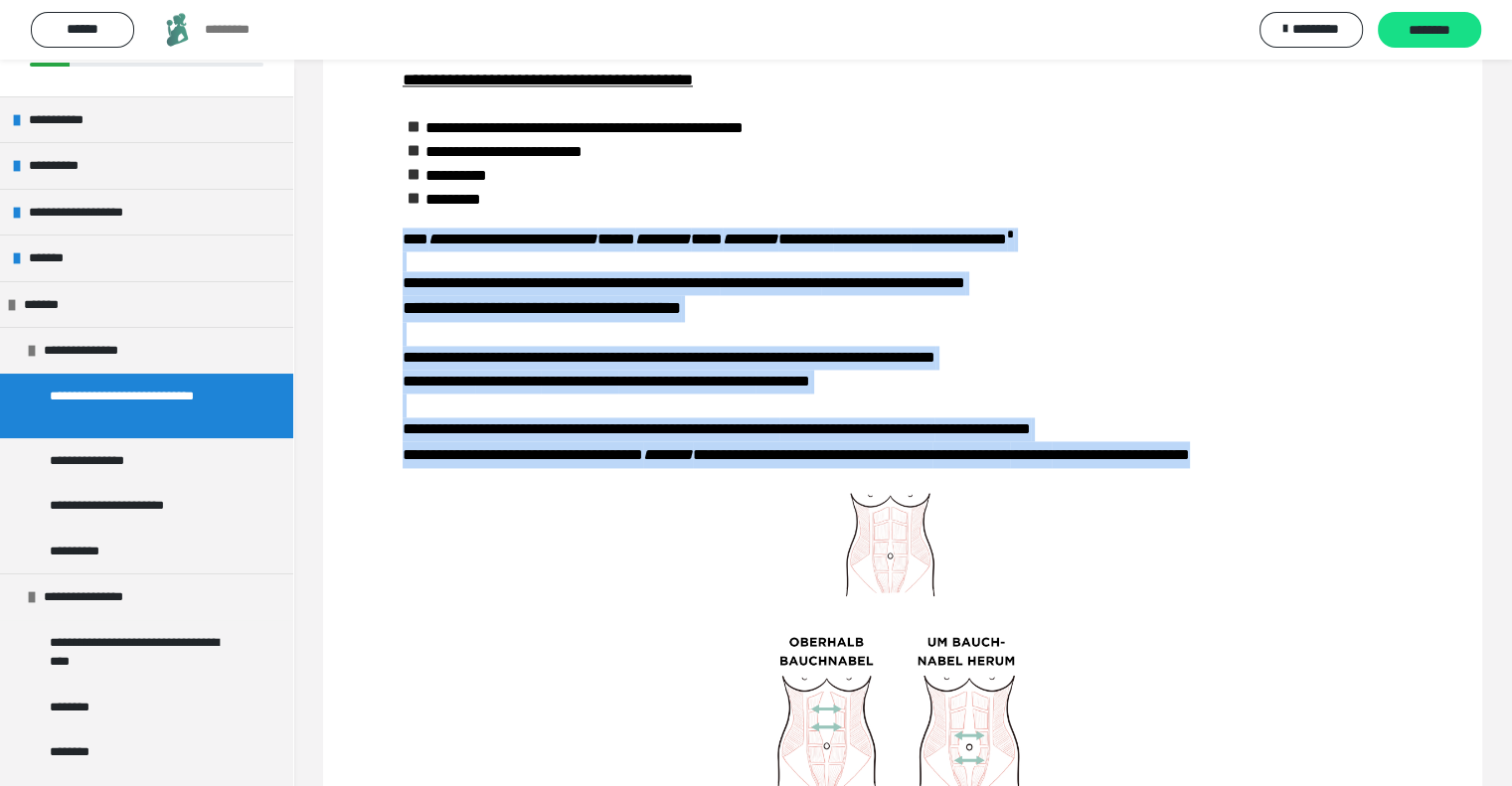 copy on "**********" 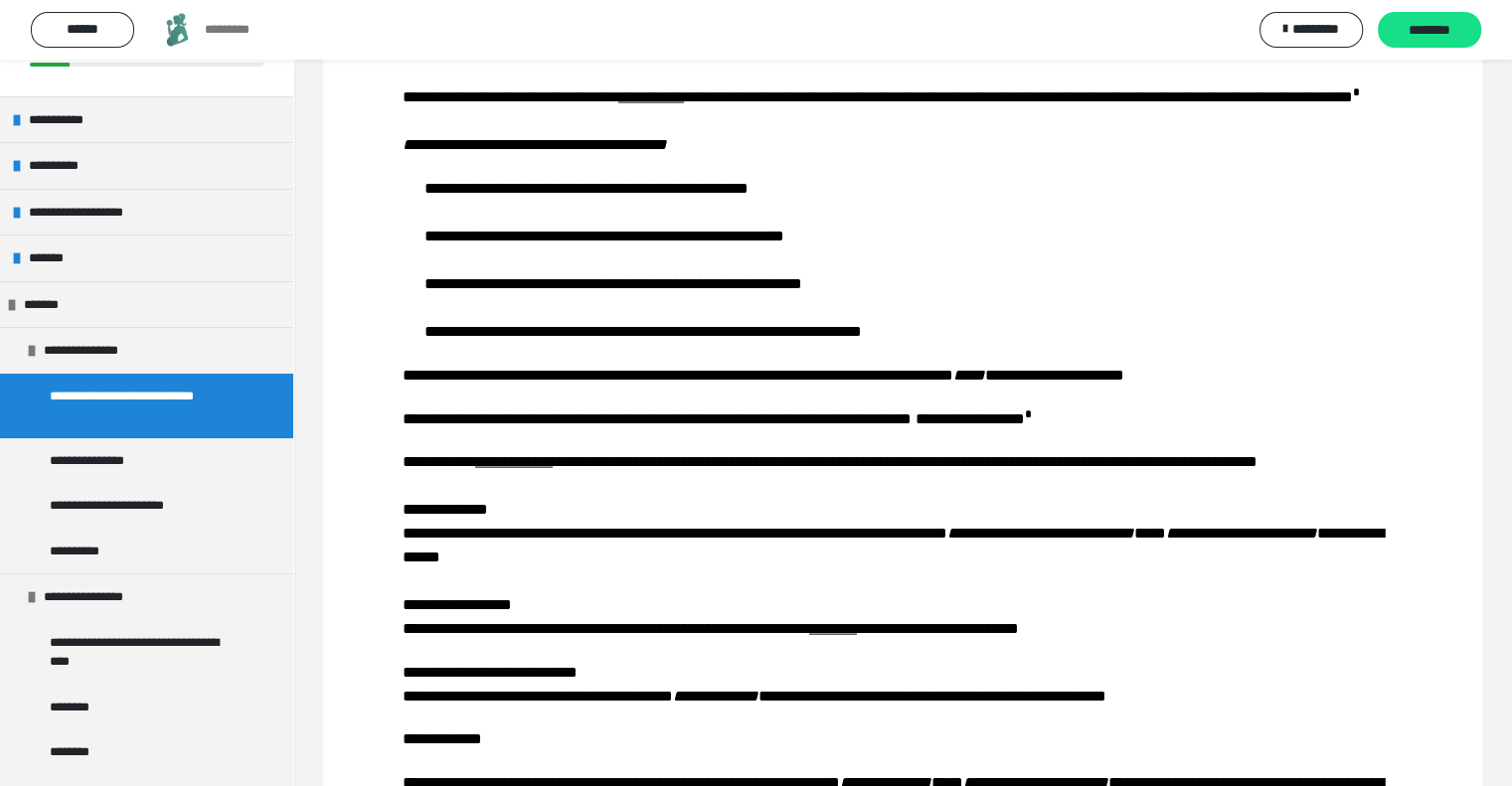 scroll, scrollTop: 4090, scrollLeft: 0, axis: vertical 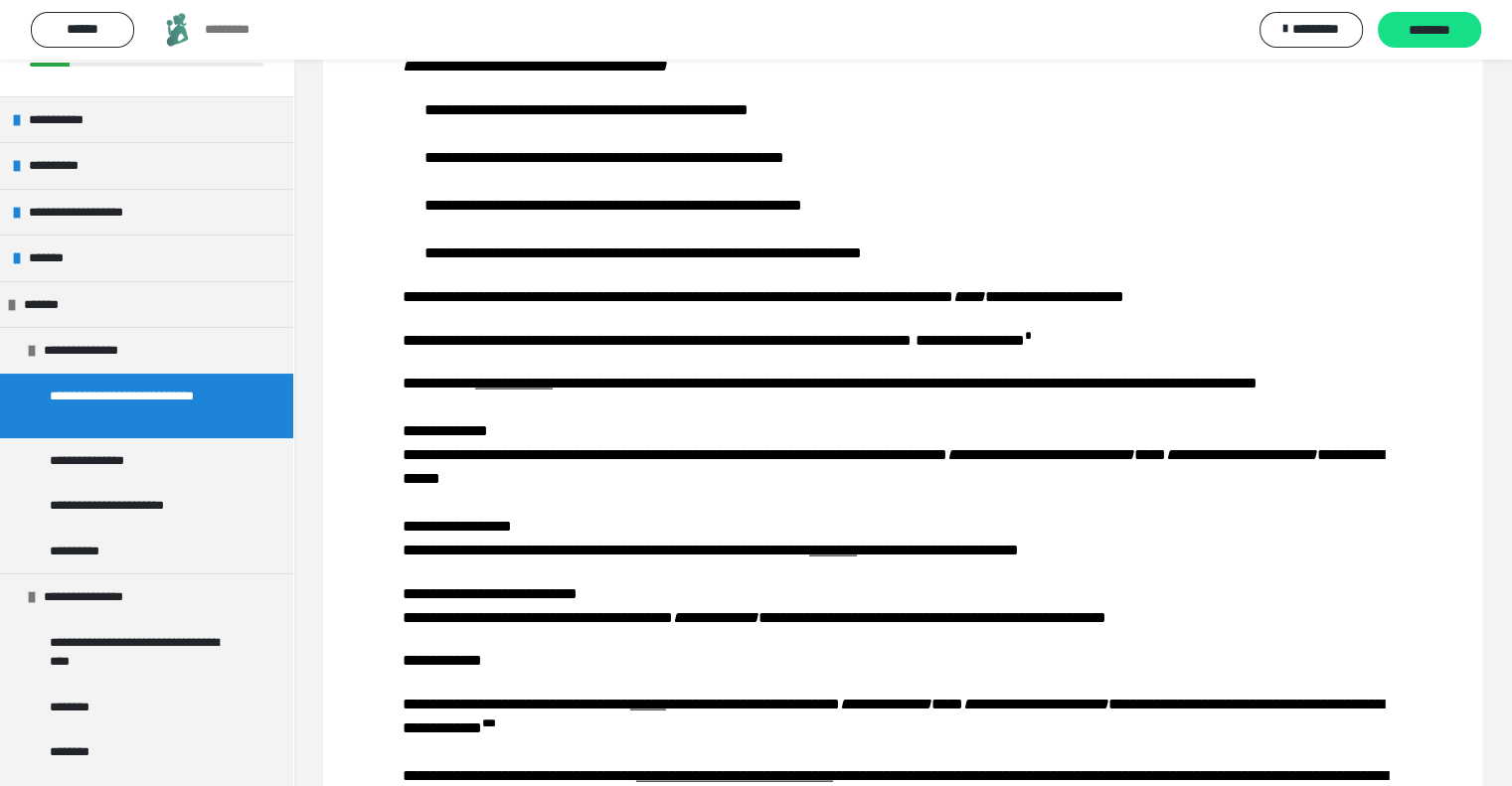 click on "**********" at bounding box center (499, 205) 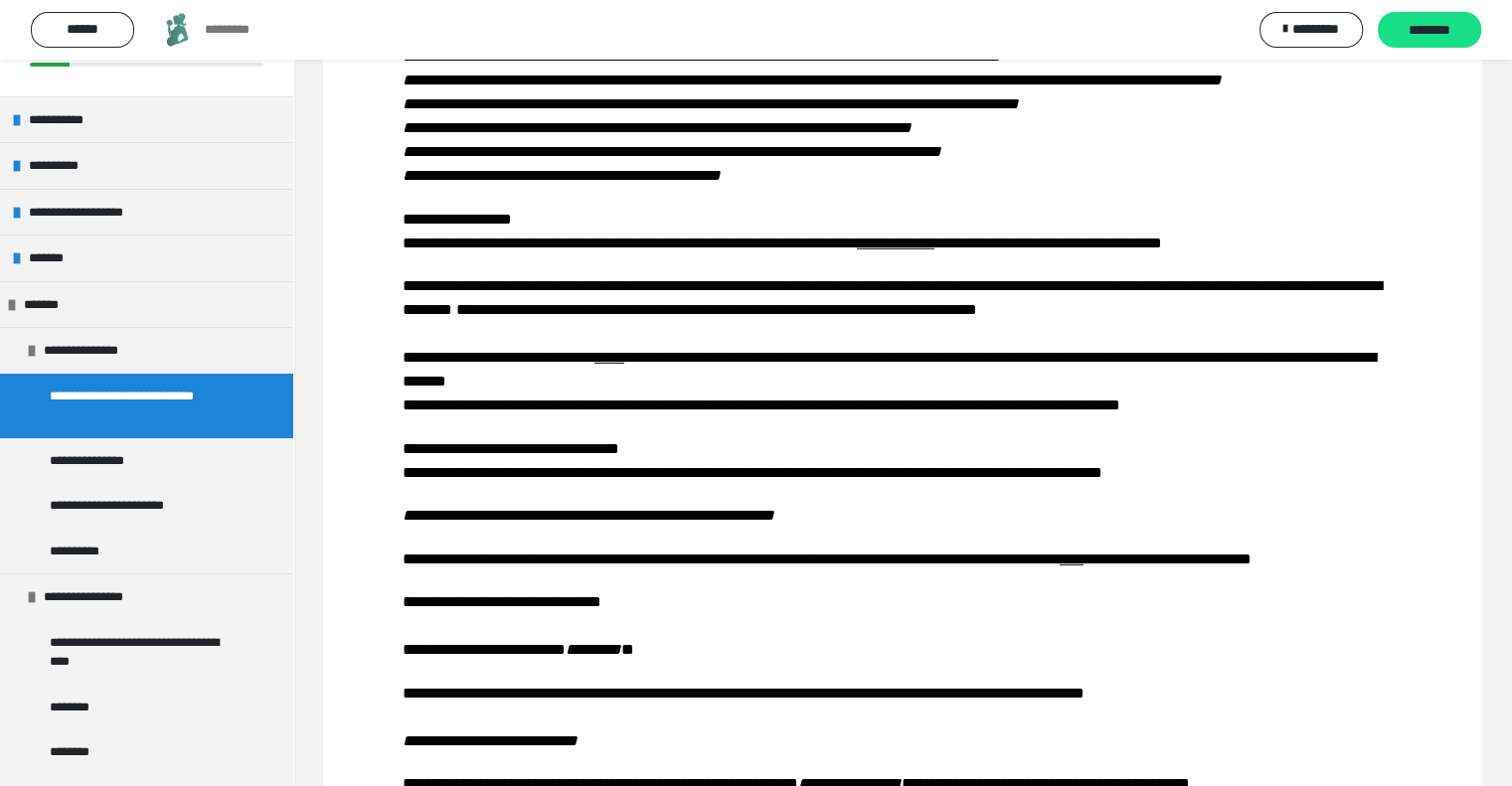 scroll, scrollTop: 5779, scrollLeft: 0, axis: vertical 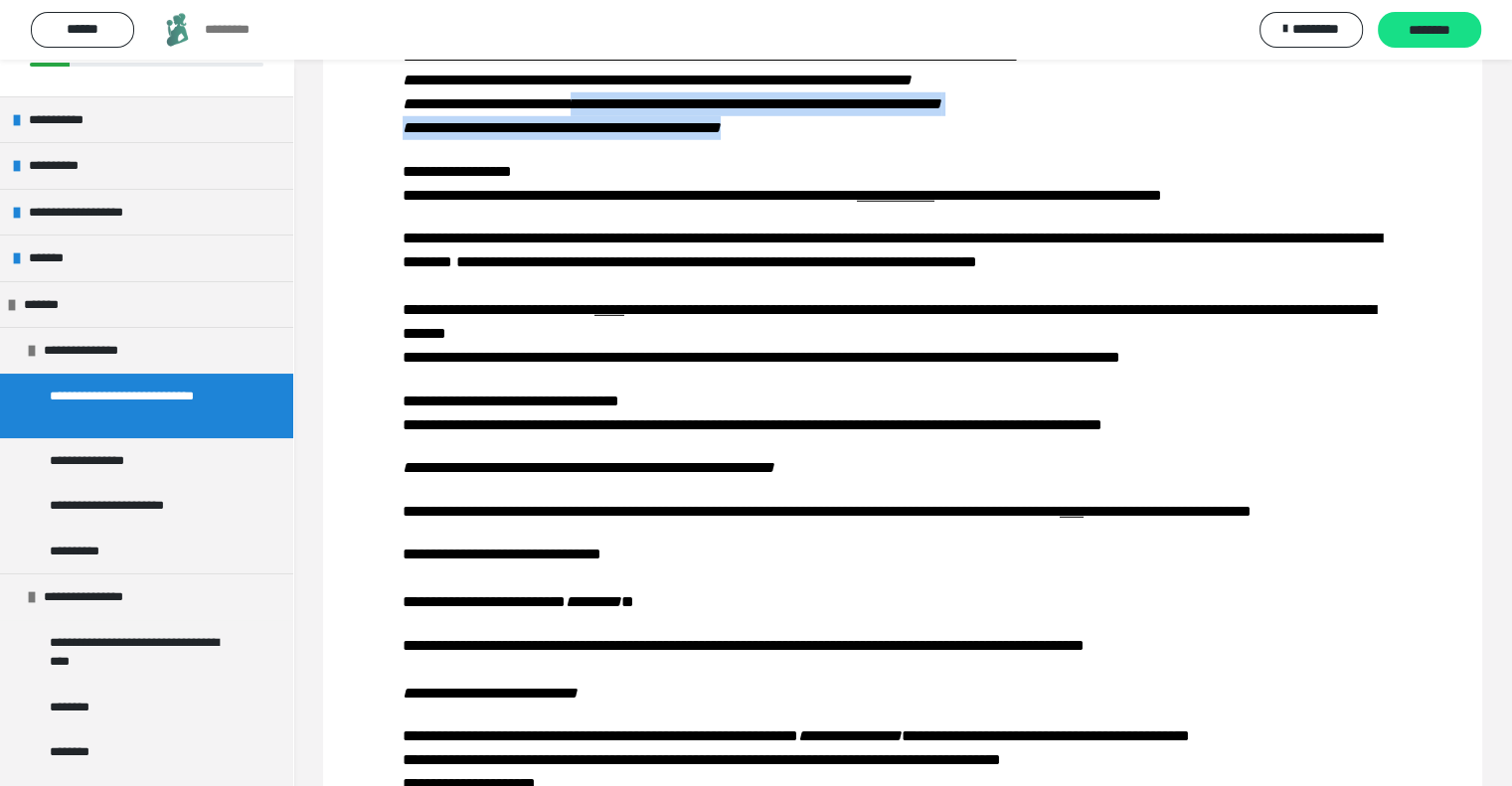 drag, startPoint x: 850, startPoint y: 518, endPoint x: 624, endPoint y: 499, distance: 226.79727 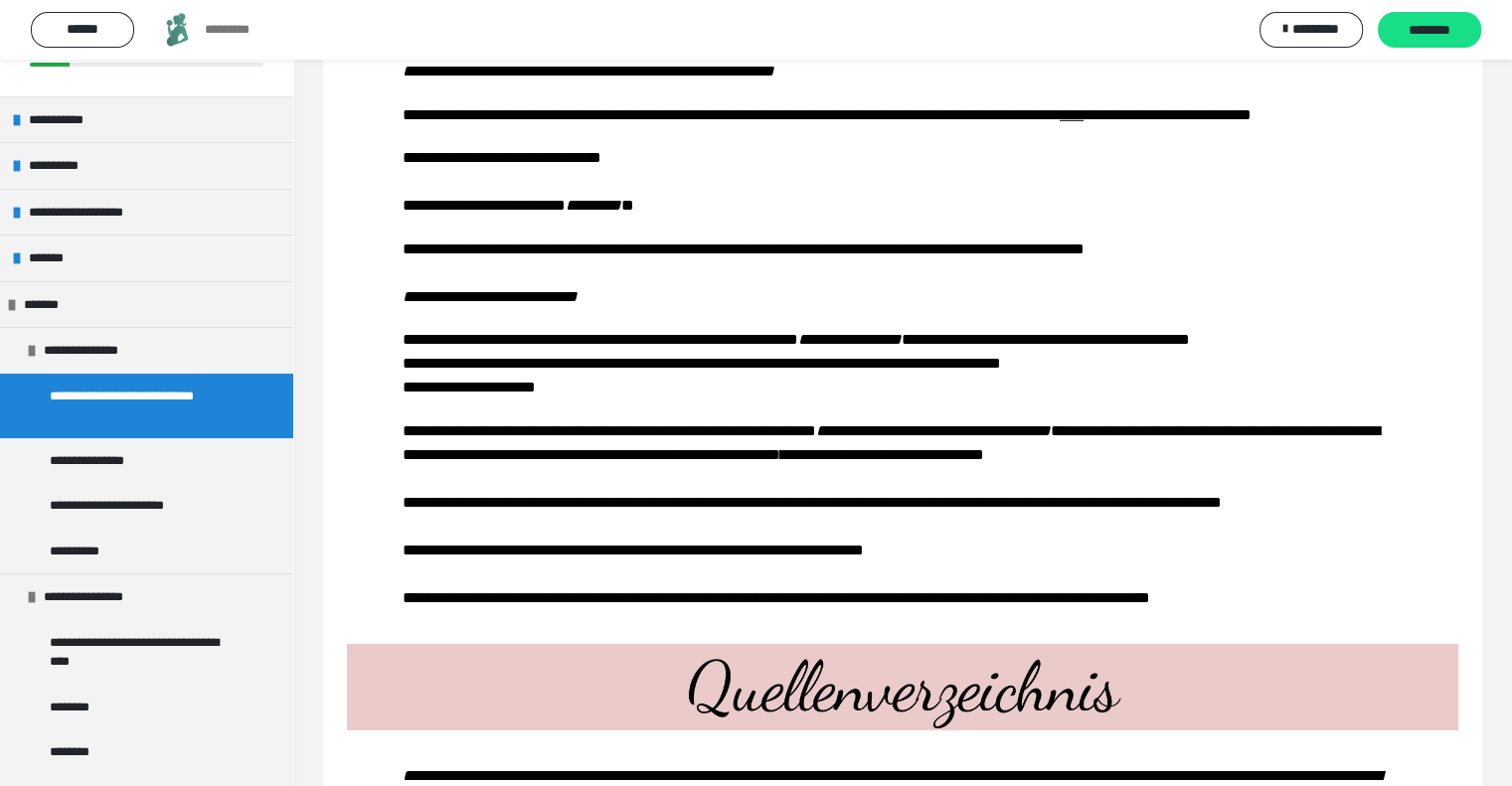 scroll, scrollTop: 6177, scrollLeft: 0, axis: vertical 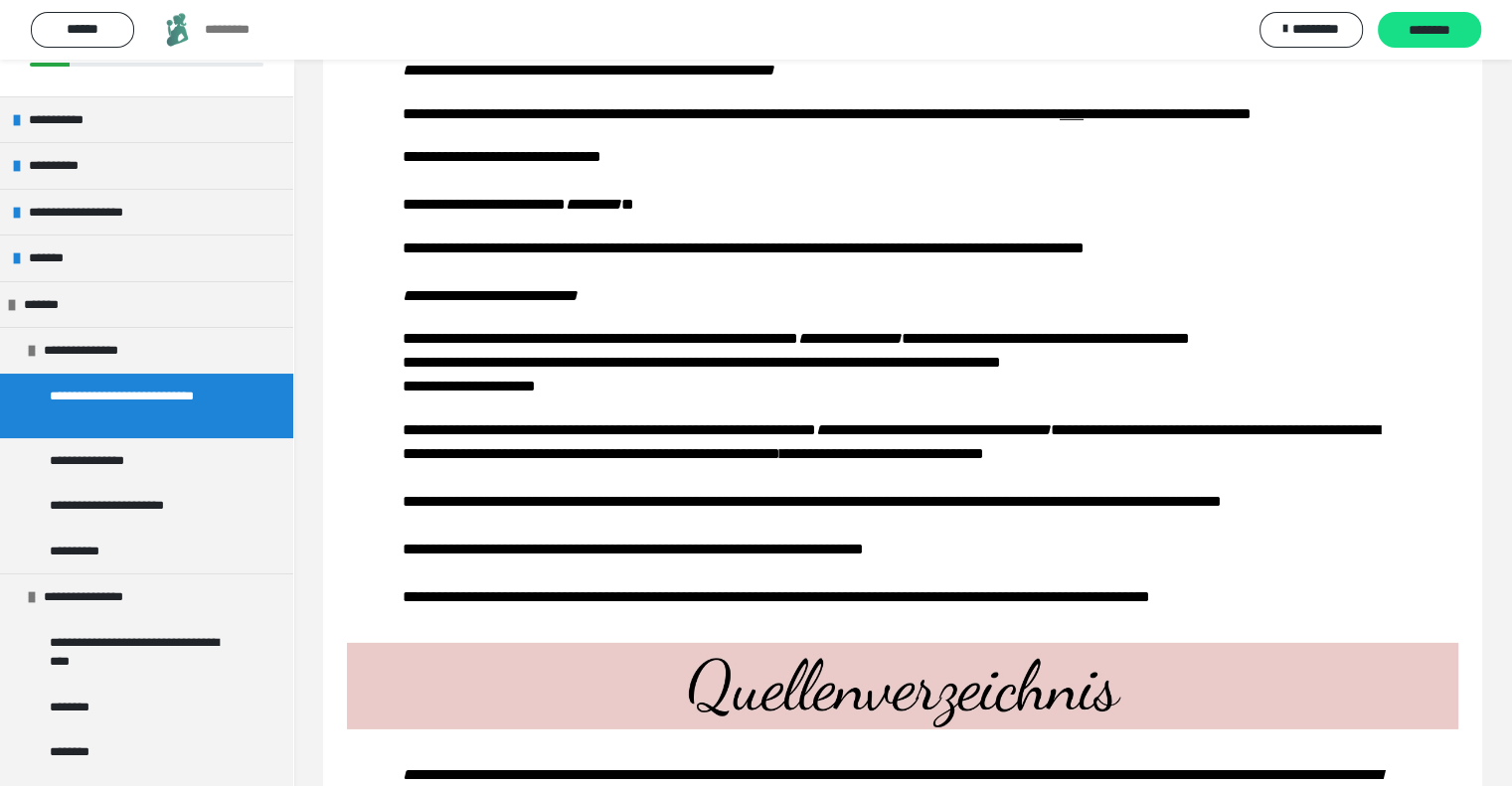 click on "**********" at bounding box center [903, -1585] 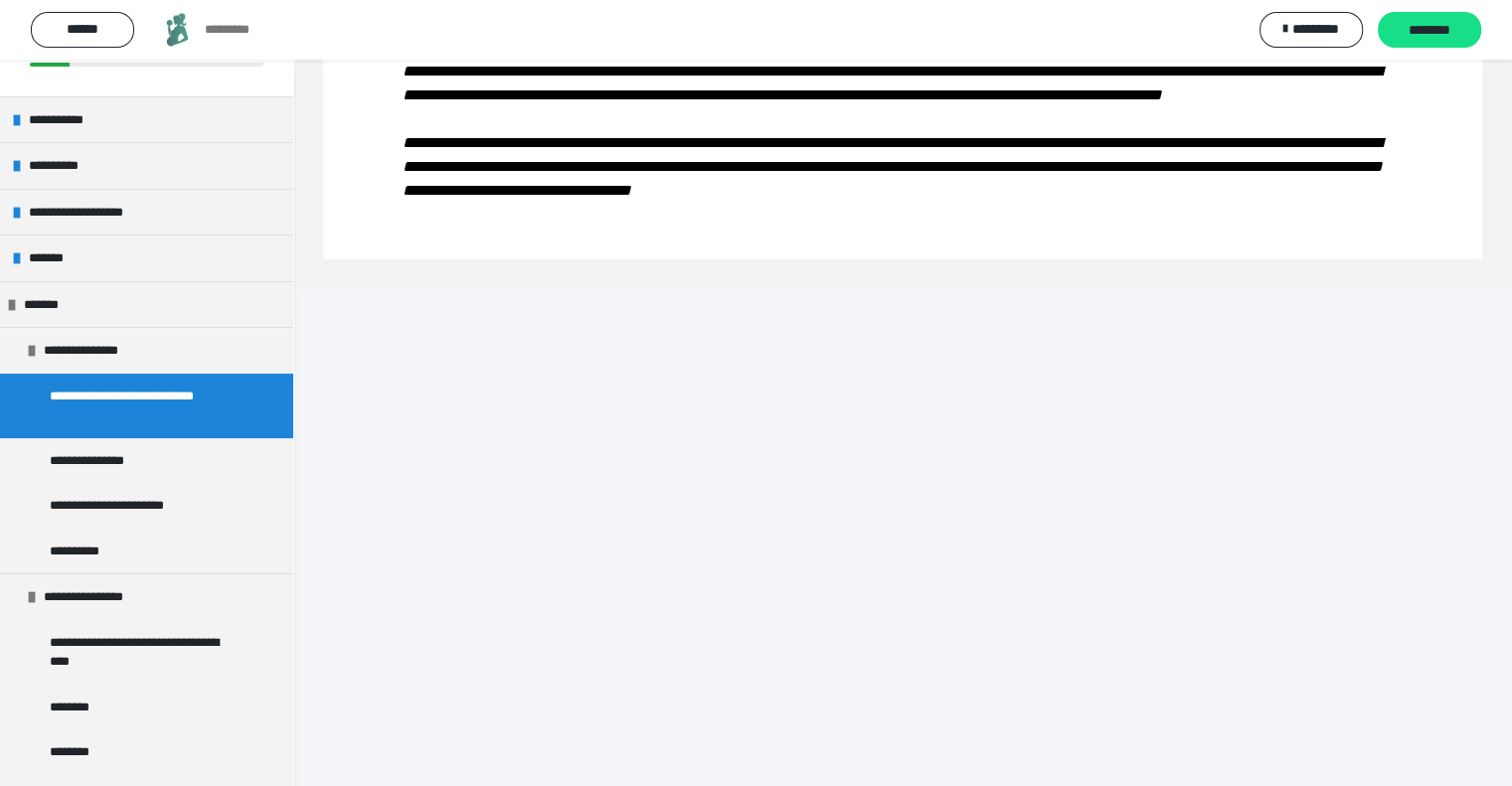 scroll, scrollTop: 7270, scrollLeft: 0, axis: vertical 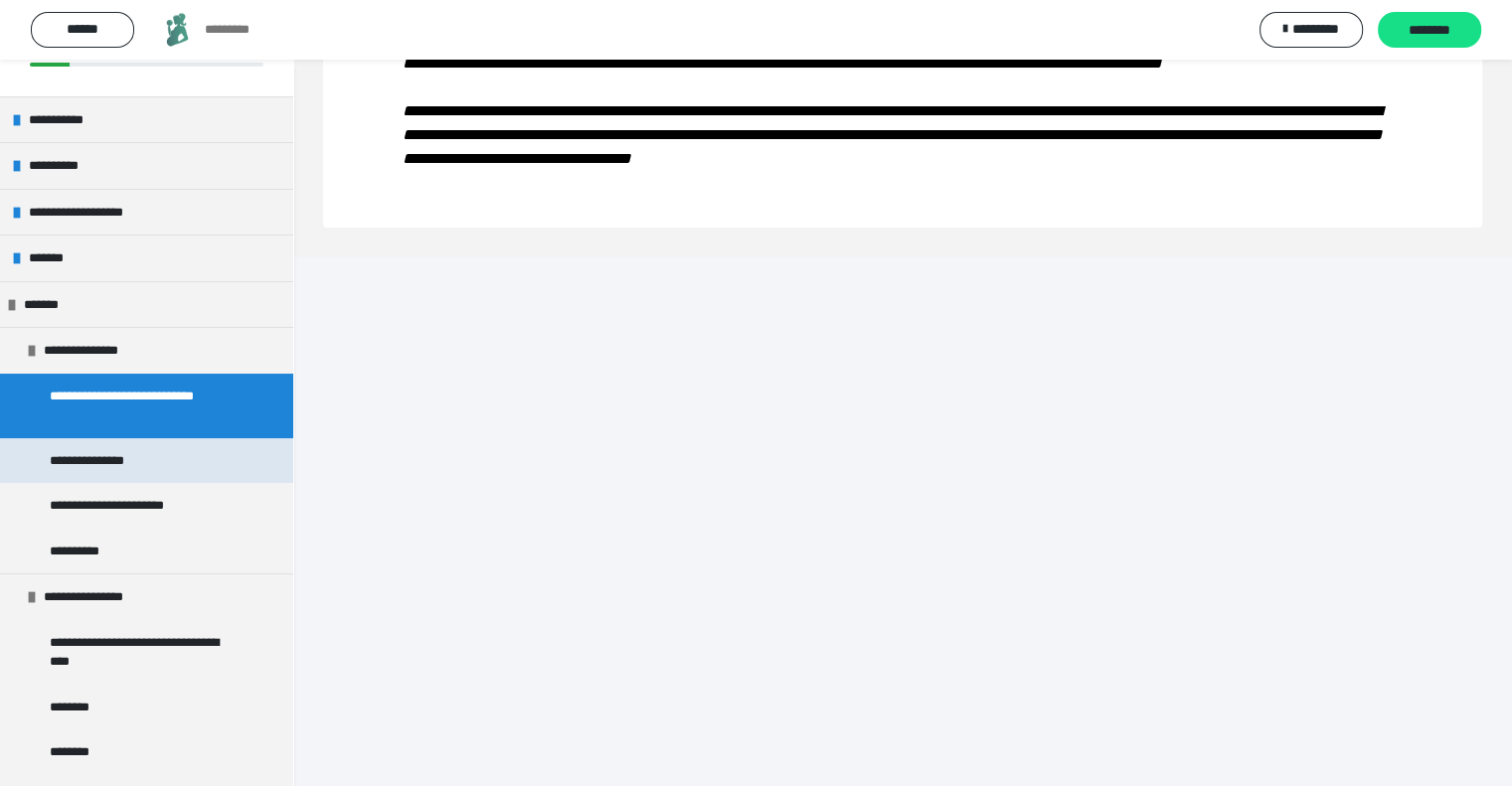 click on "**********" at bounding box center [104, 461] 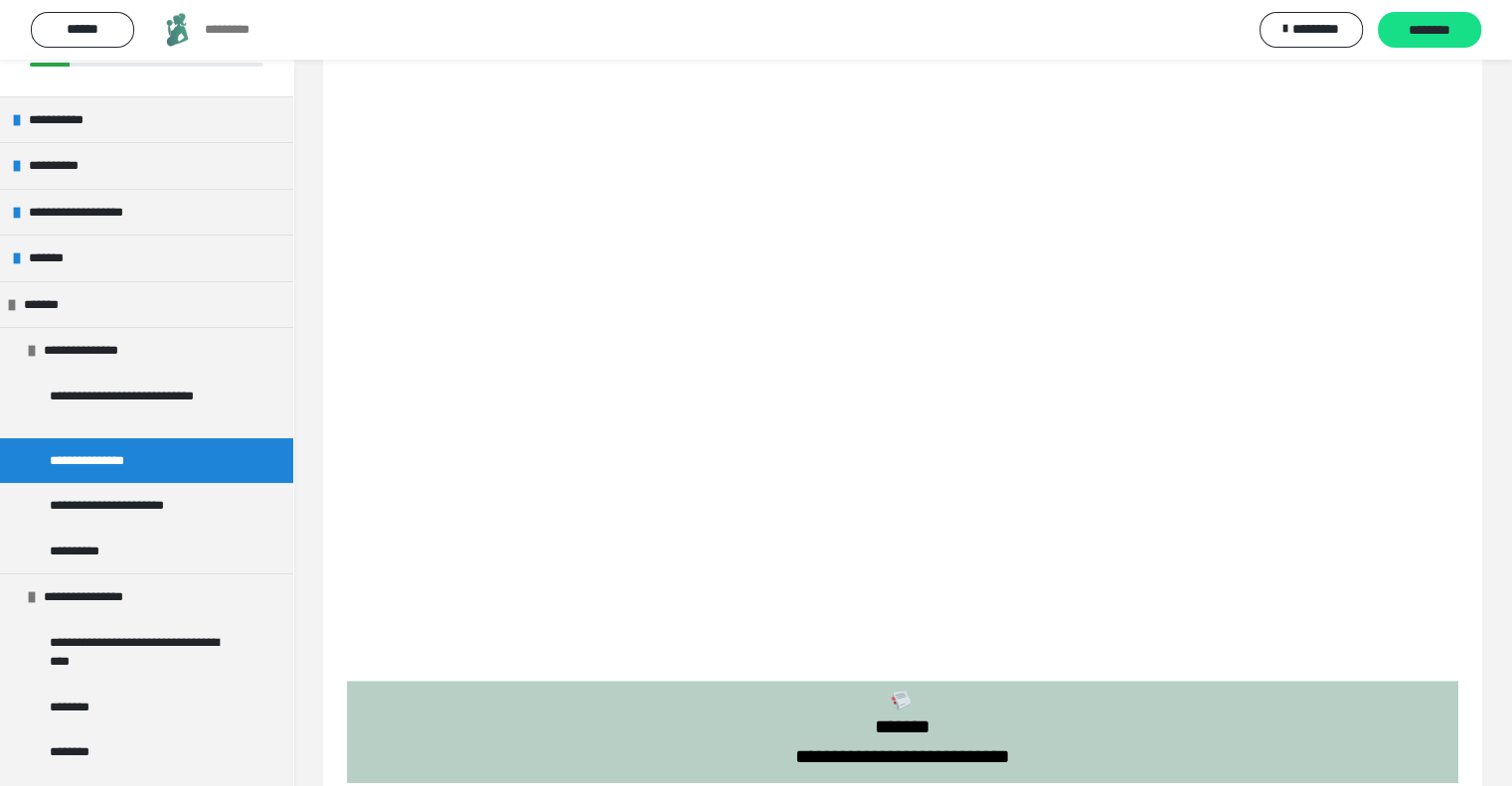 scroll, scrollTop: 2619, scrollLeft: 0, axis: vertical 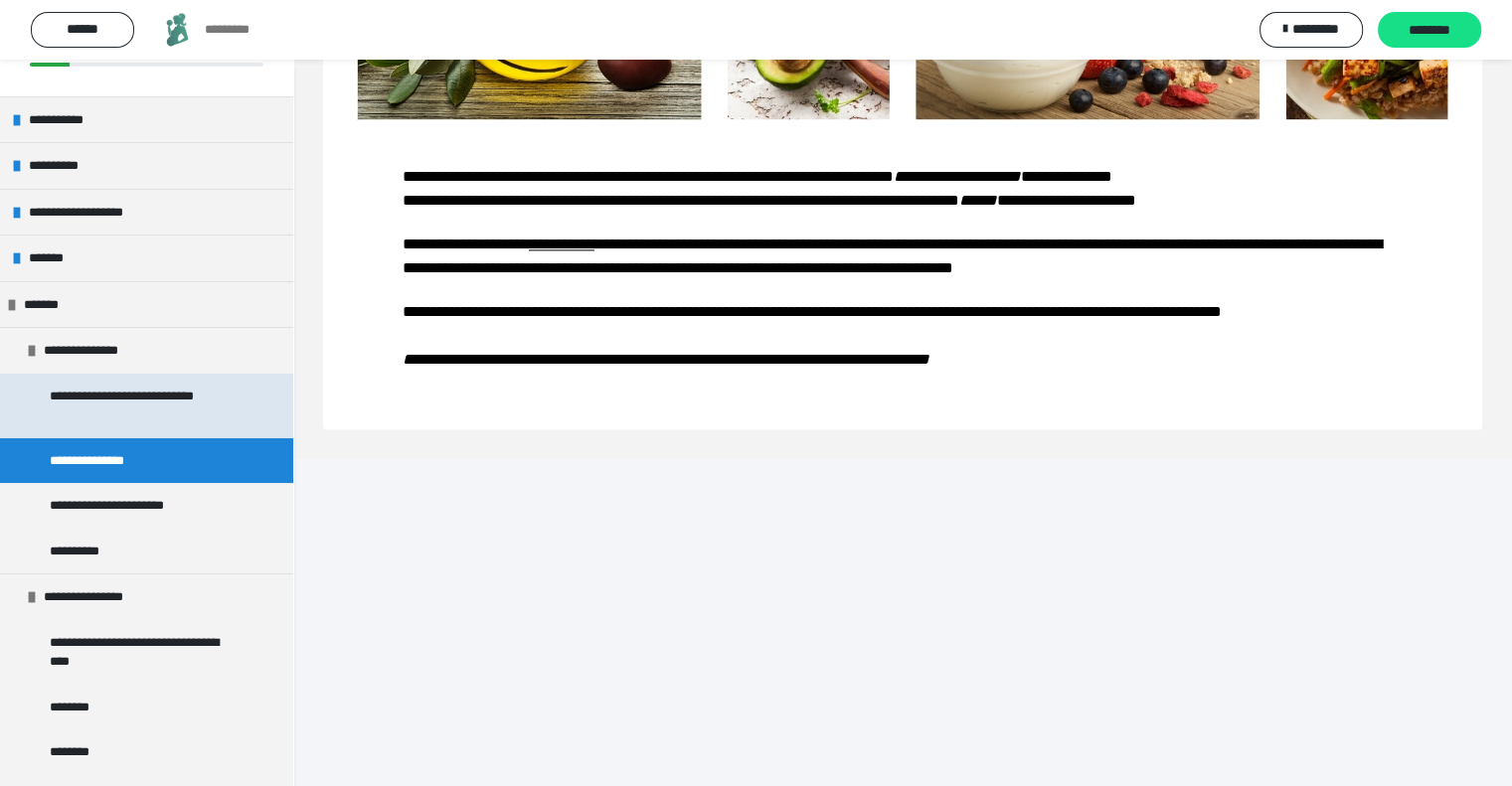 click on "**********" at bounding box center (141, 405) 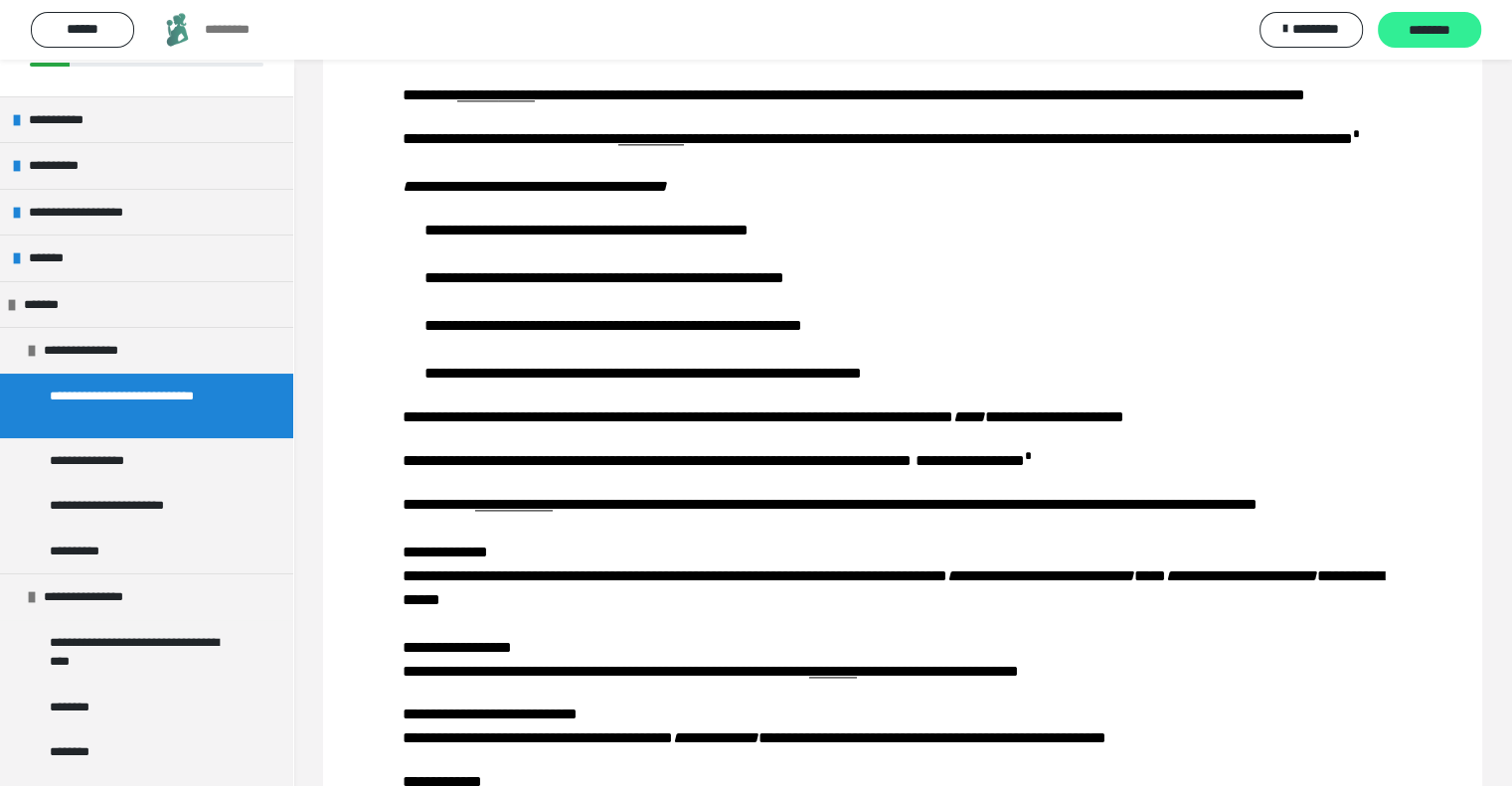 click on "********" at bounding box center (1429, 31) 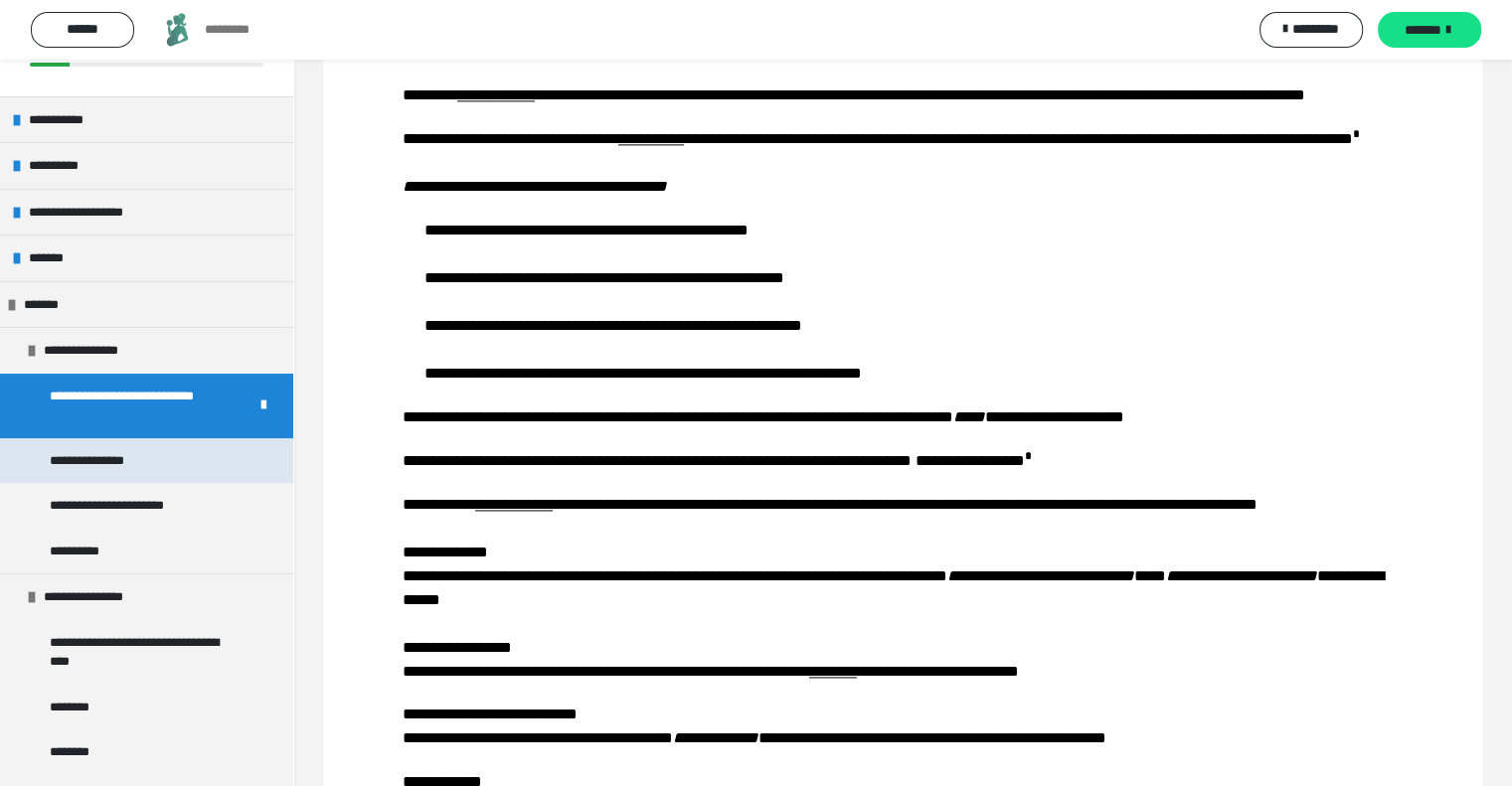 click on "**********" at bounding box center (104, 461) 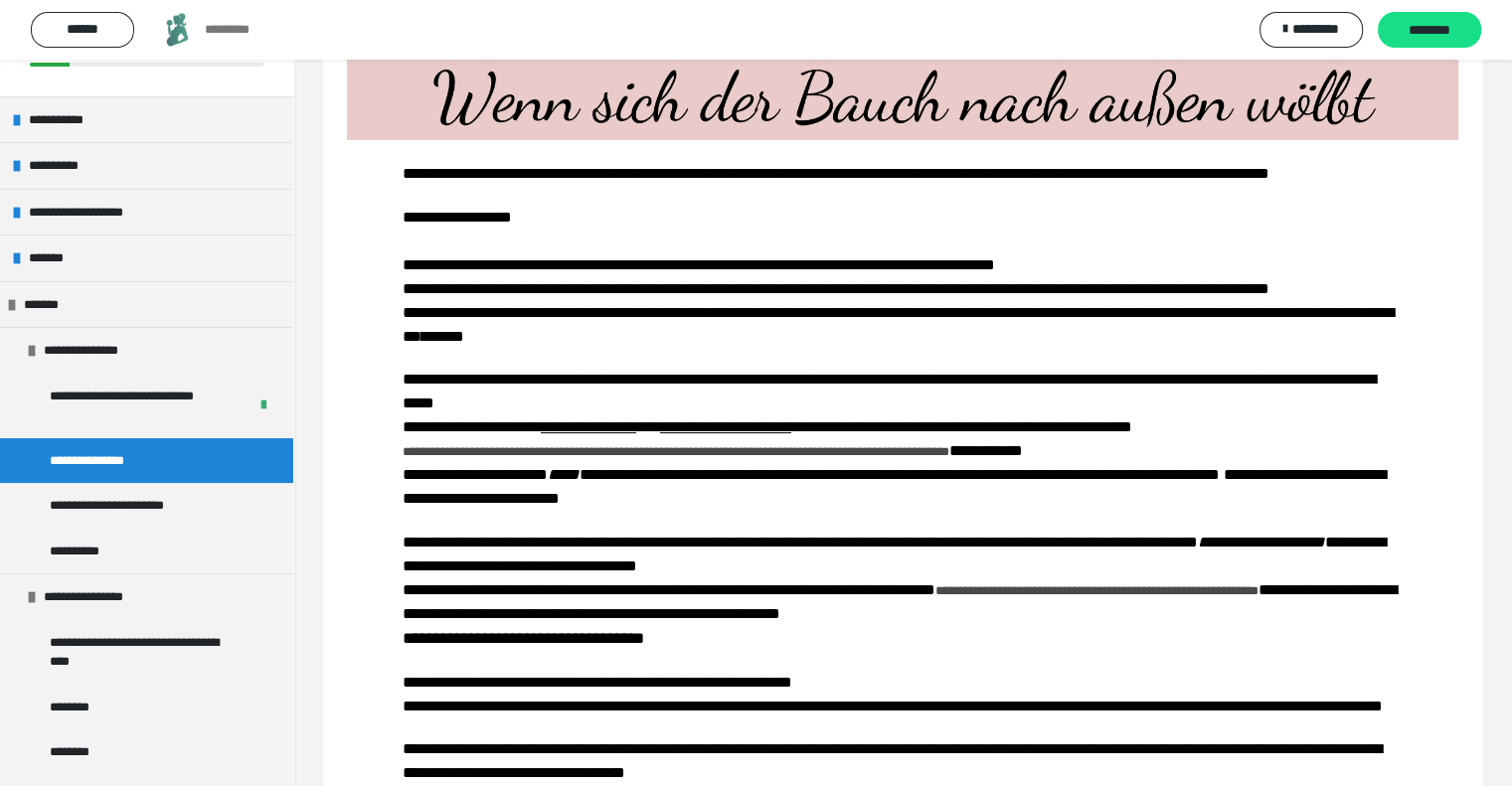 scroll, scrollTop: 298, scrollLeft: 0, axis: vertical 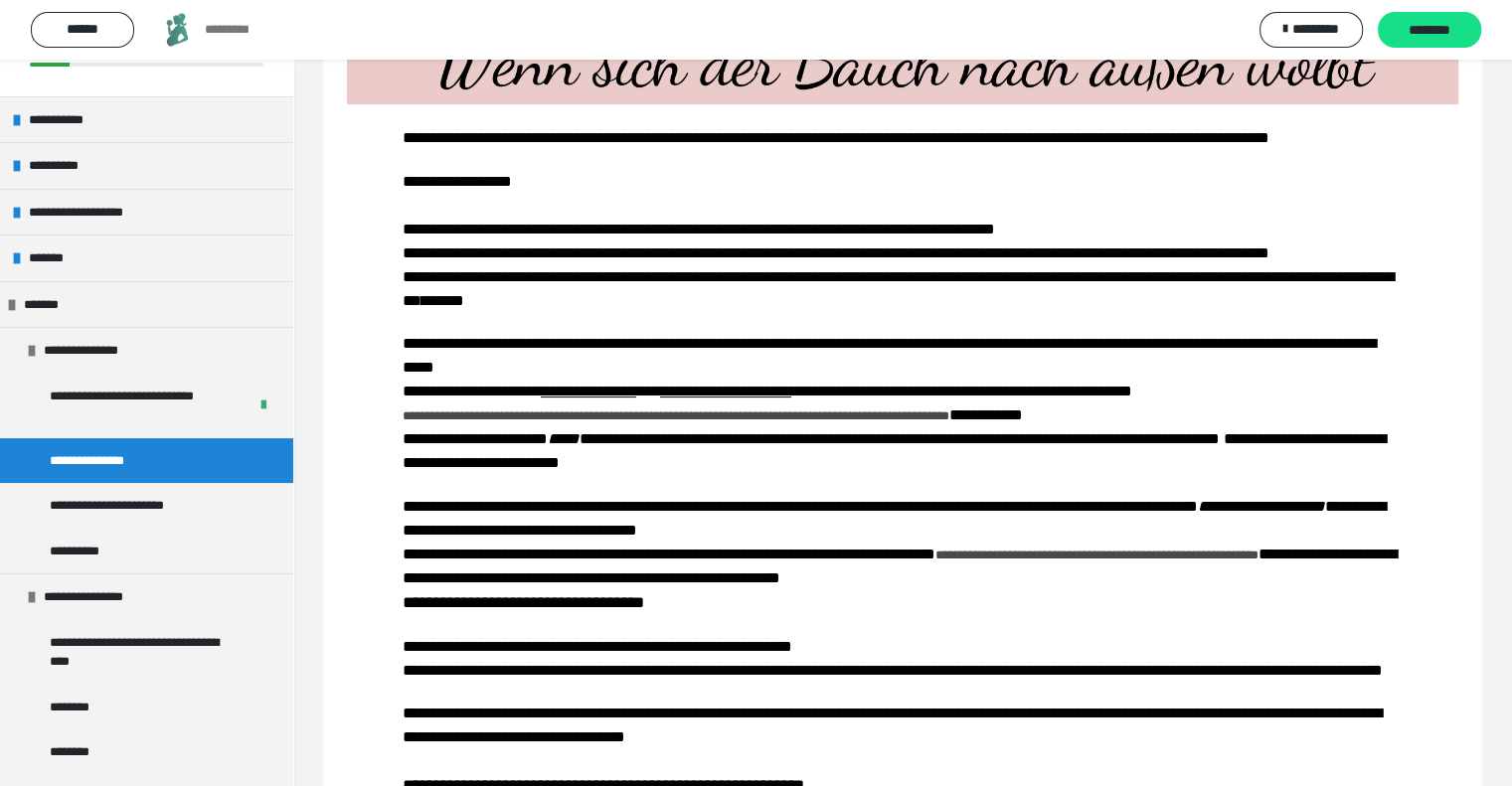 click on "**********" at bounding box center (781, 343) 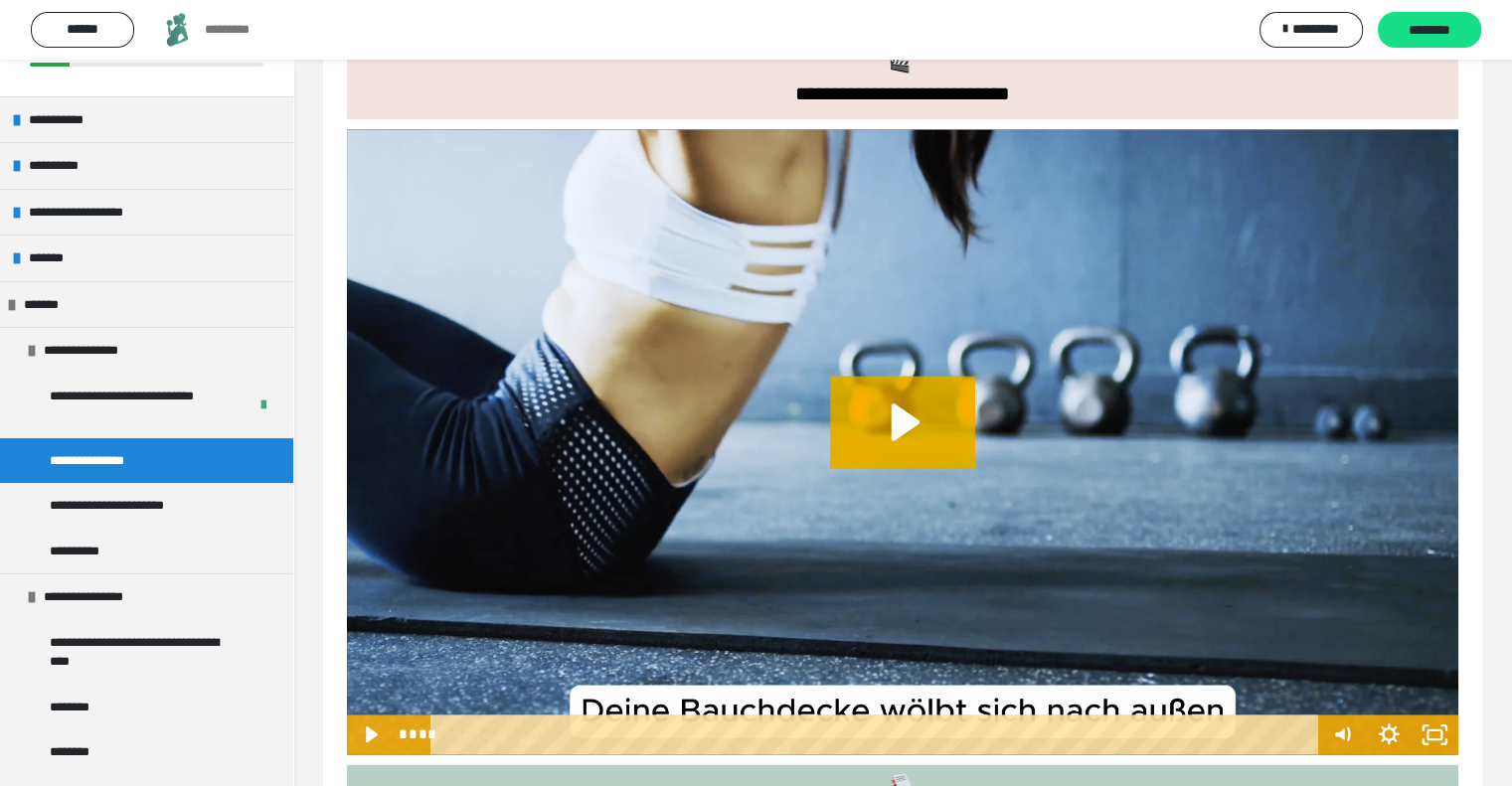 scroll, scrollTop: 2882, scrollLeft: 0, axis: vertical 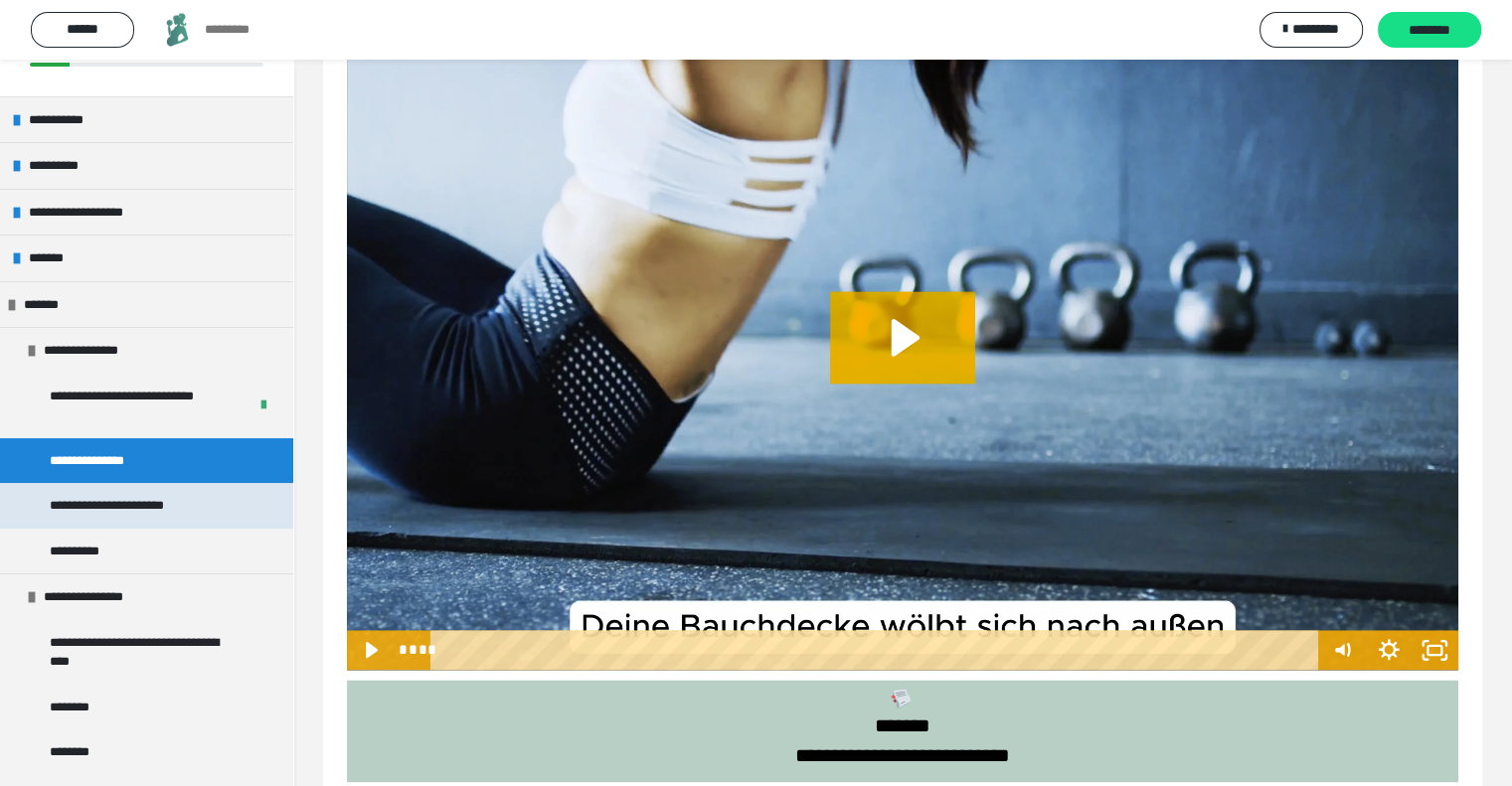 click on "**********" at bounding box center (146, 506) 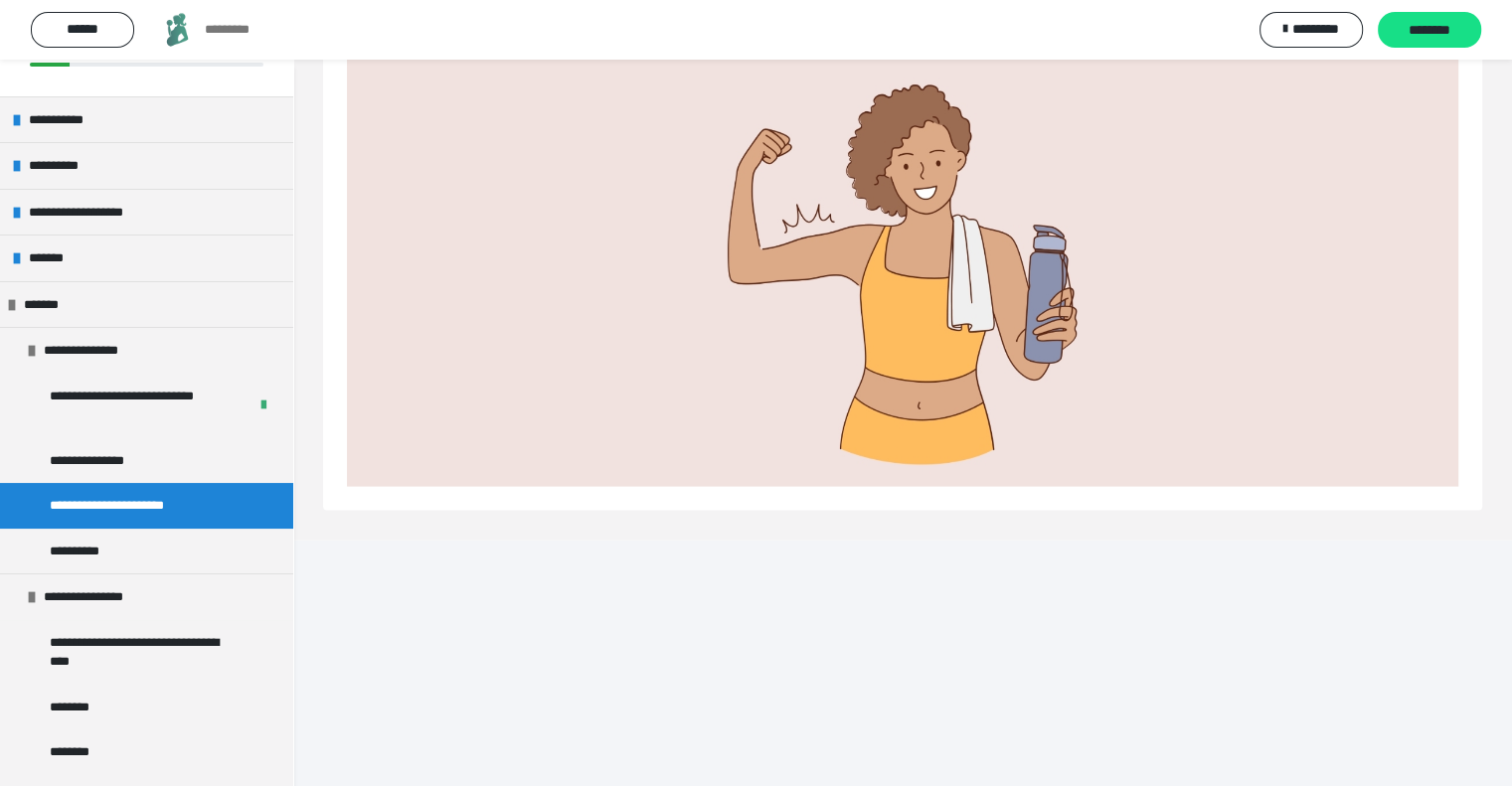 scroll, scrollTop: 4114, scrollLeft: 0, axis: vertical 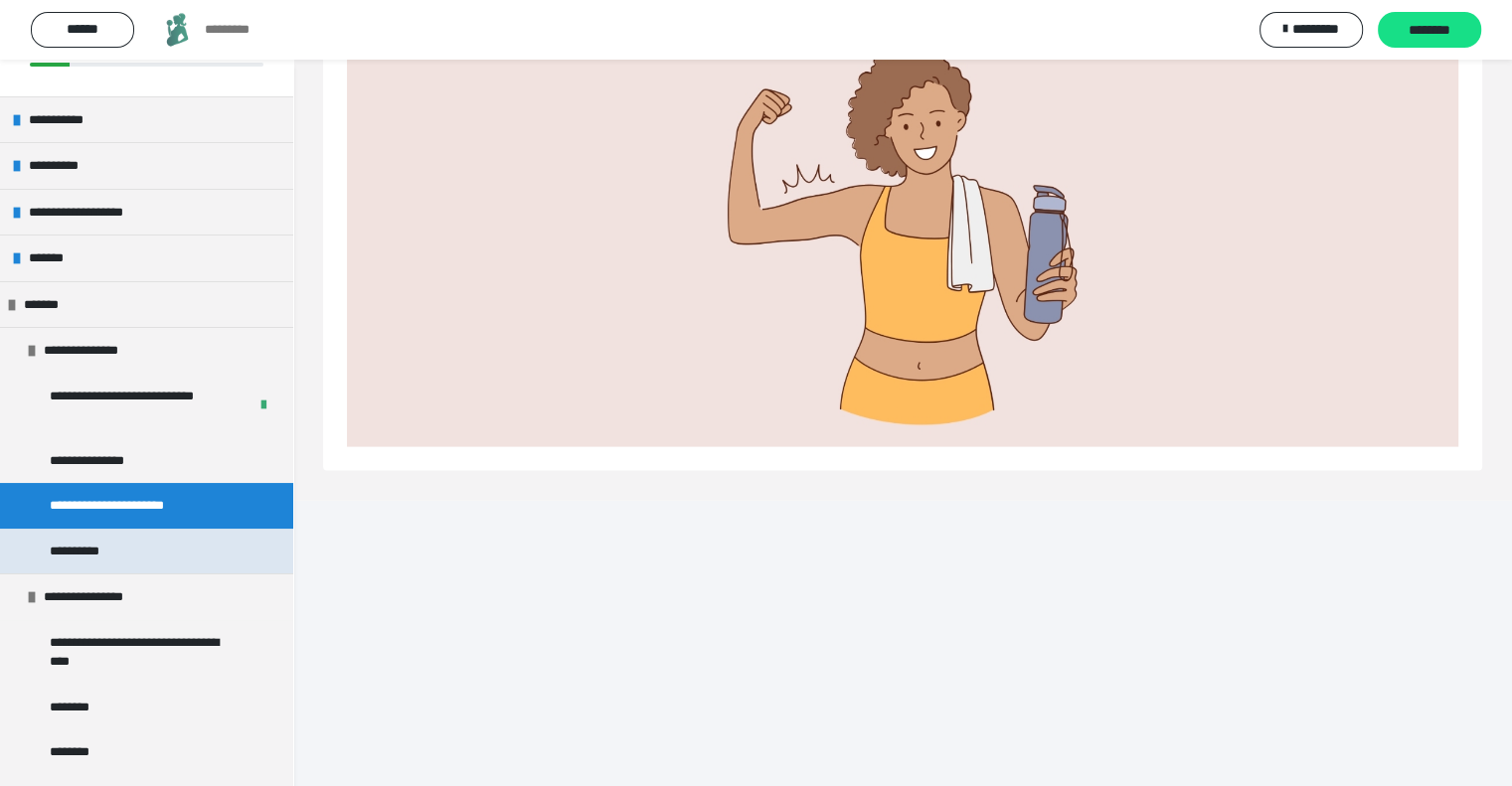 click on "**********" at bounding box center (146, 551) 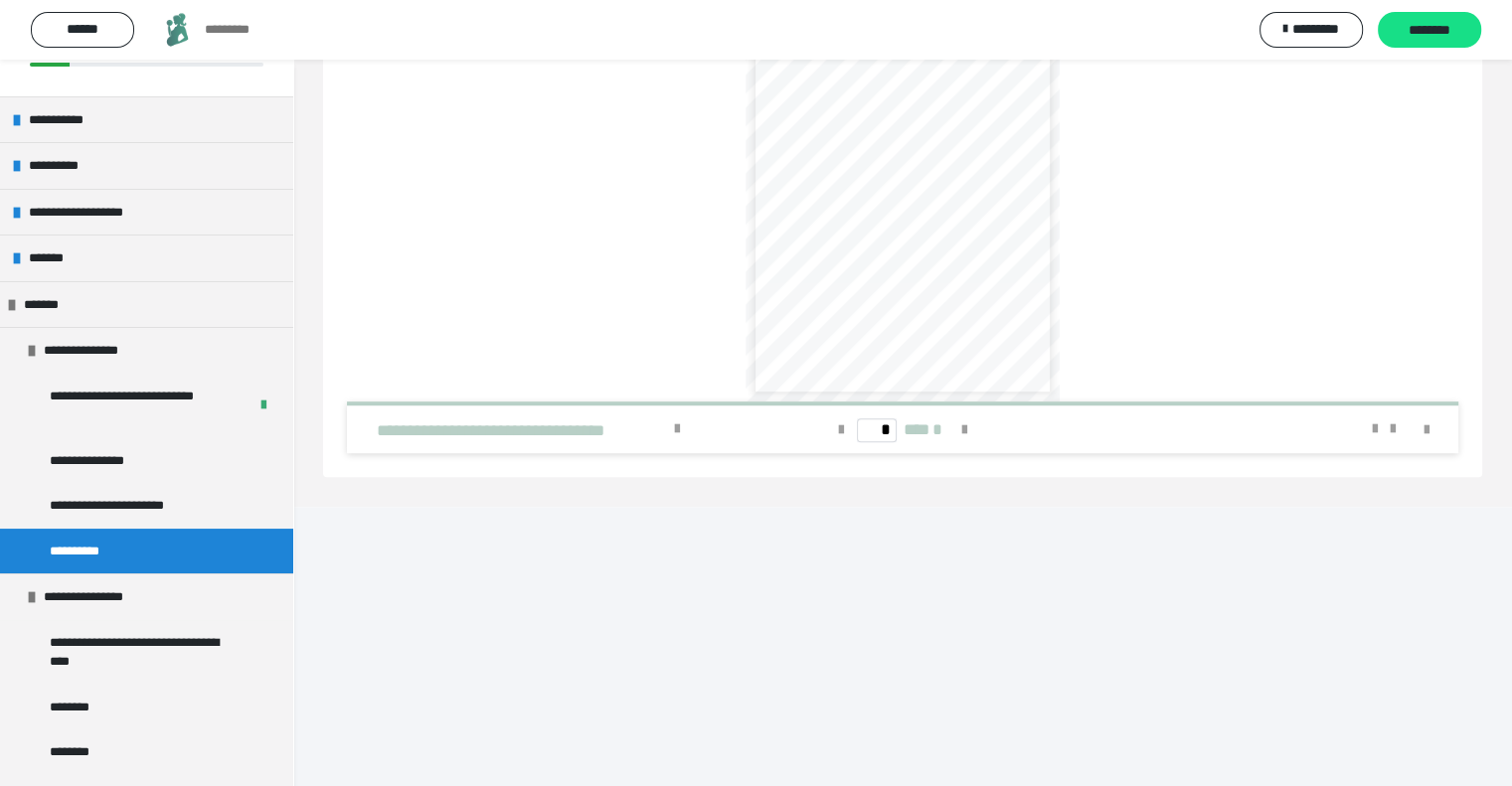 scroll, scrollTop: 1236, scrollLeft: 0, axis: vertical 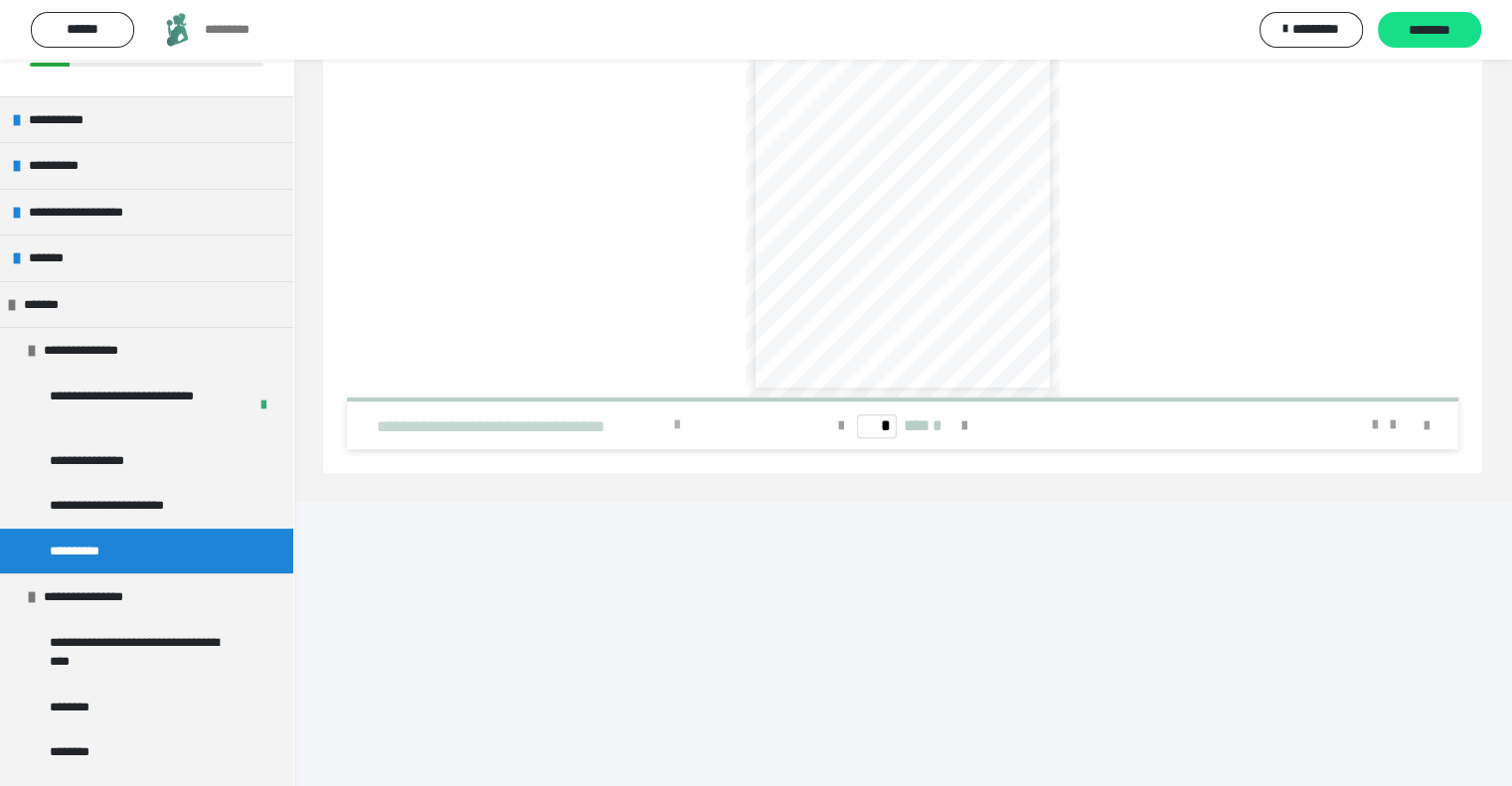 click at bounding box center (677, 425) 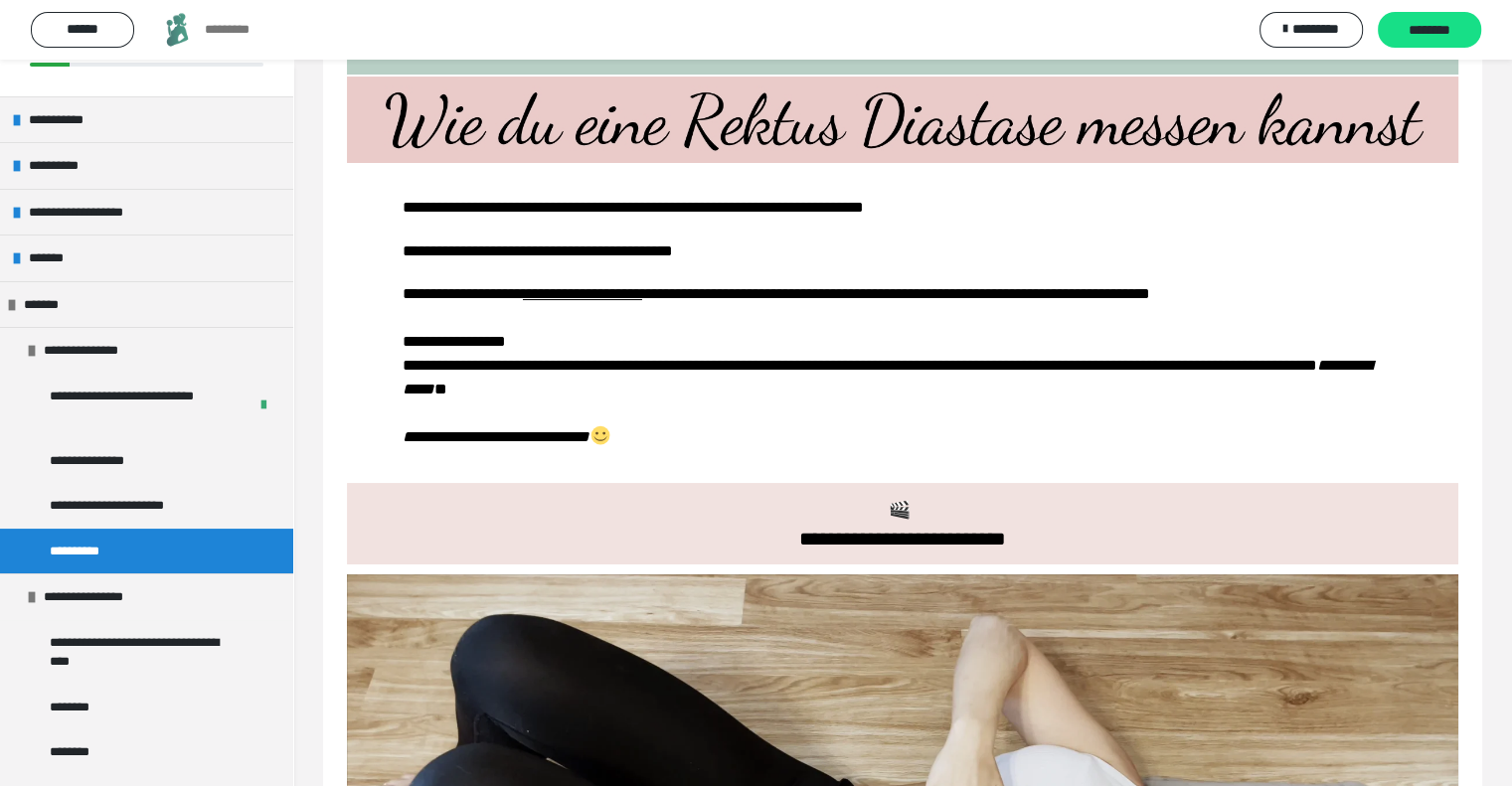 scroll, scrollTop: 242, scrollLeft: 0, axis: vertical 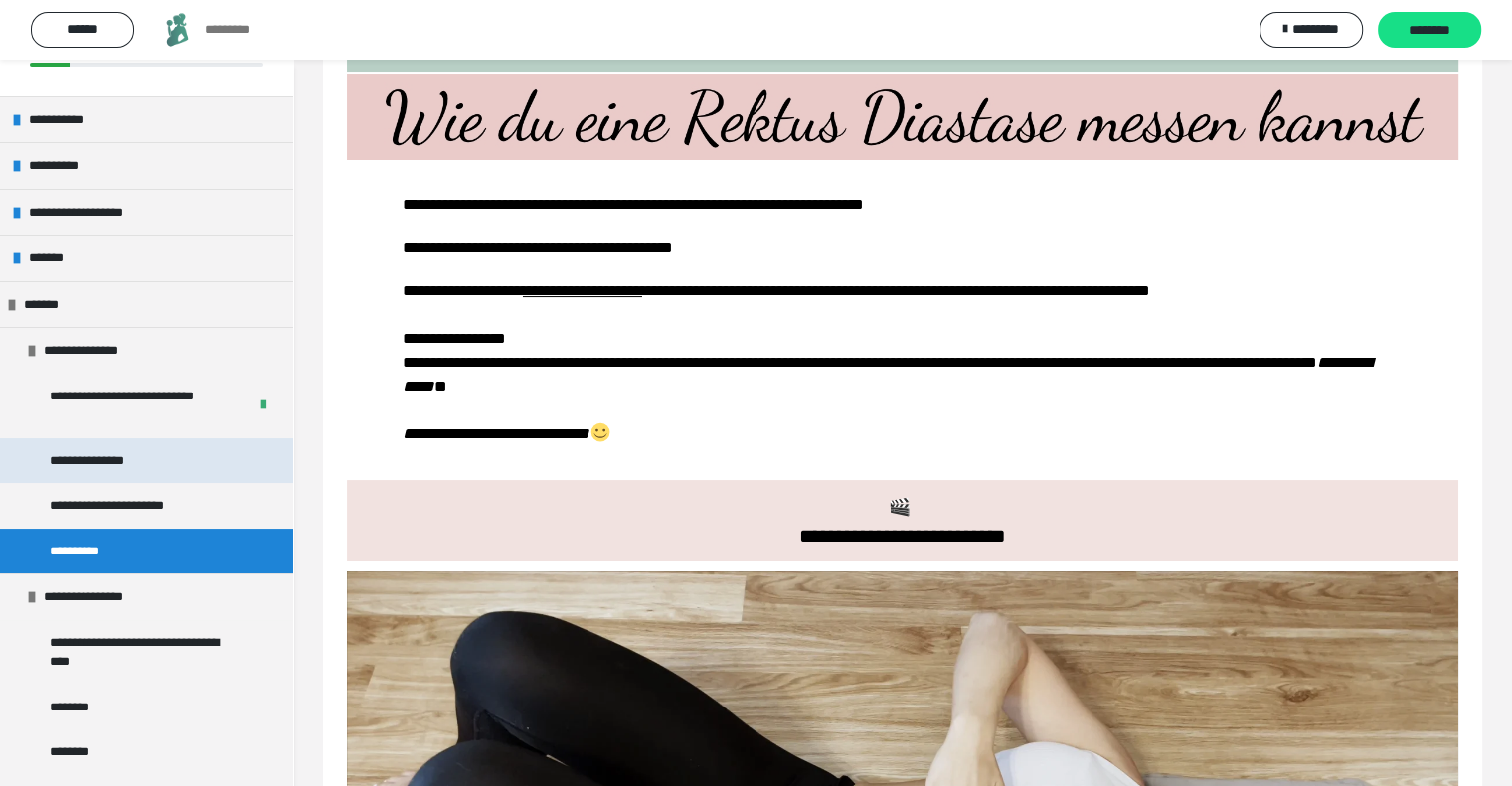 click on "**********" at bounding box center (104, 461) 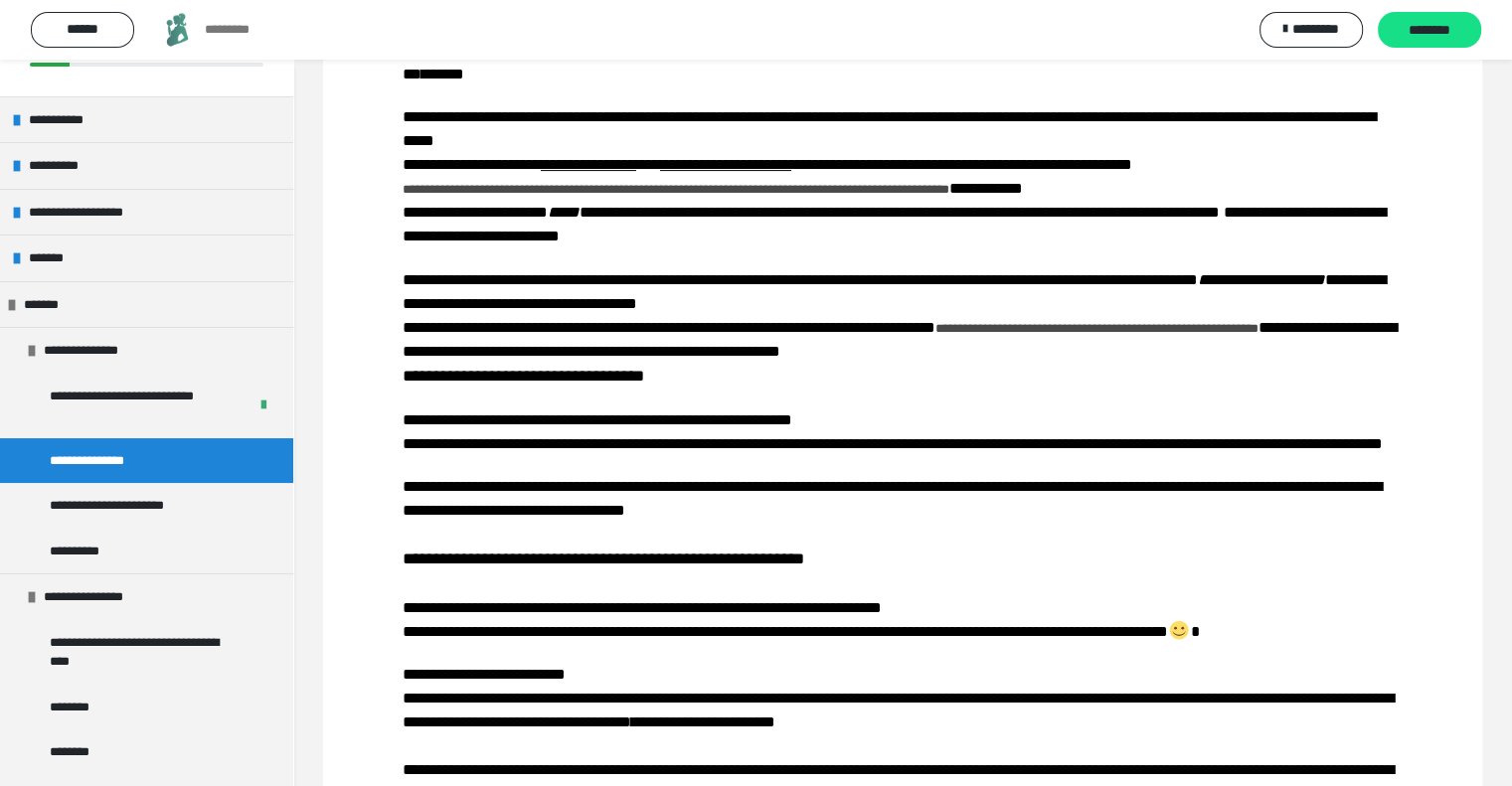 scroll, scrollTop: 541, scrollLeft: 0, axis: vertical 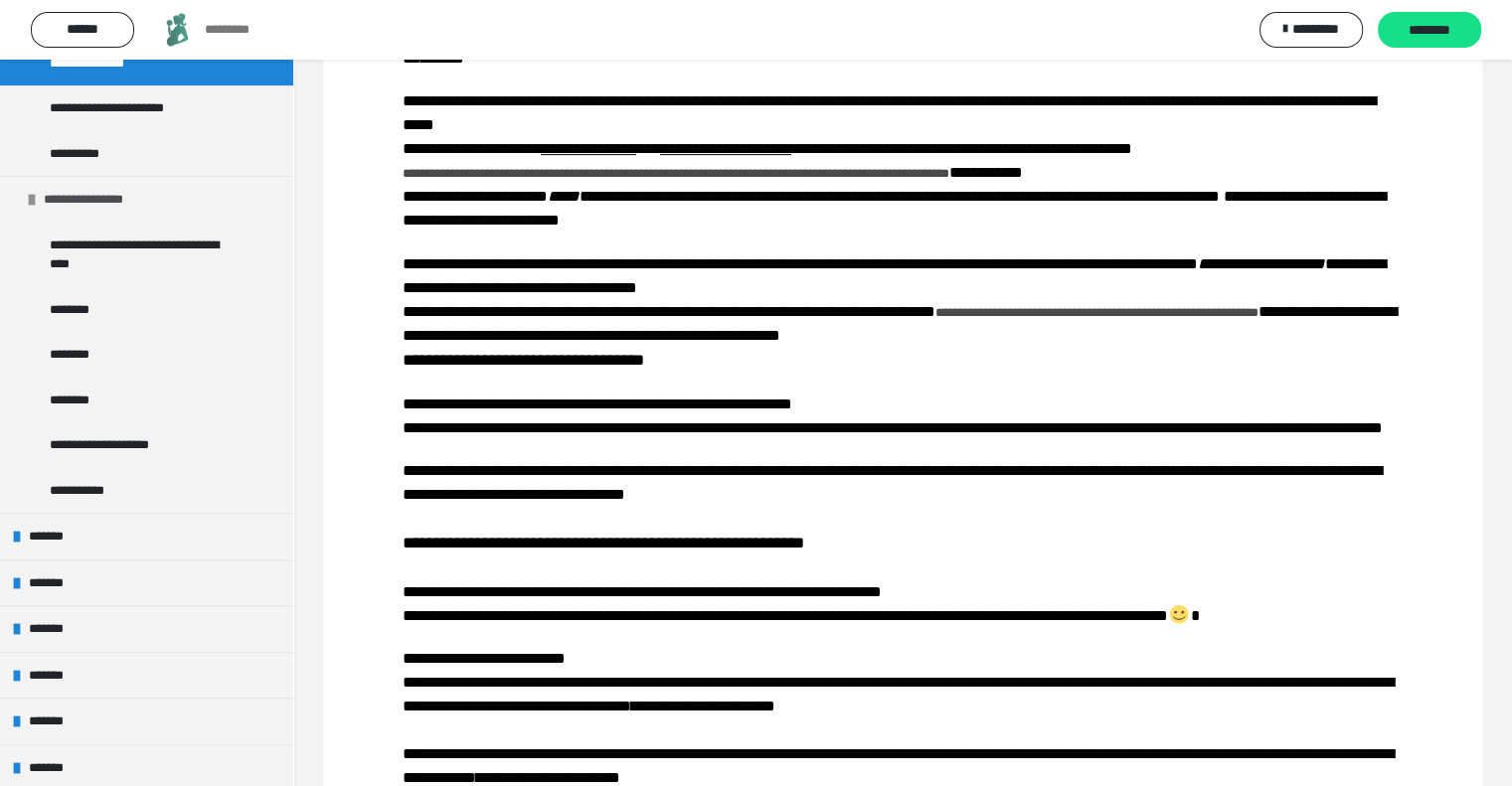 click at bounding box center (32, 200) 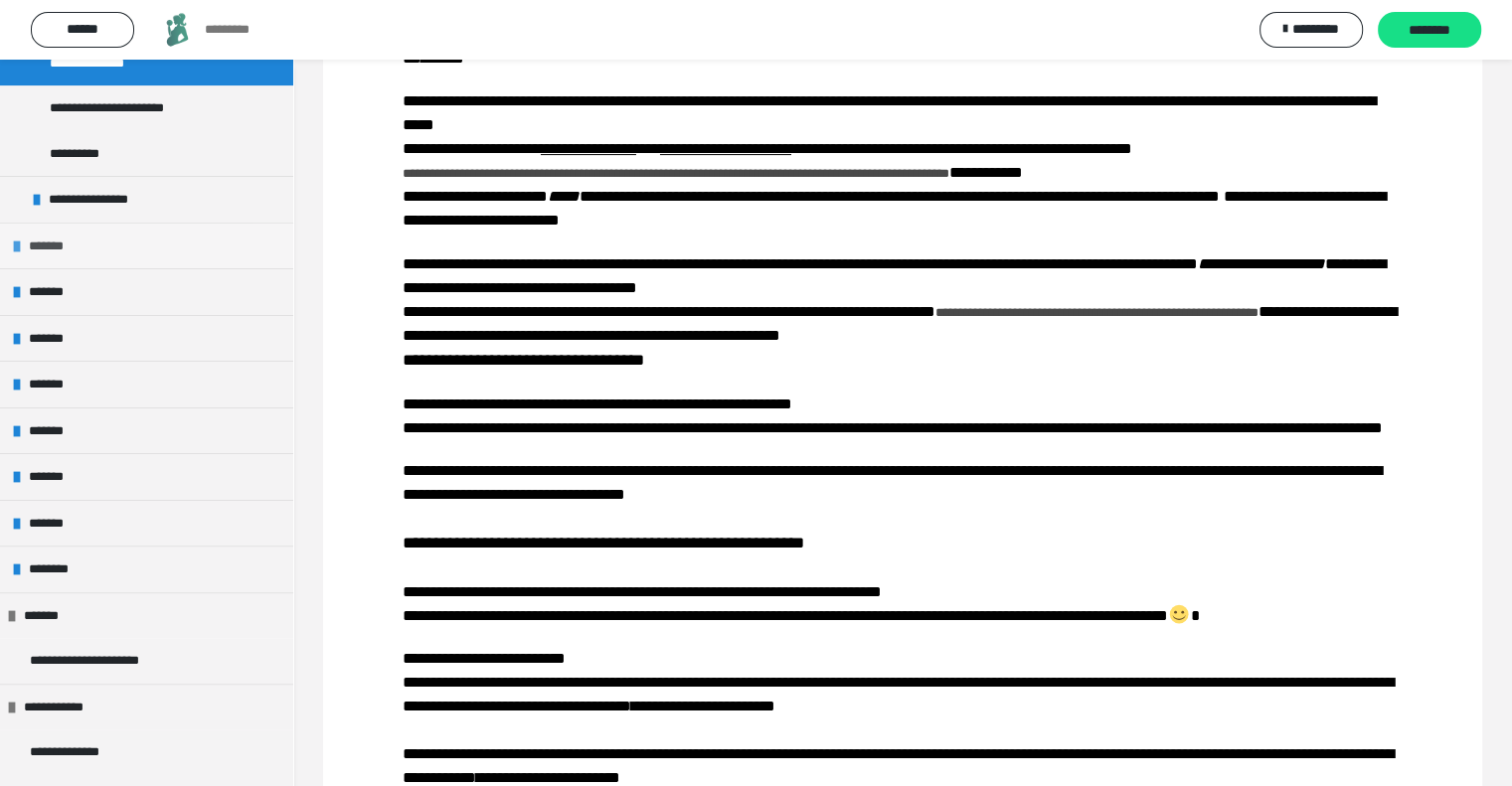 click at bounding box center [17, 246] 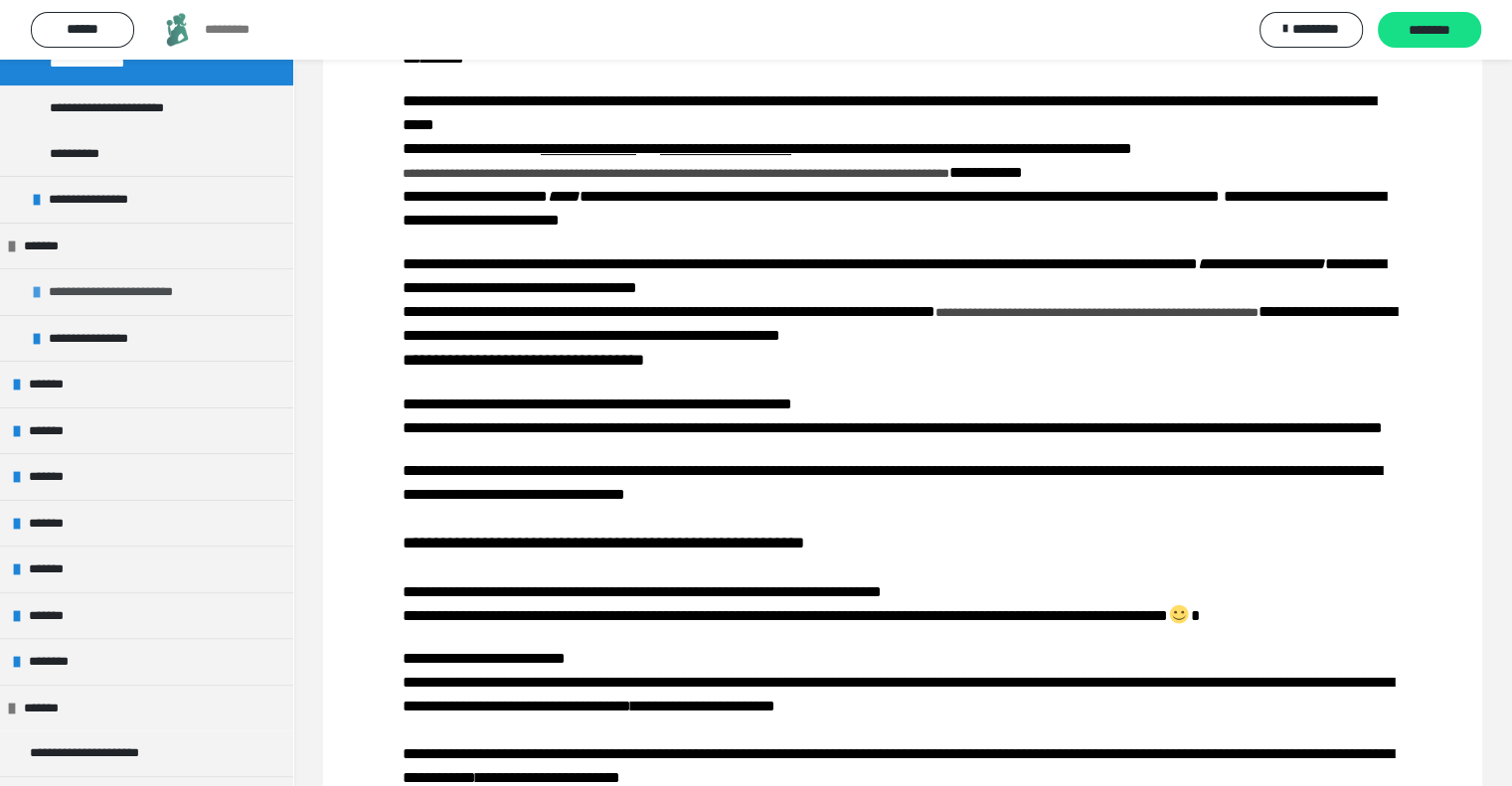 click at bounding box center [37, 292] 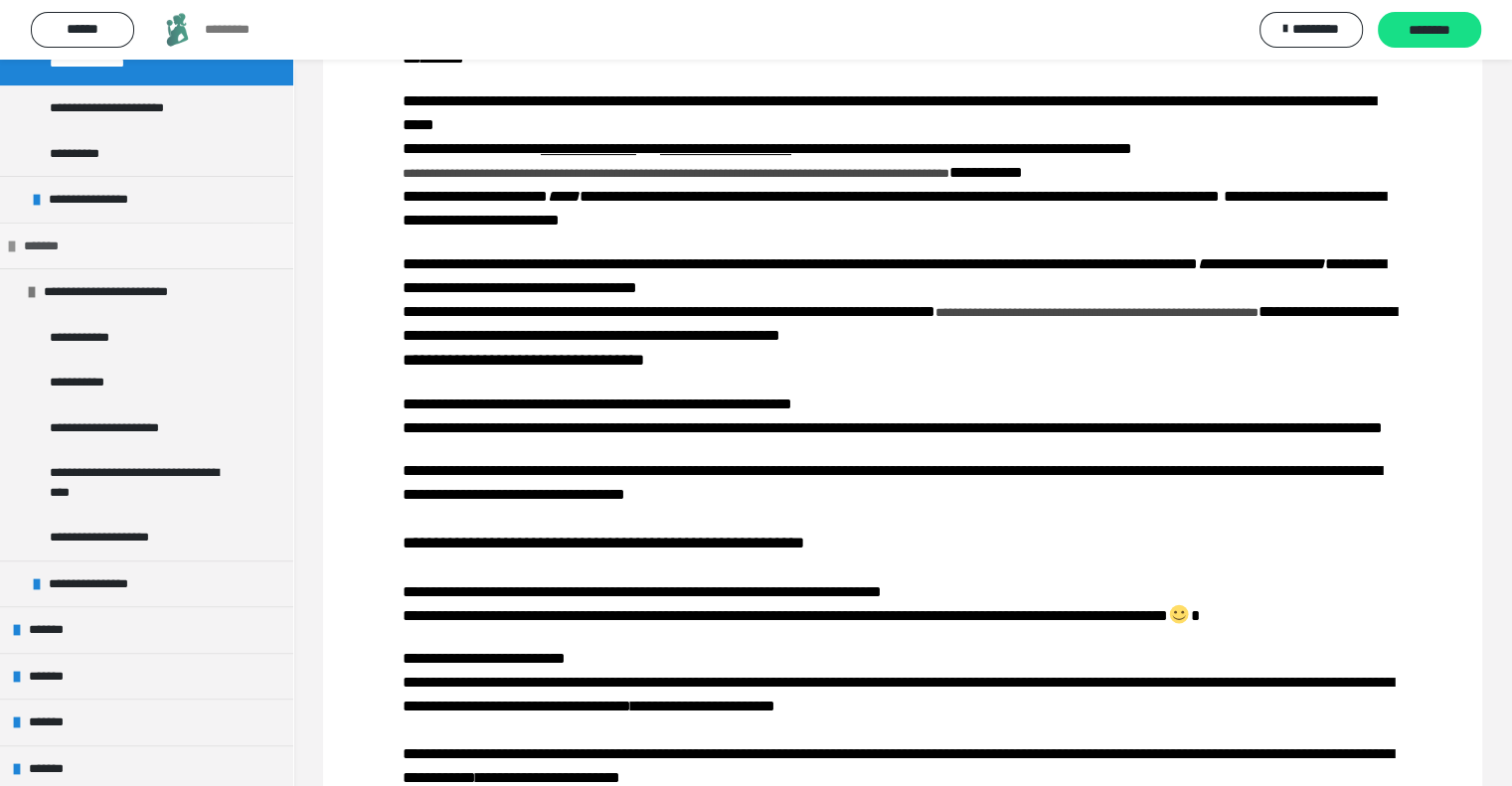 click at bounding box center [12, 246] 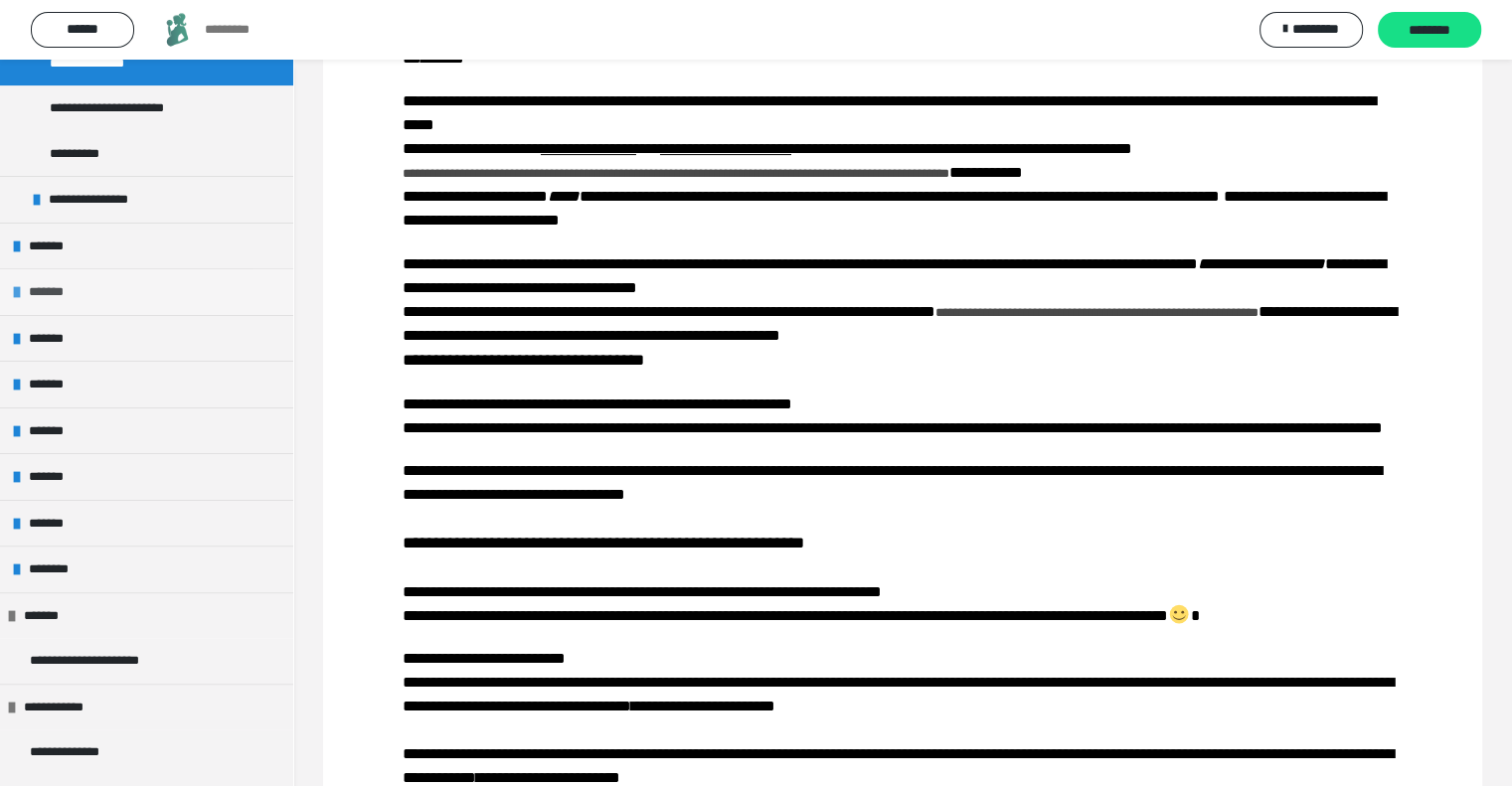 click at bounding box center (17, 292) 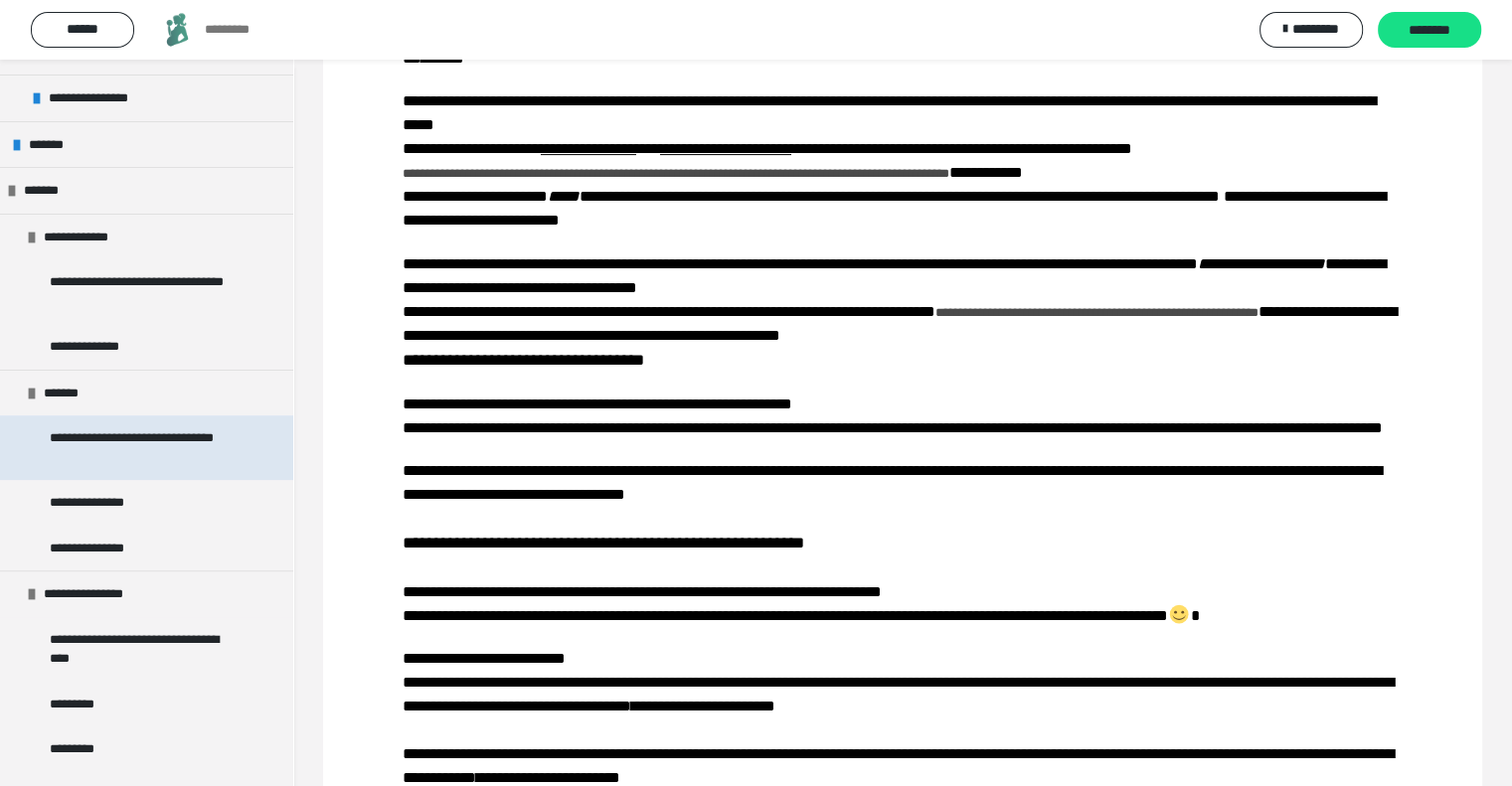 scroll, scrollTop: 497, scrollLeft: 0, axis: vertical 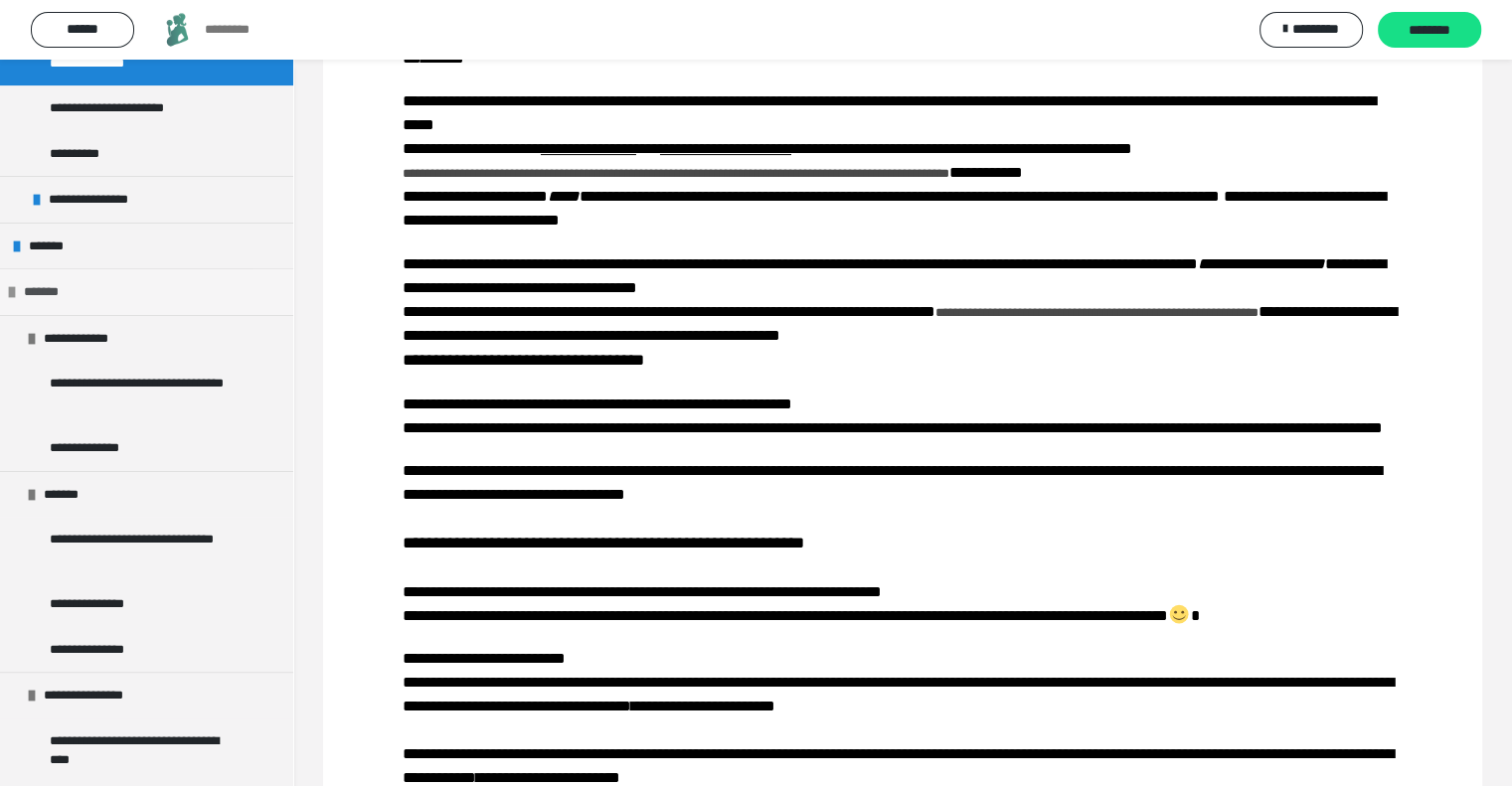click at bounding box center (12, 292) 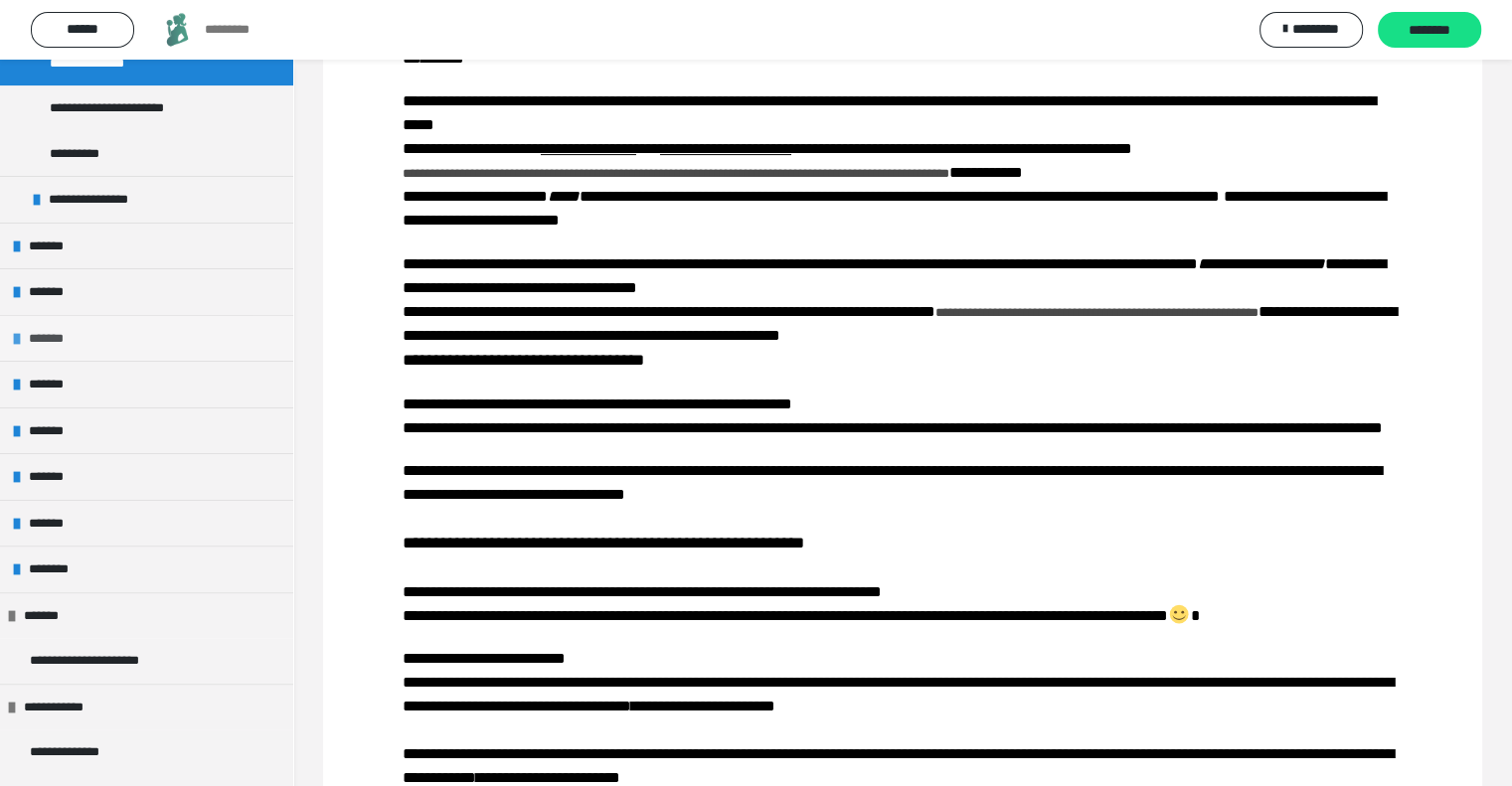 click on "*******" at bounding box center [146, 338] 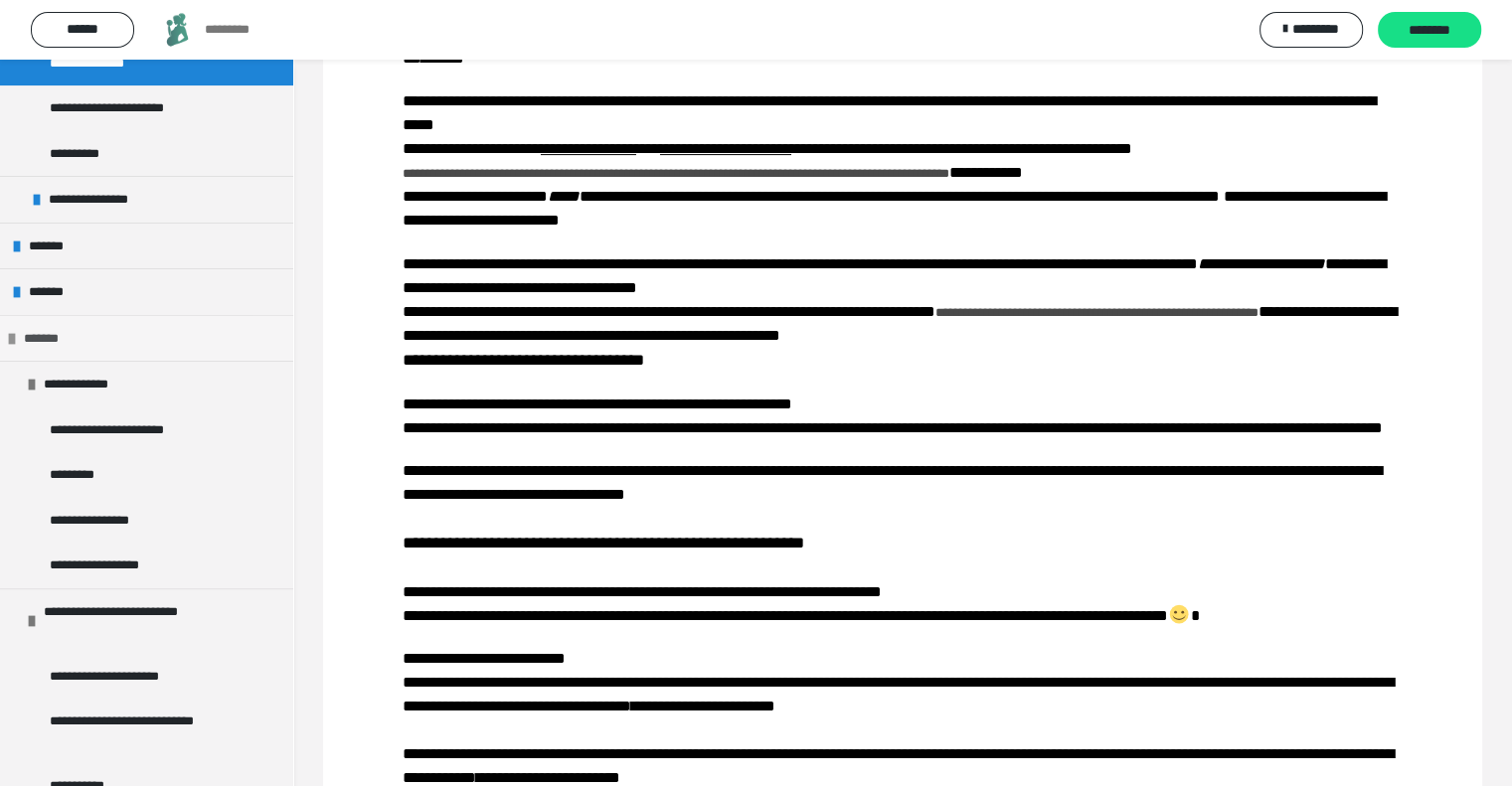 click at bounding box center [12, 339] 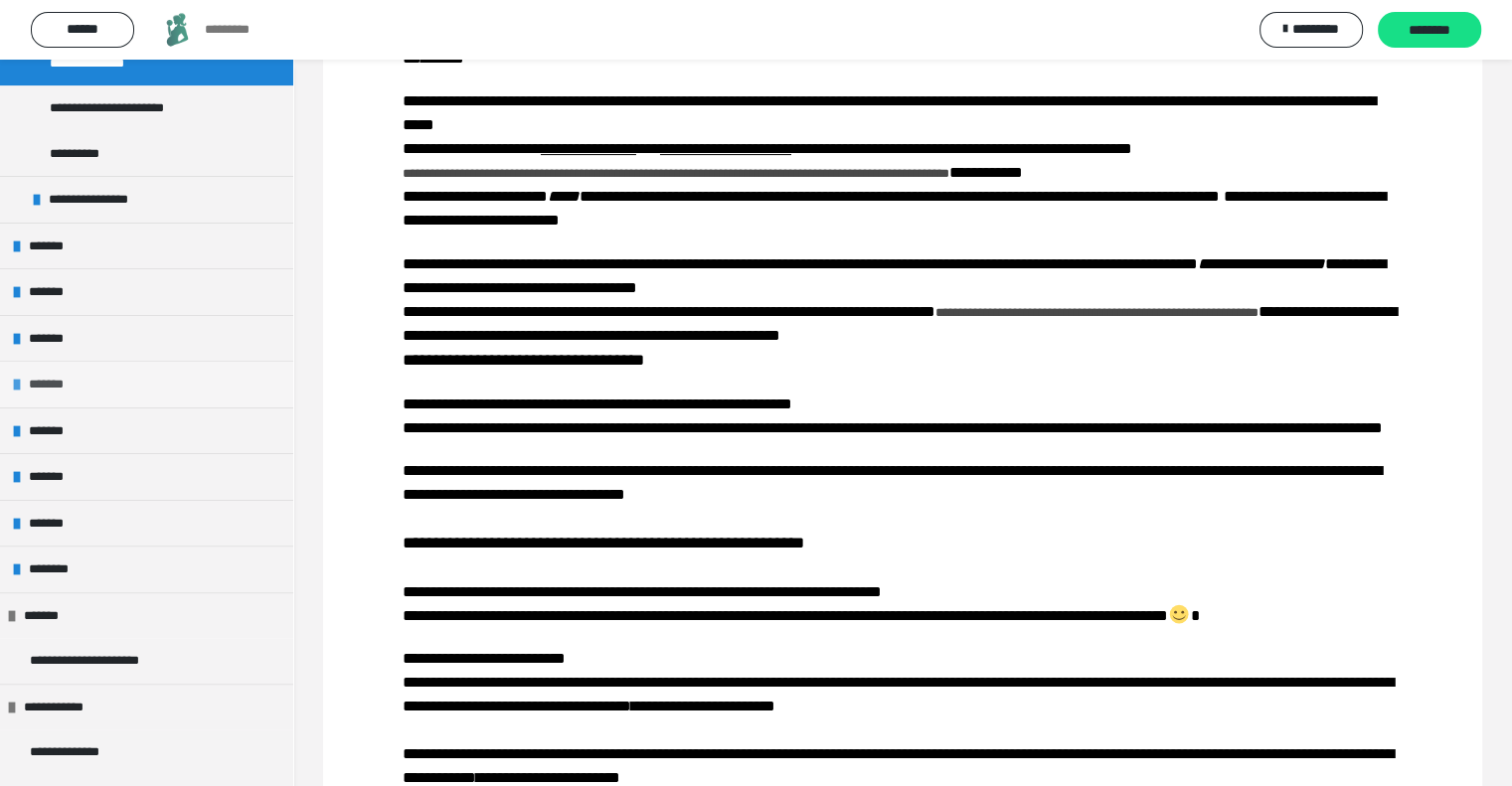click at bounding box center [17, 385] 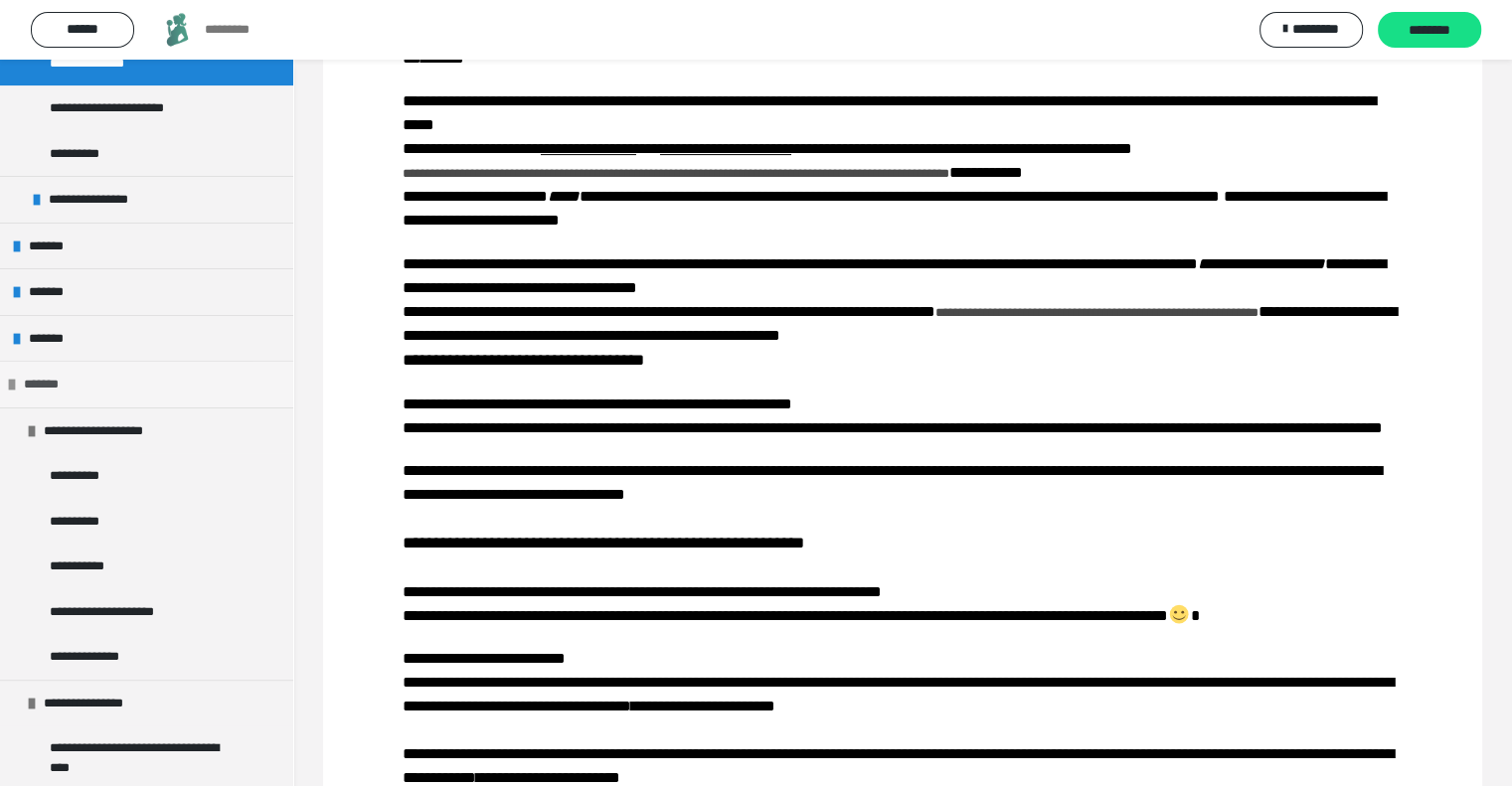 click at bounding box center [12, 385] 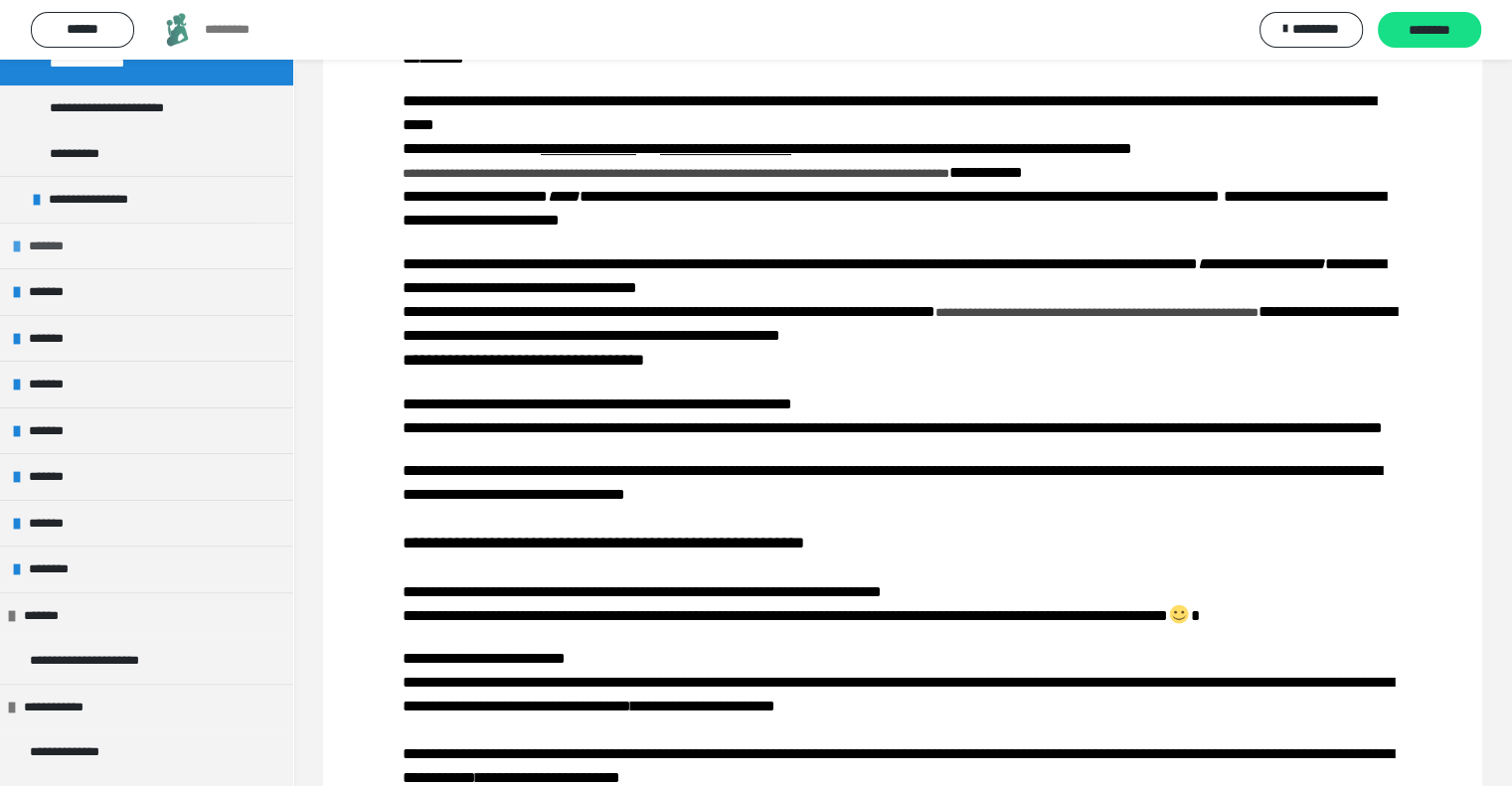 click at bounding box center (17, 246) 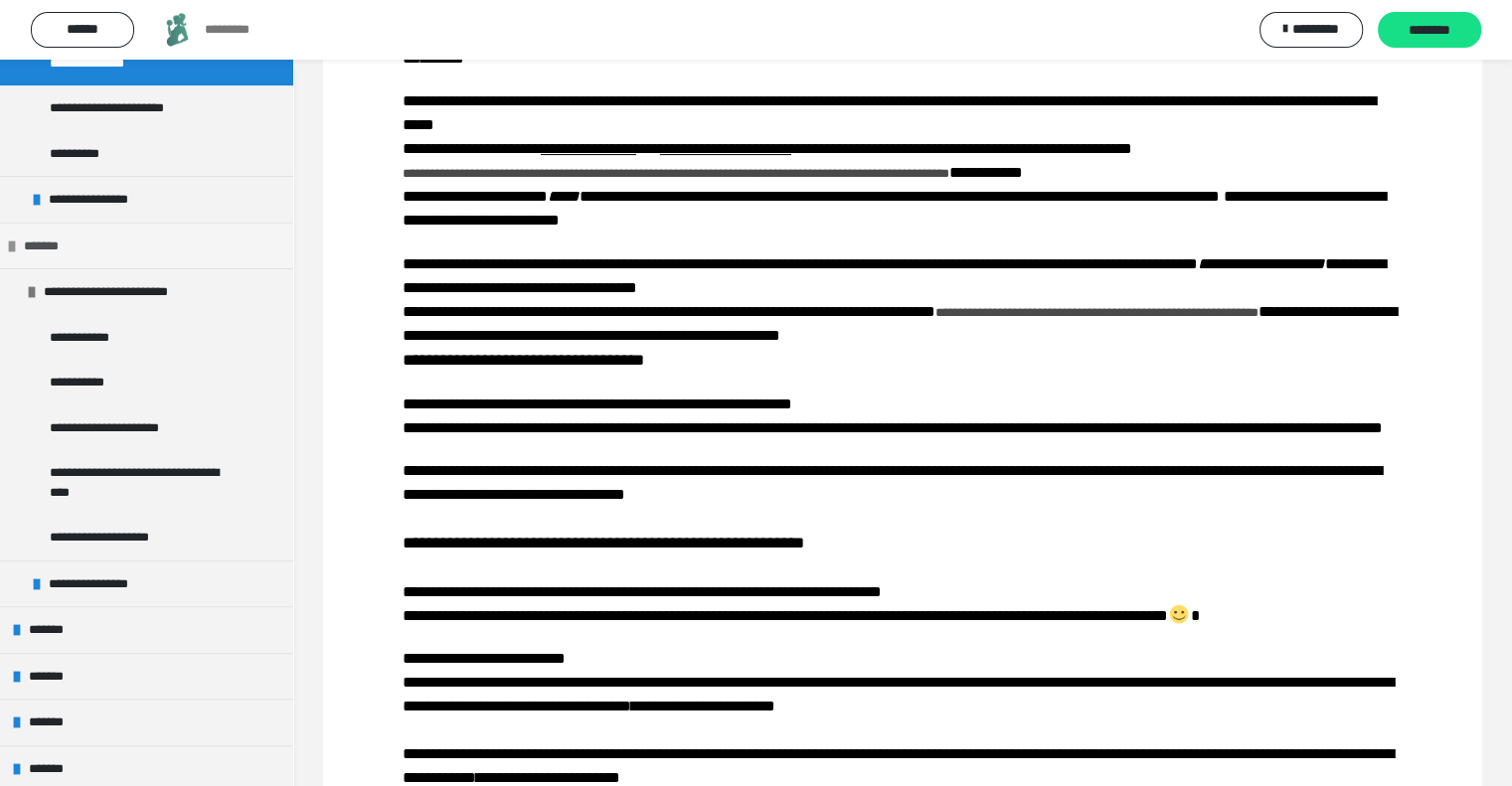 click at bounding box center [12, 246] 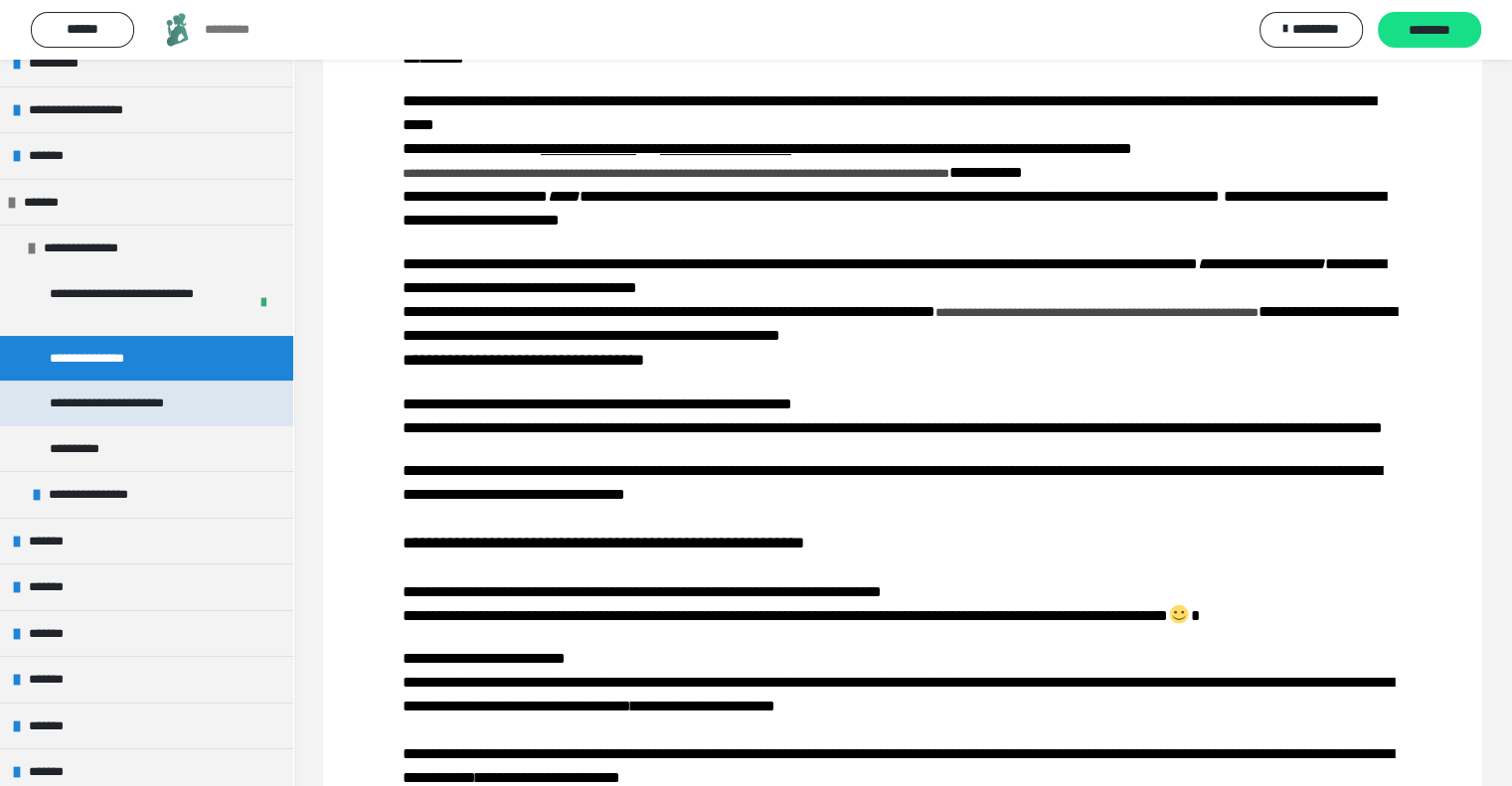 scroll, scrollTop: 199, scrollLeft: 0, axis: vertical 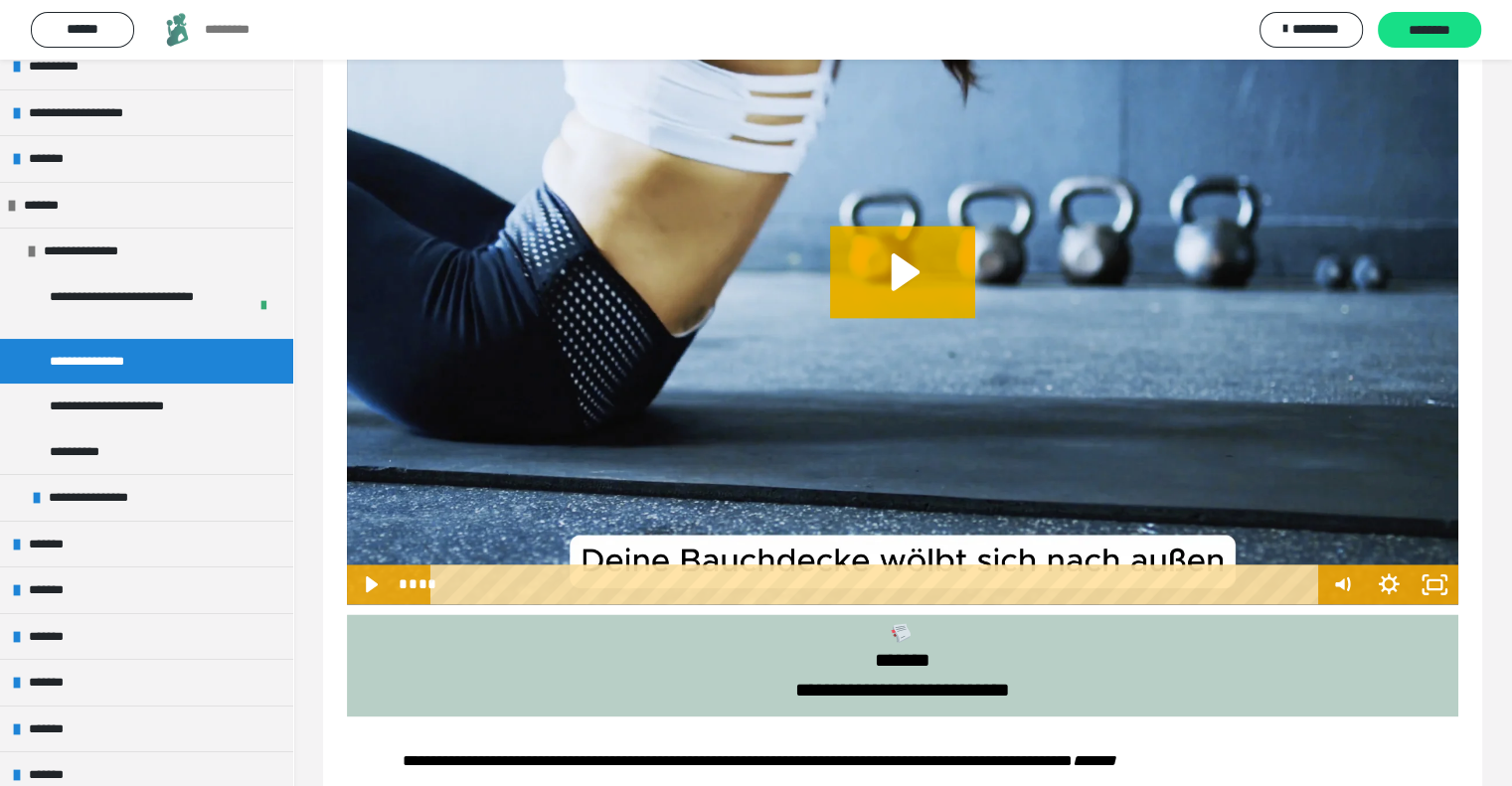 click at bounding box center (447, 583) 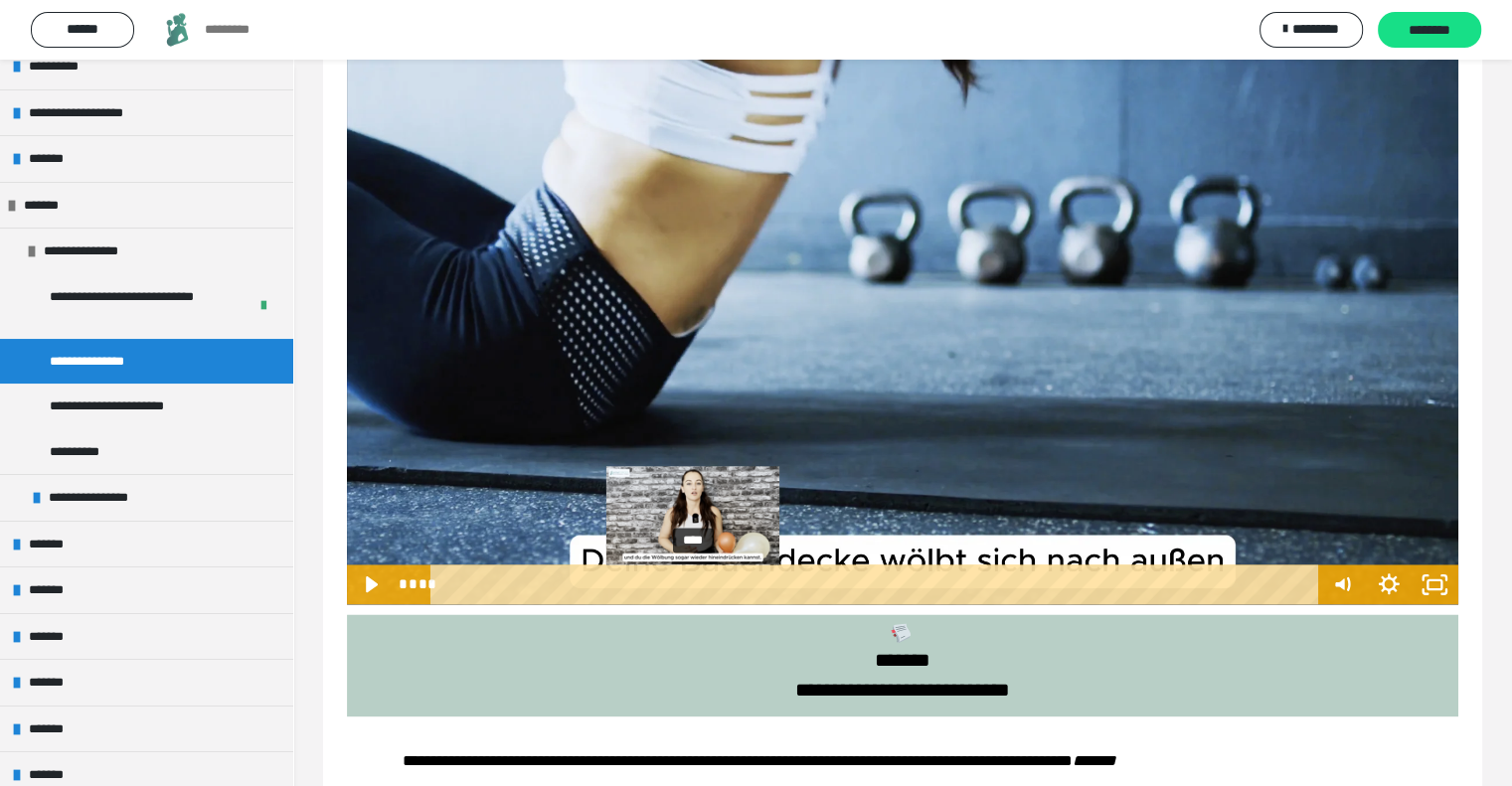 scroll, scrollTop: 761, scrollLeft: 0, axis: vertical 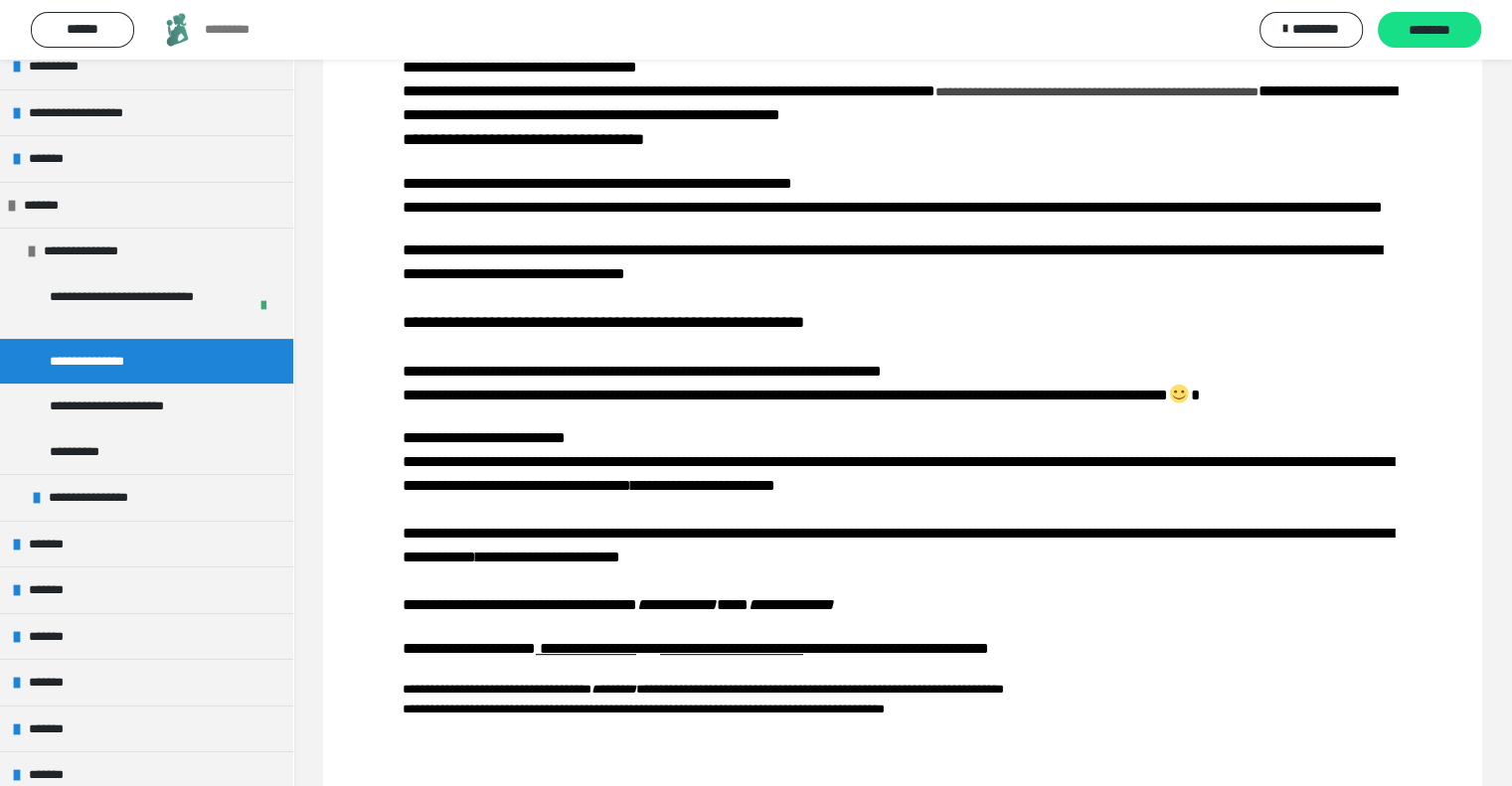 click on "**********" at bounding box center (756, 1503) 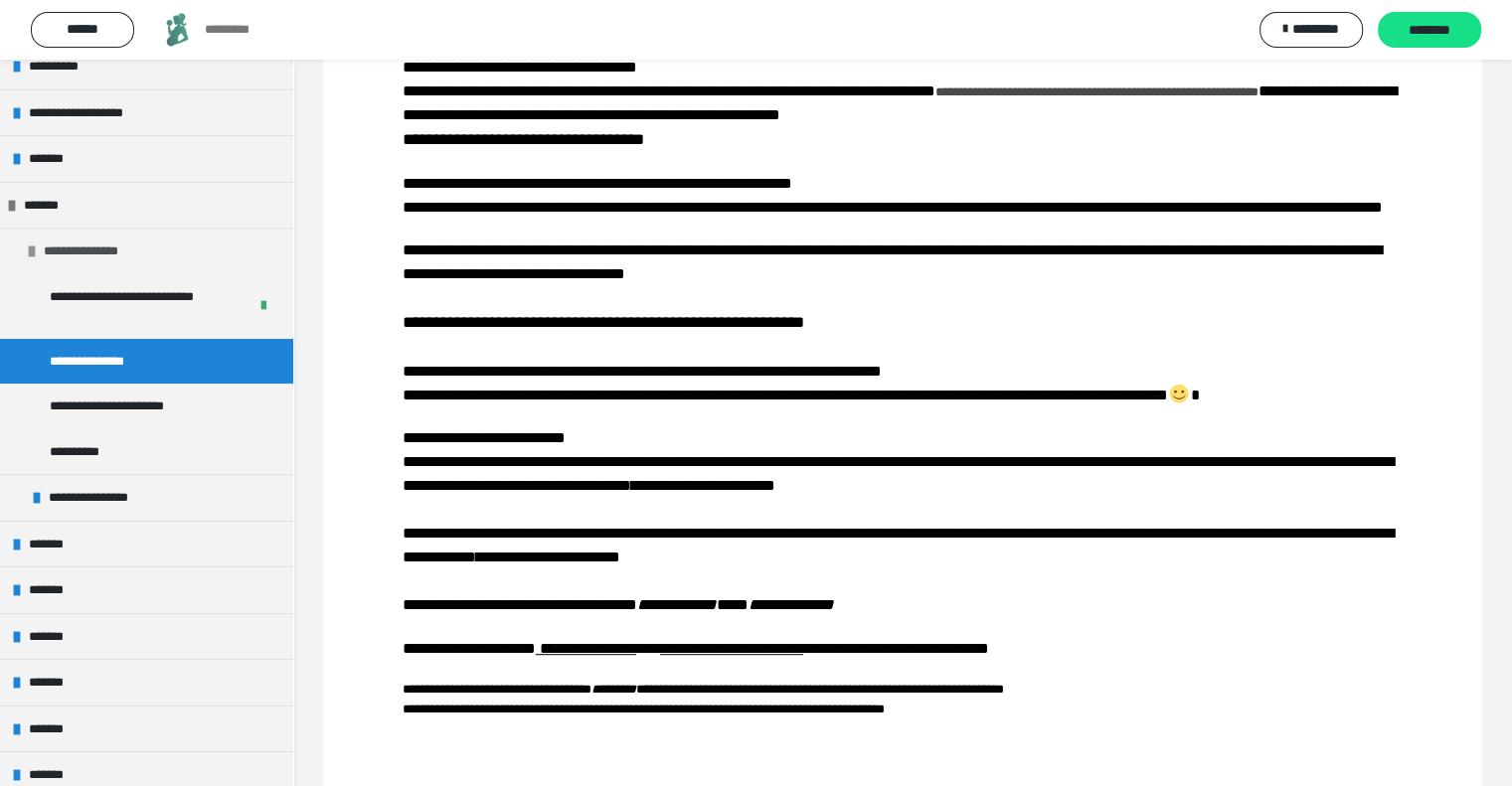 click at bounding box center (32, 251) 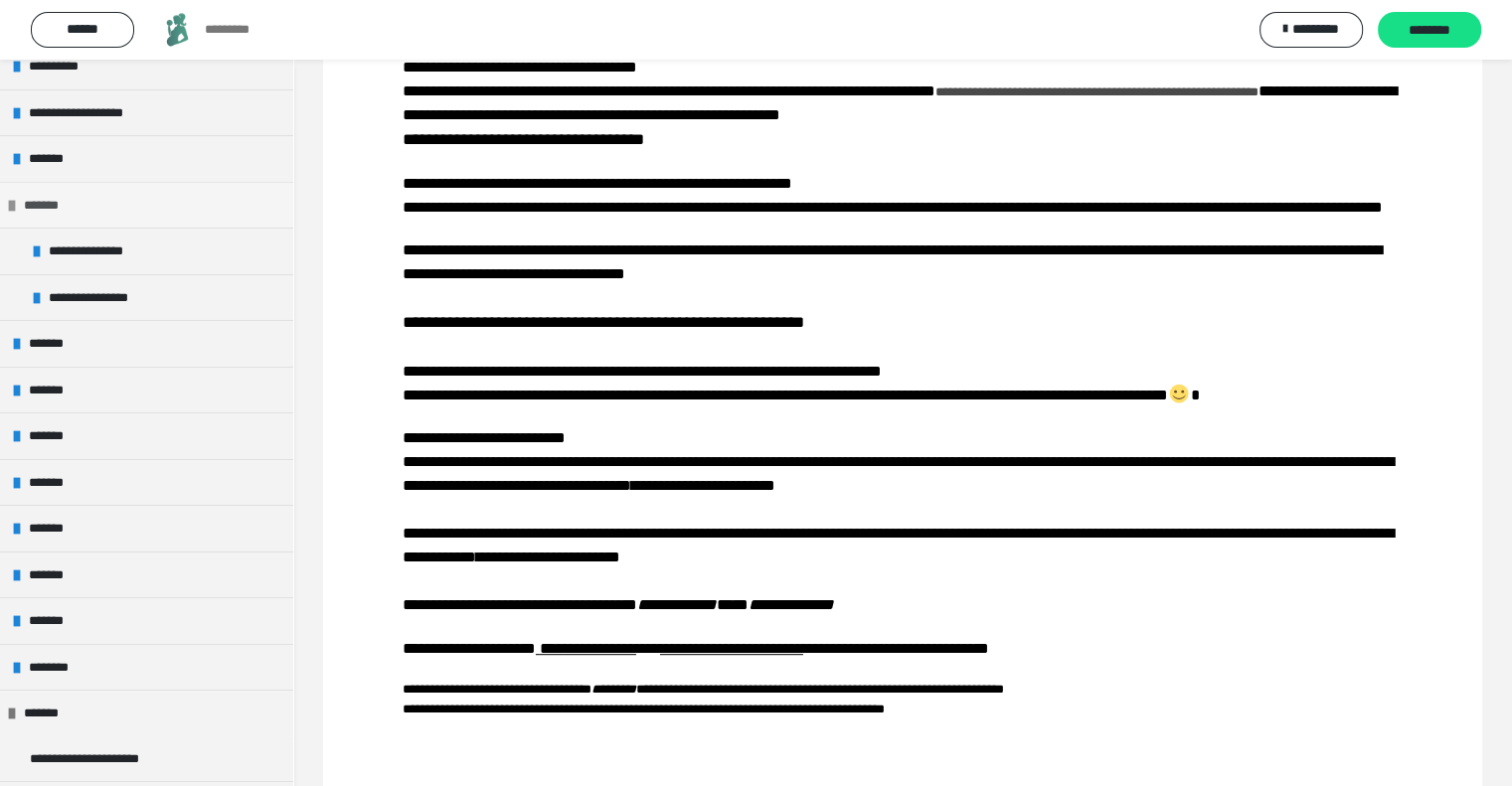 click at bounding box center [12, 206] 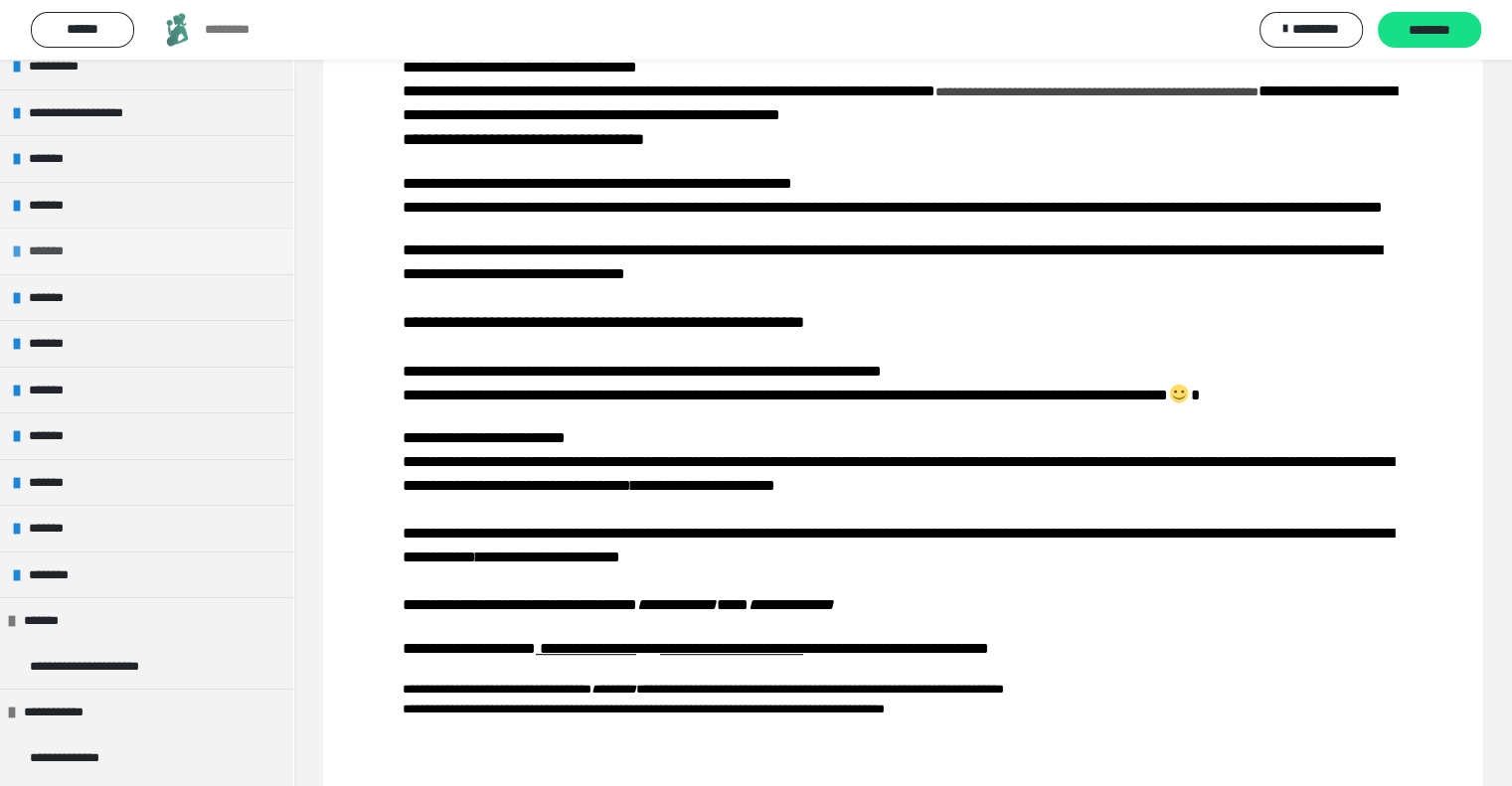 click on "*******" at bounding box center (146, 250) 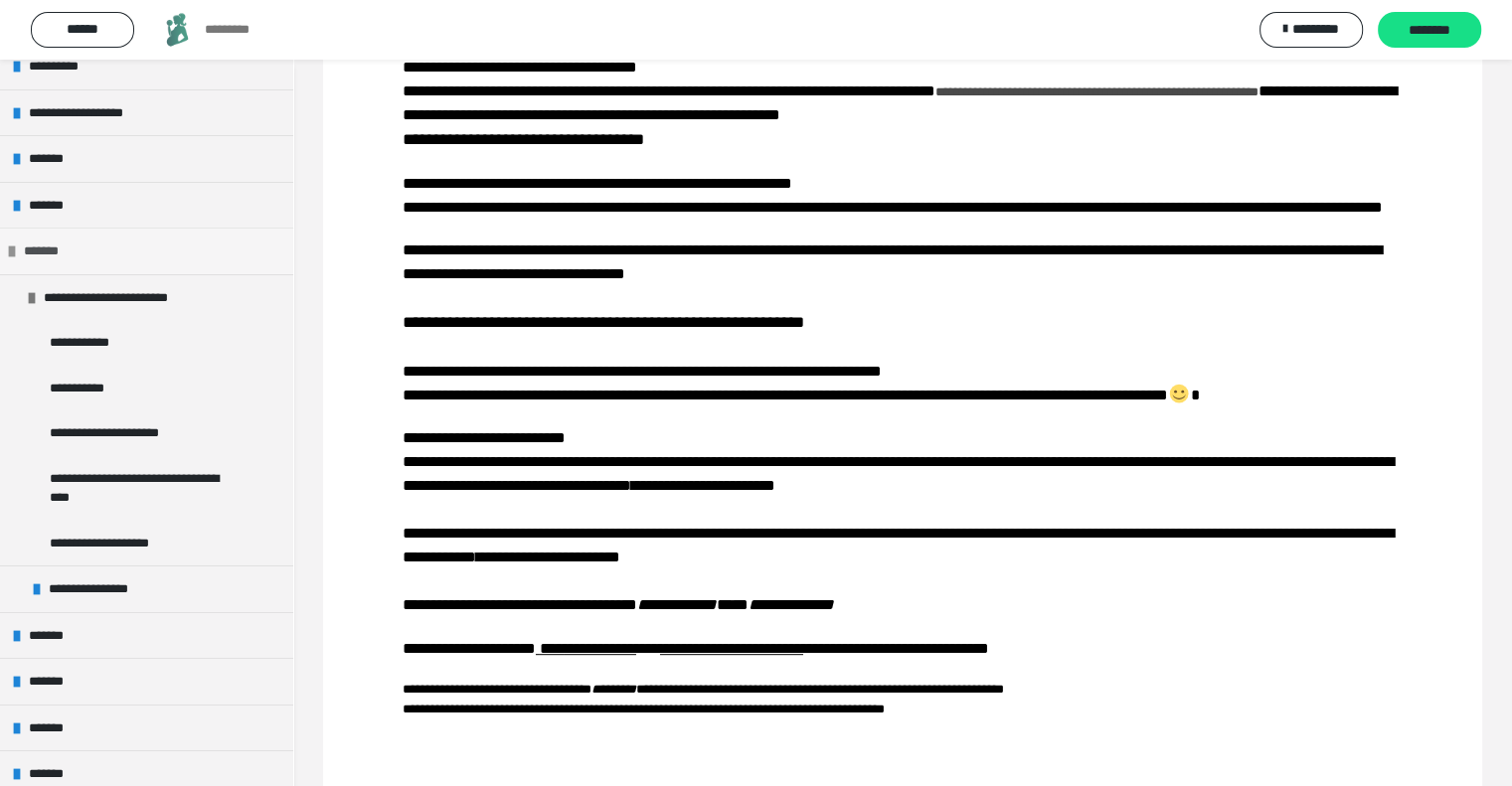 click at bounding box center [12, 251] 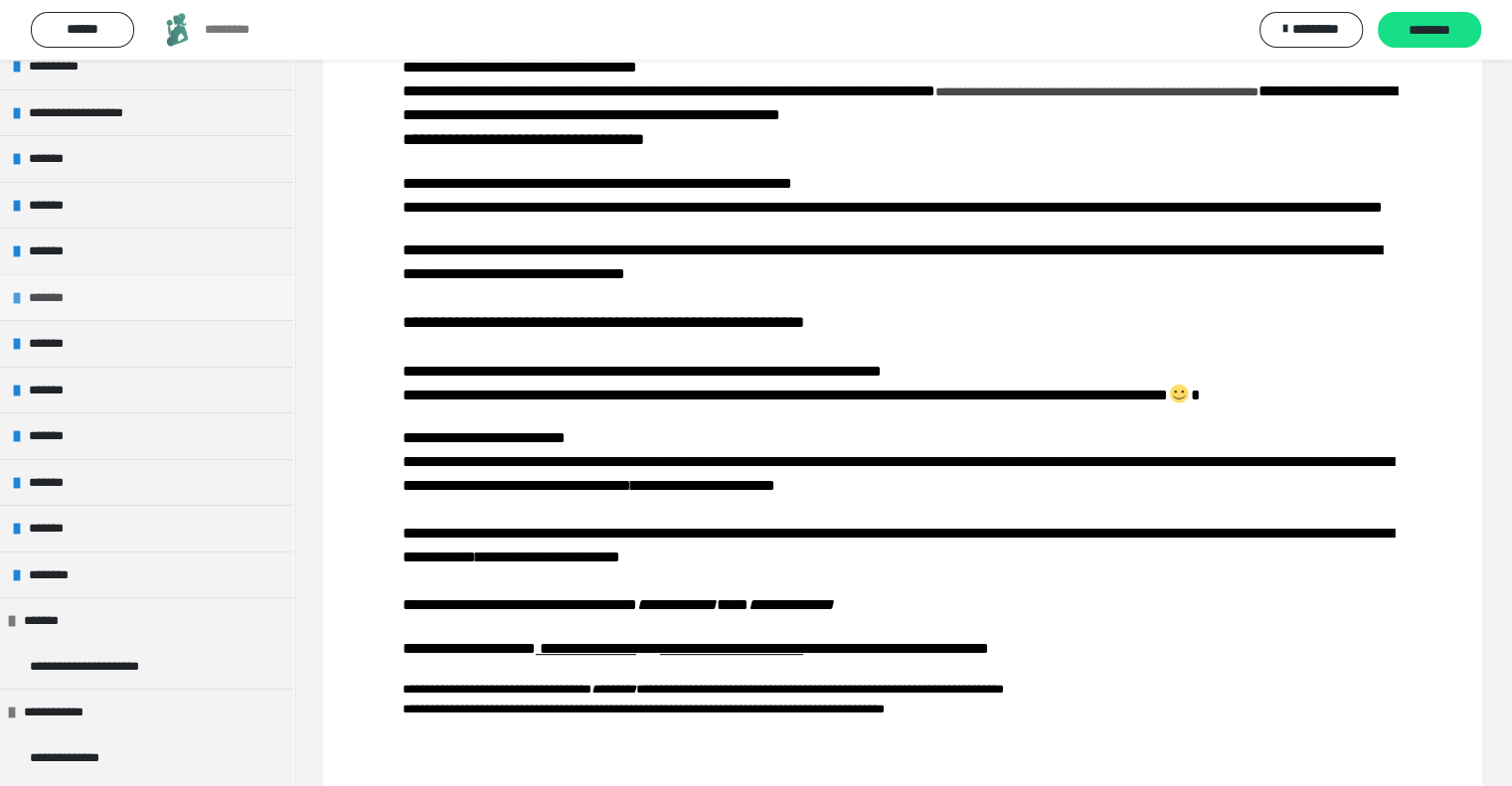 click at bounding box center [17, 298] 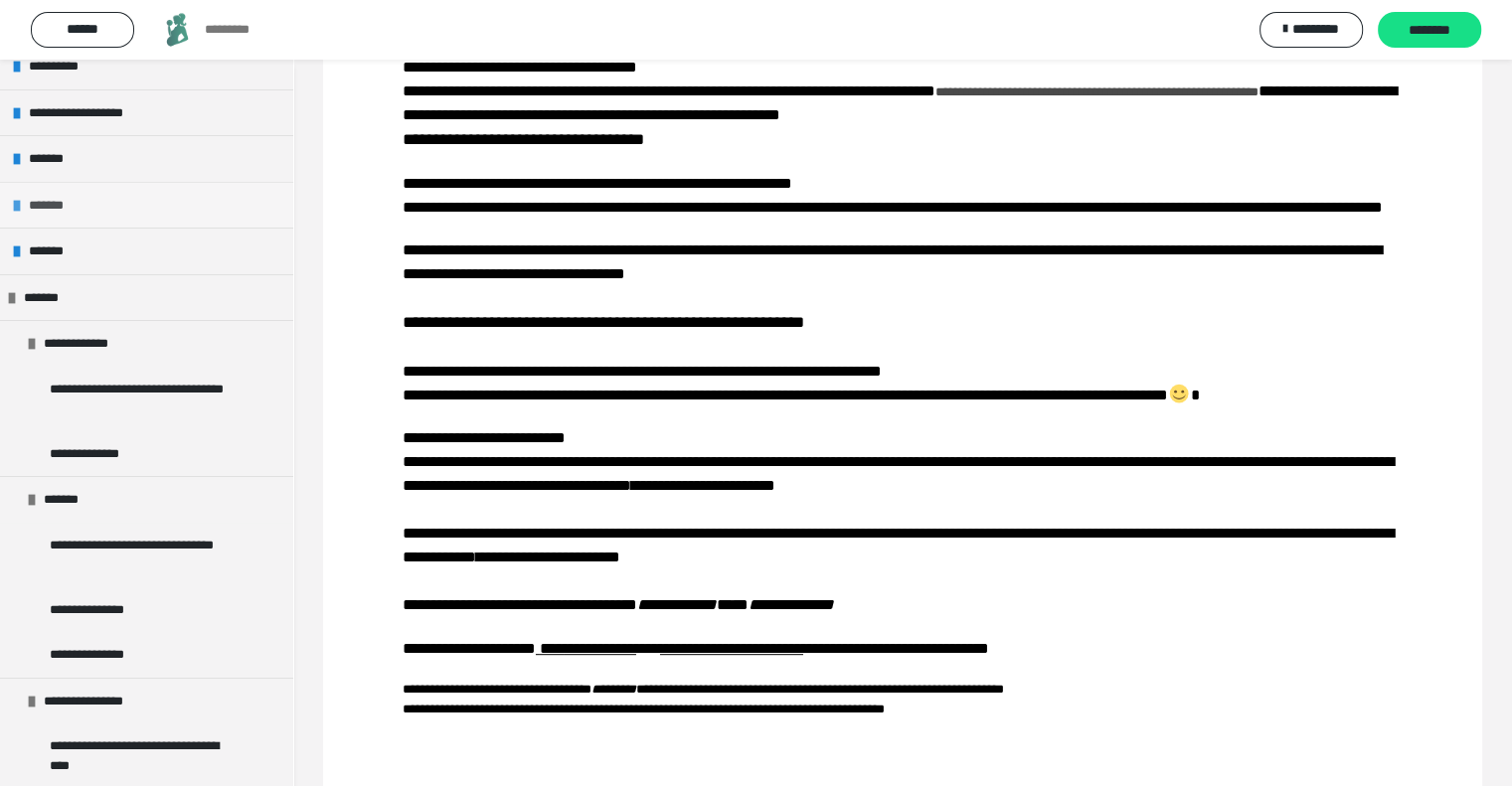 click at bounding box center [17, 206] 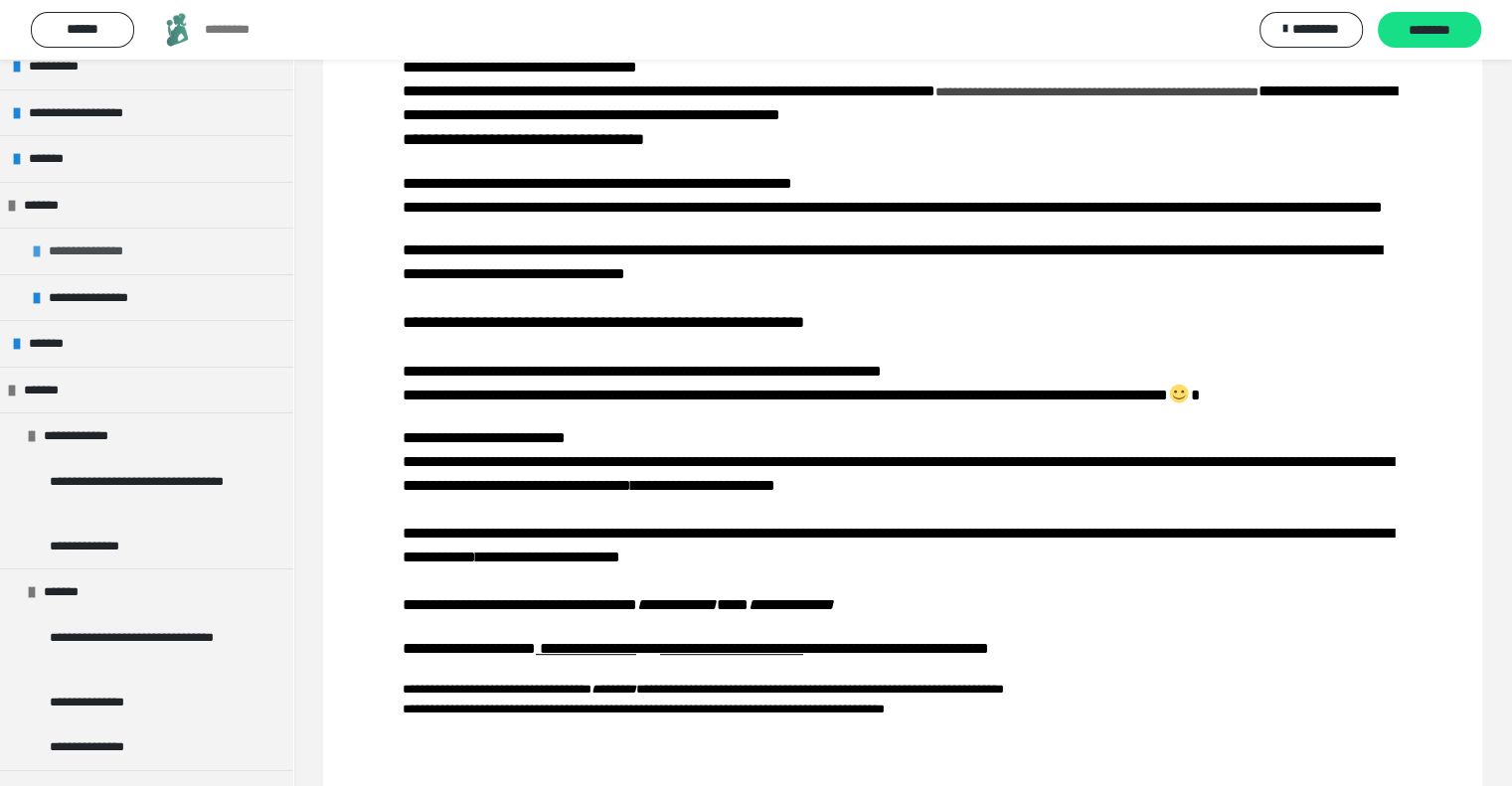 click at bounding box center (37, 251) 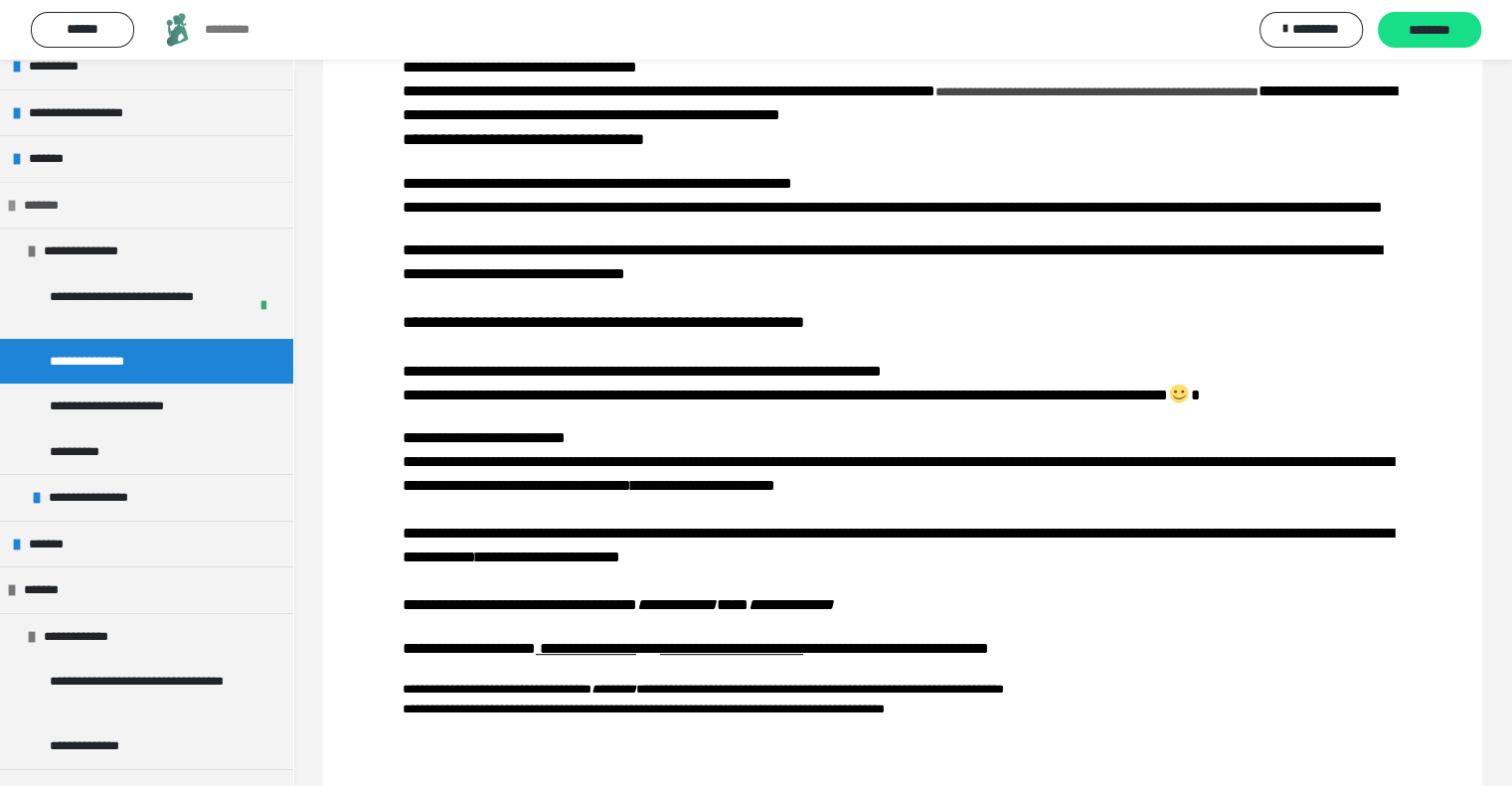 click at bounding box center [12, 206] 